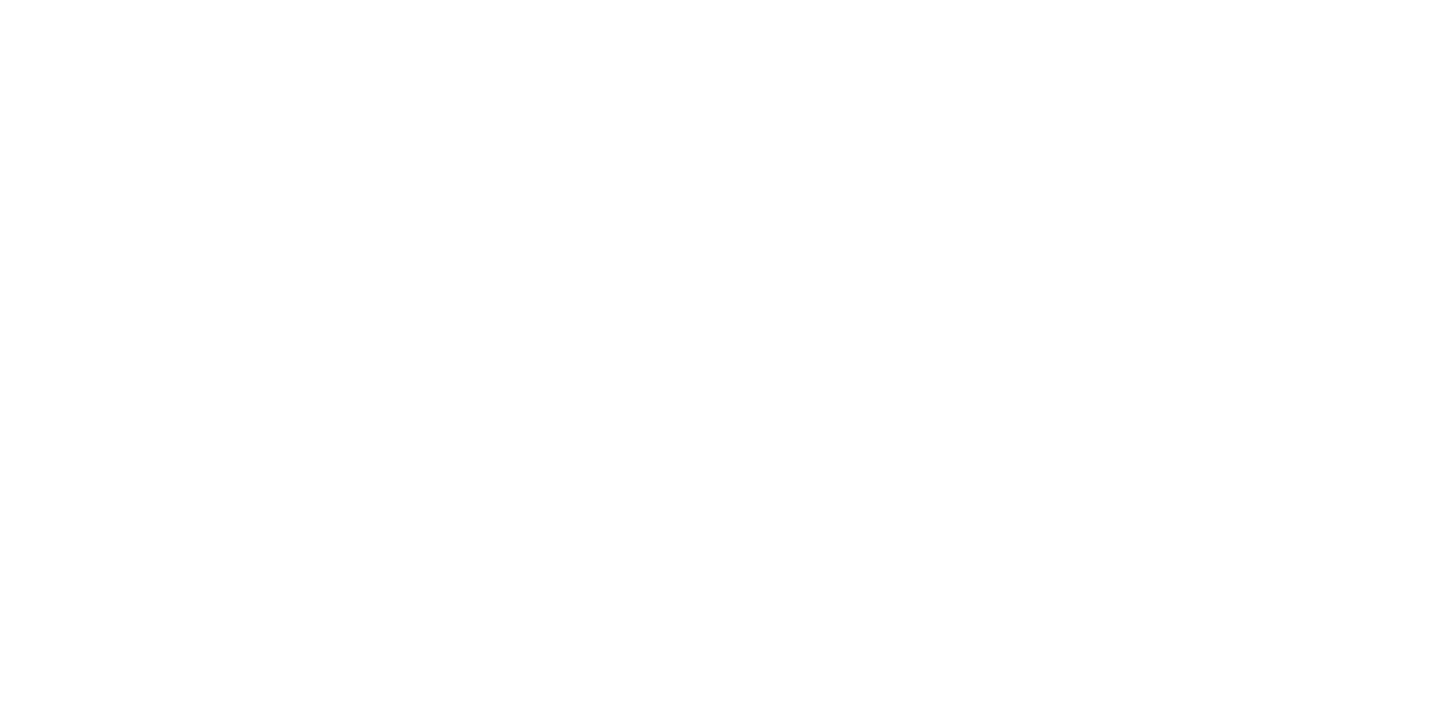 scroll, scrollTop: 0, scrollLeft: 0, axis: both 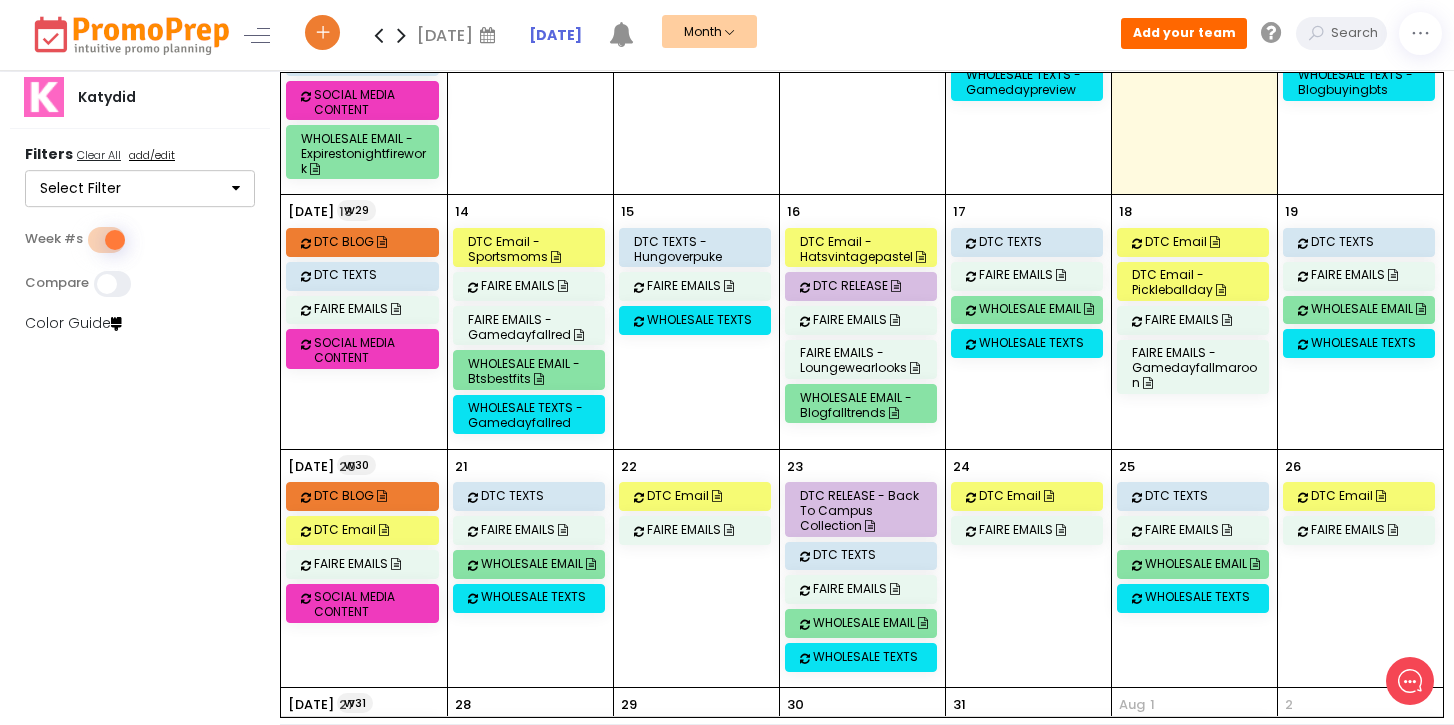 click on "14 DTC Email - sportsmoms     FAIRE EMAILS   FAIRE EMAILS - gamedayfallred   WHOLESALE EMAIL - btsbestfits   WHOLESALE TEXTS - gamedayfallred" at bounding box center [530, 321] 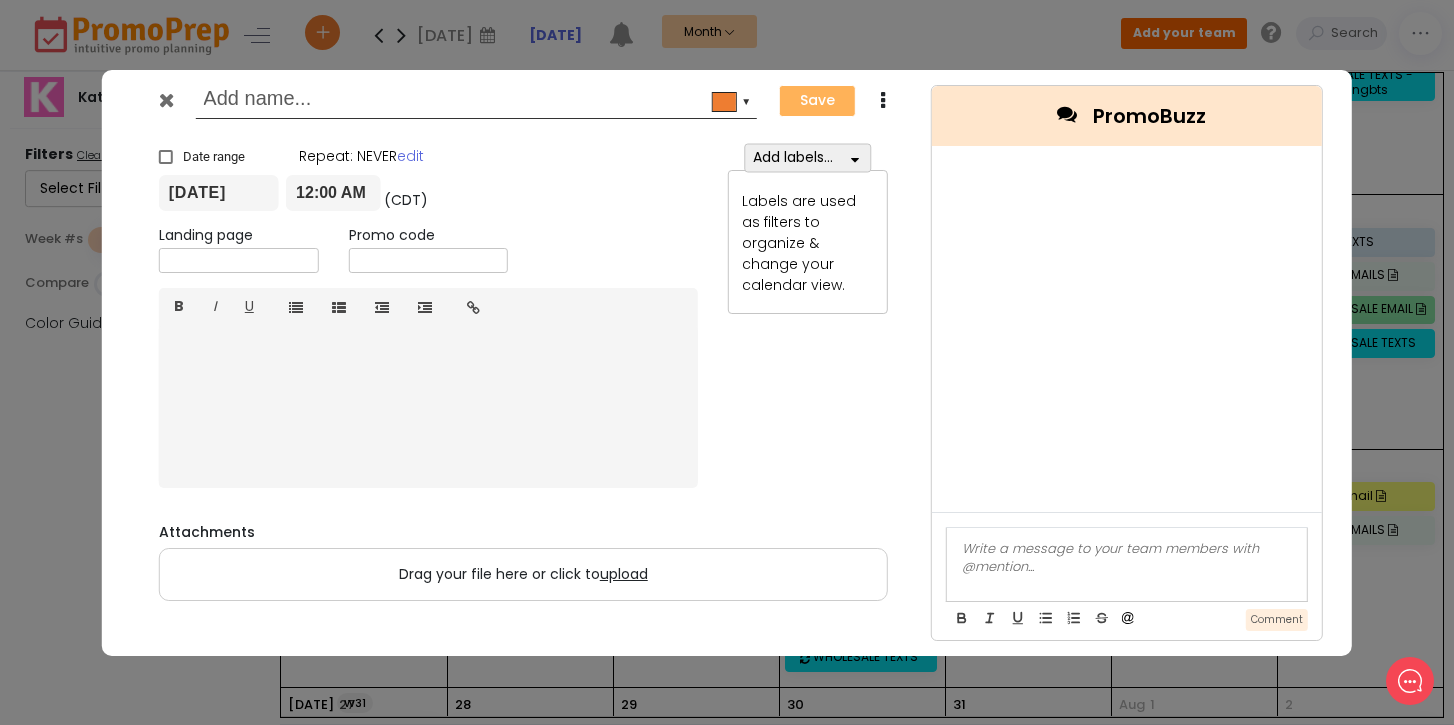 click at bounding box center [472, 101] 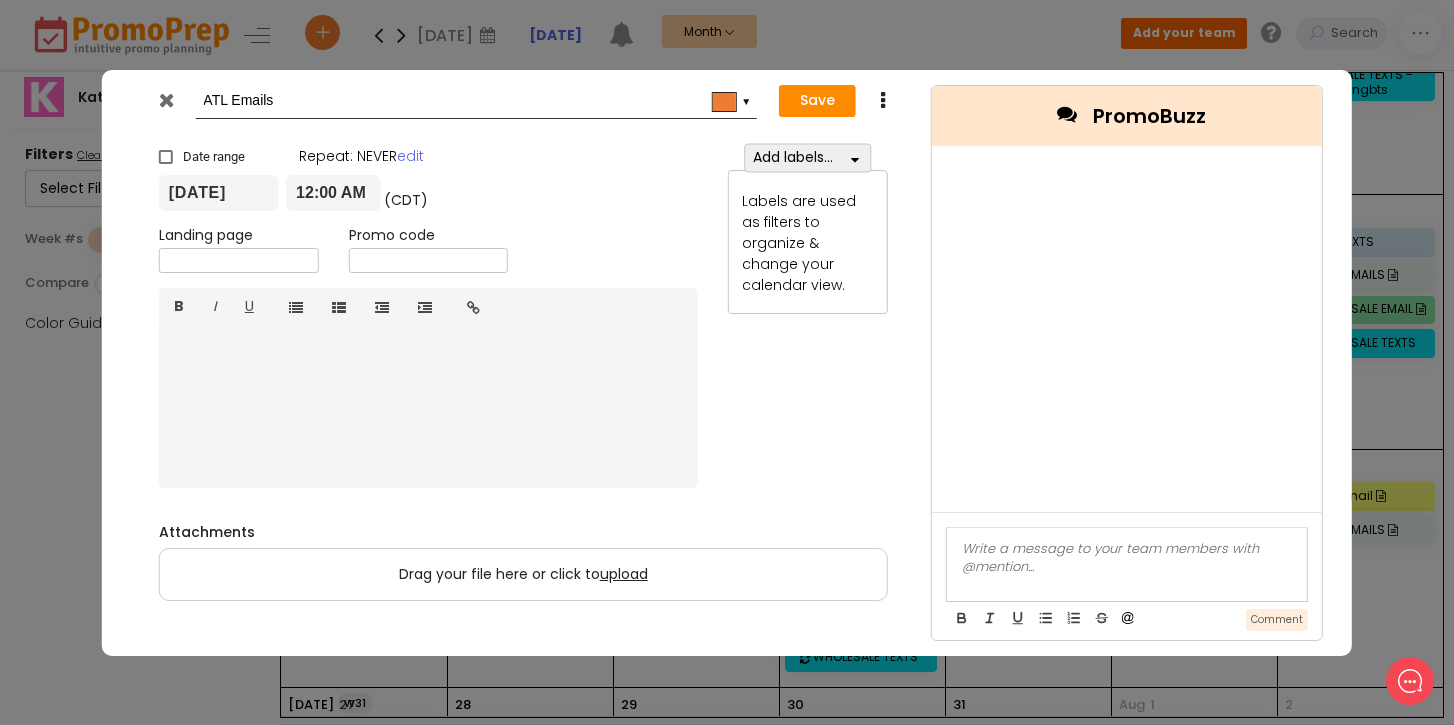 type on "ATL Emails" 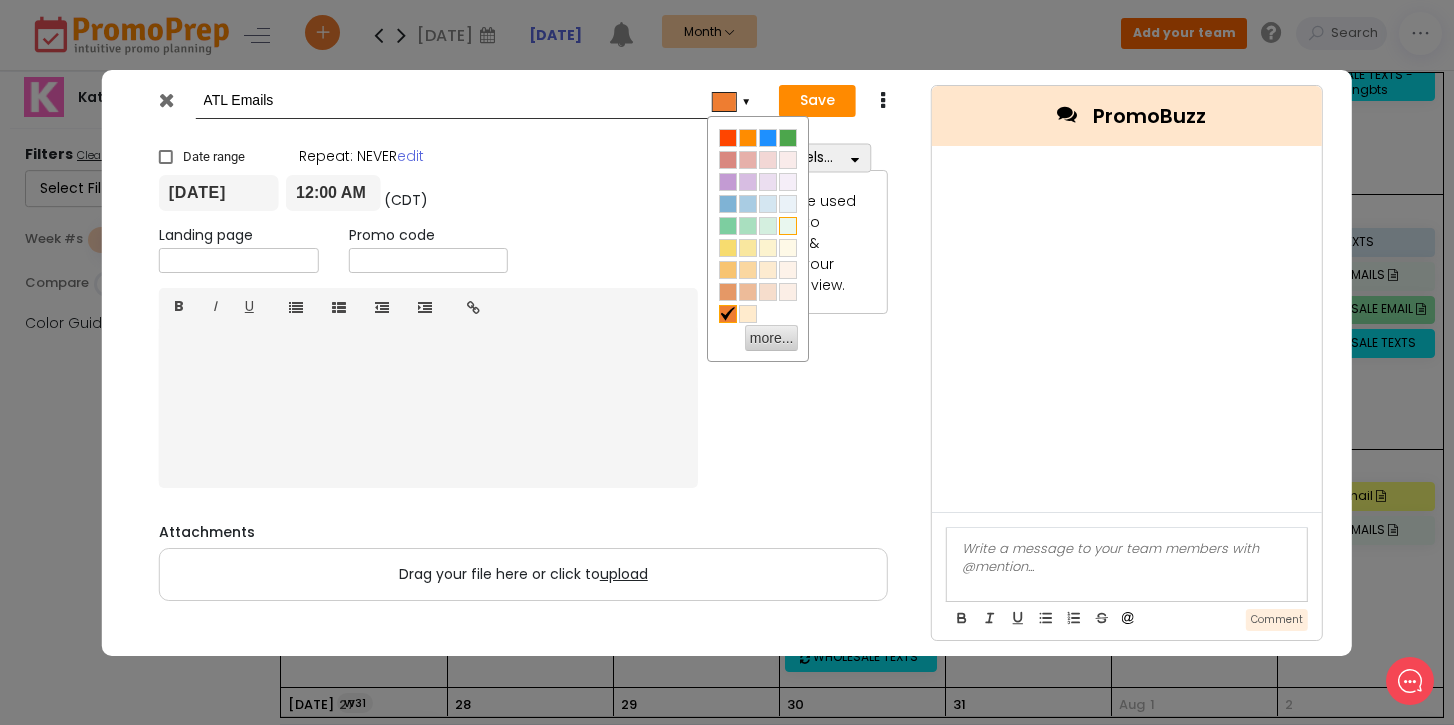 click at bounding box center [788, 226] 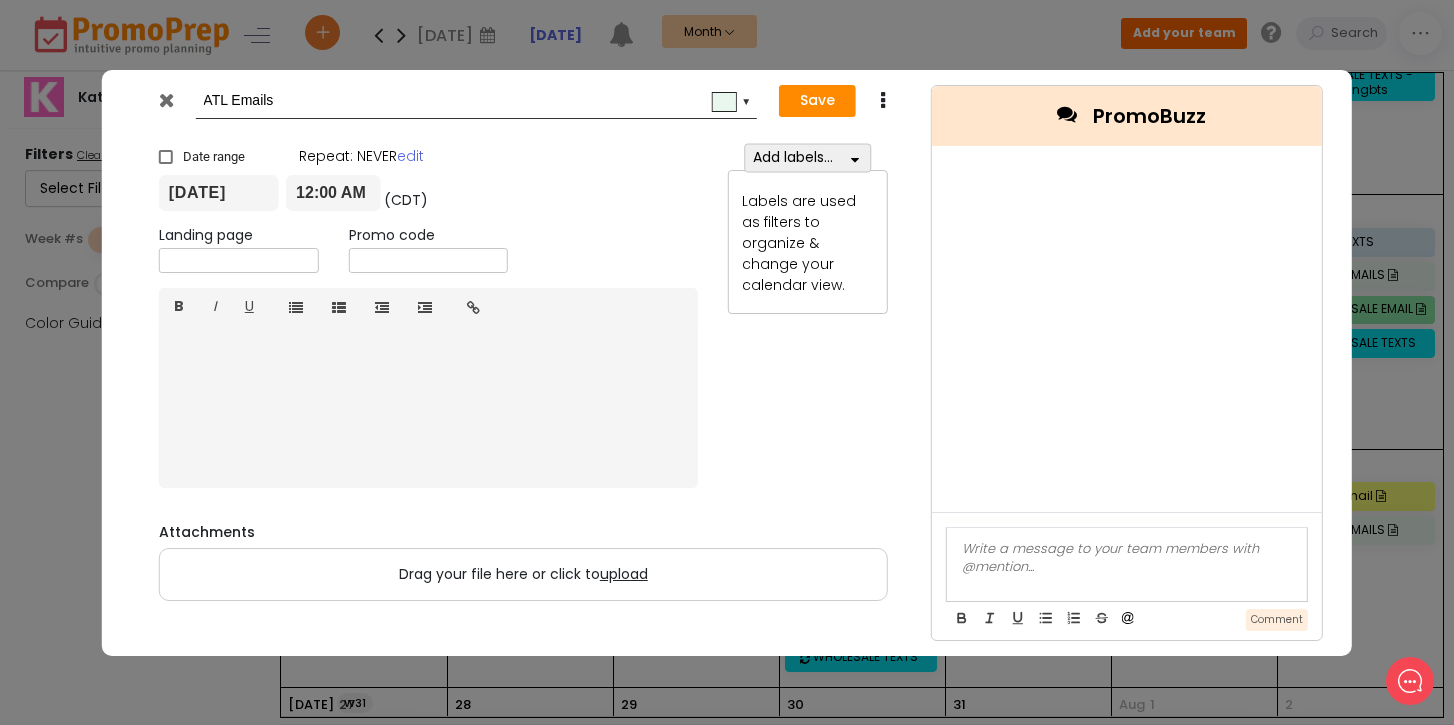 click at bounding box center (883, 101) 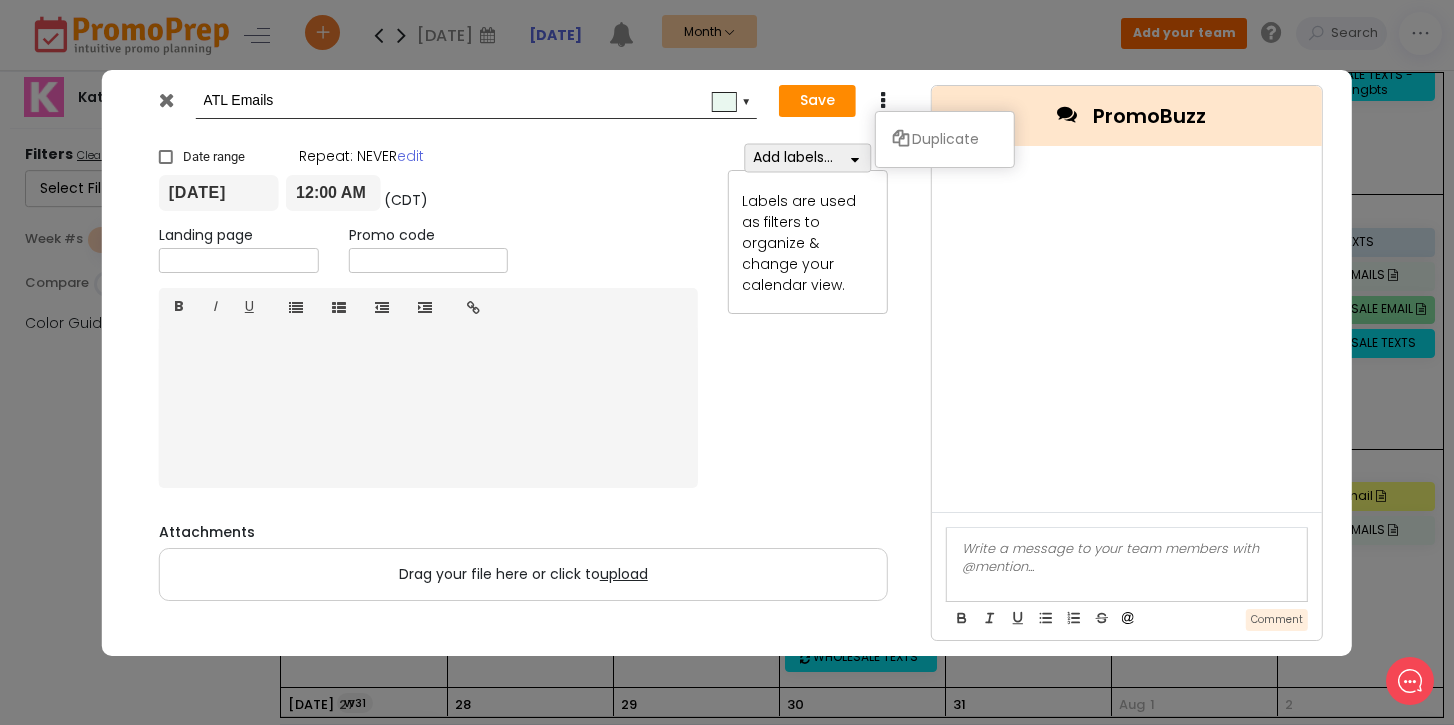 click on "Add labels...  DTC Select All Clear All Blog Posts DTC Email DTC Releases DTC Sales DTC Texts Social Media Wholesale Select All Clear All Faire Markets Wholesale Wholesale Emails Wholesale Sales Wholesale Texts Sales Select All Clear All DTC Sales Wholesale Sales * Required label  Apply  Labels are used as filters to organize & change your calendar view." at bounding box center (808, 314) 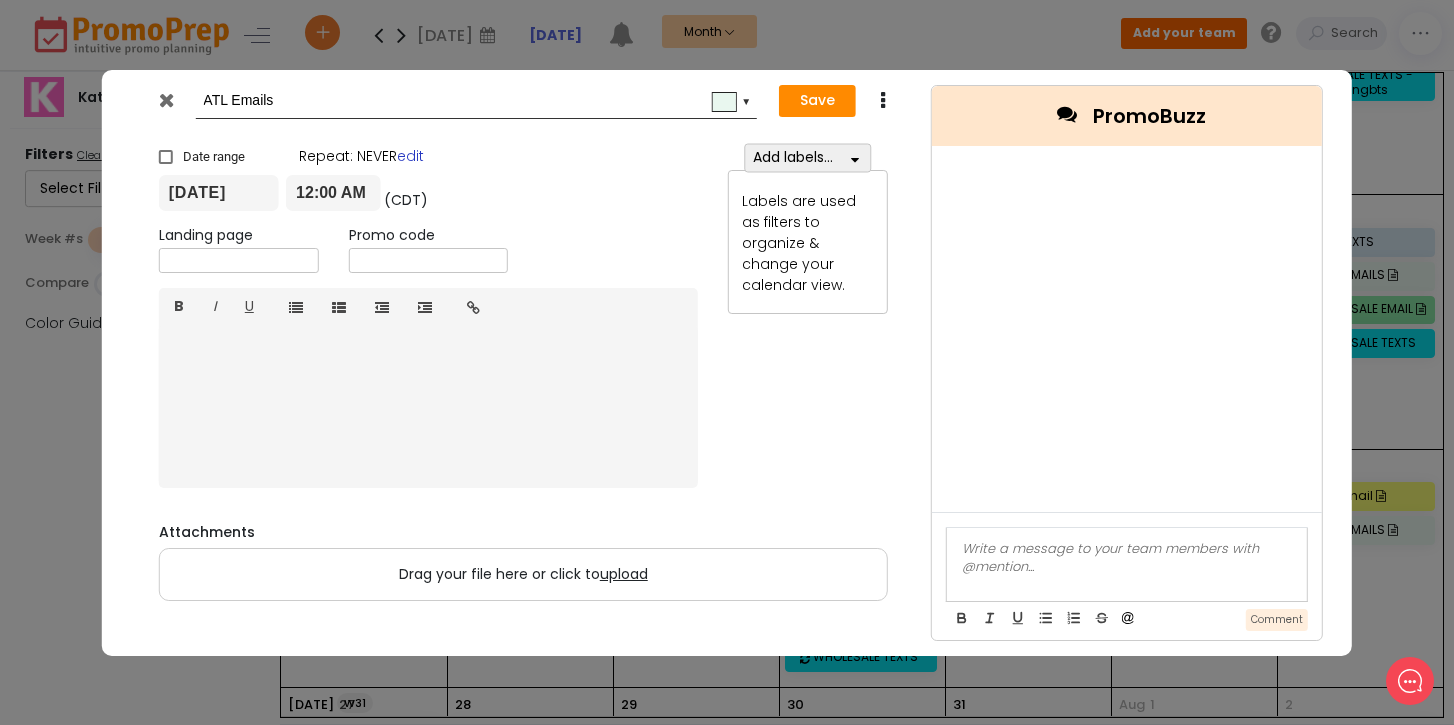 click on "edit" at bounding box center [410, 156] 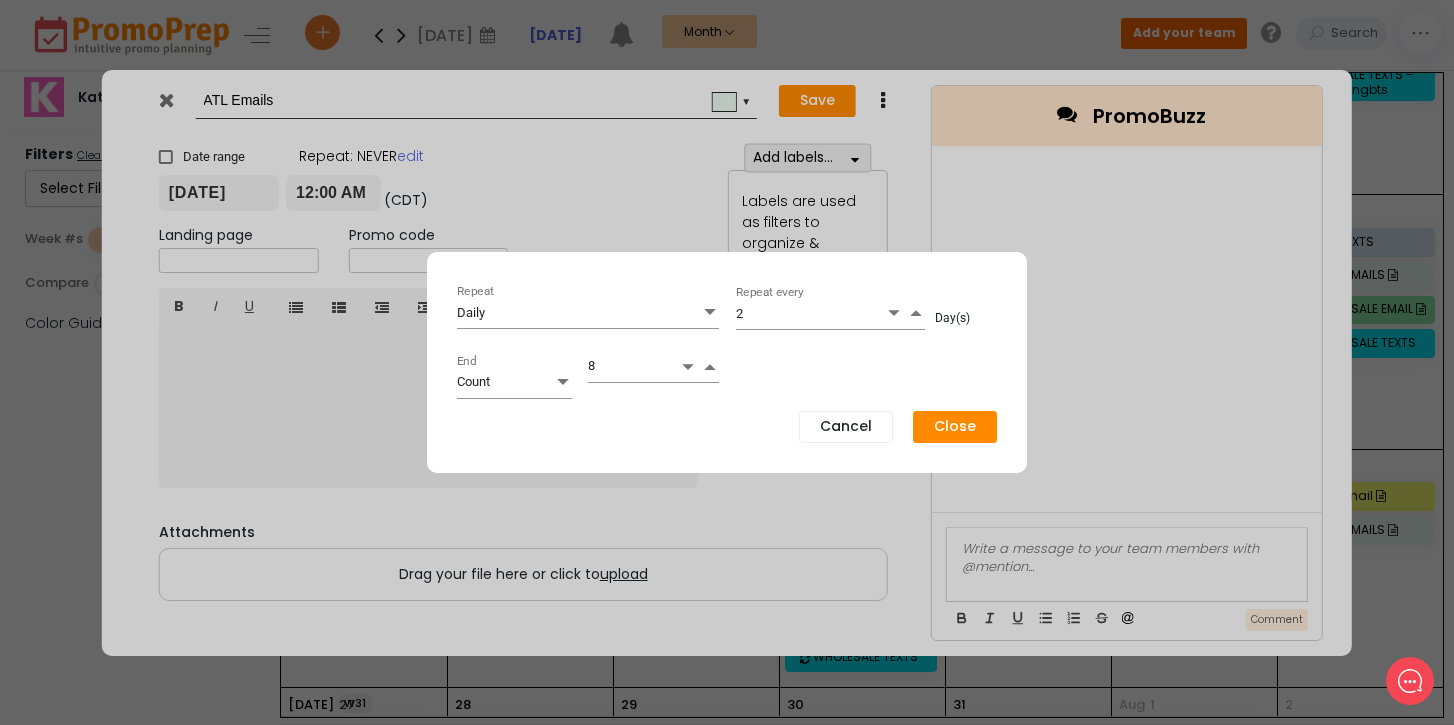 click on "Daily Daily Repeat" 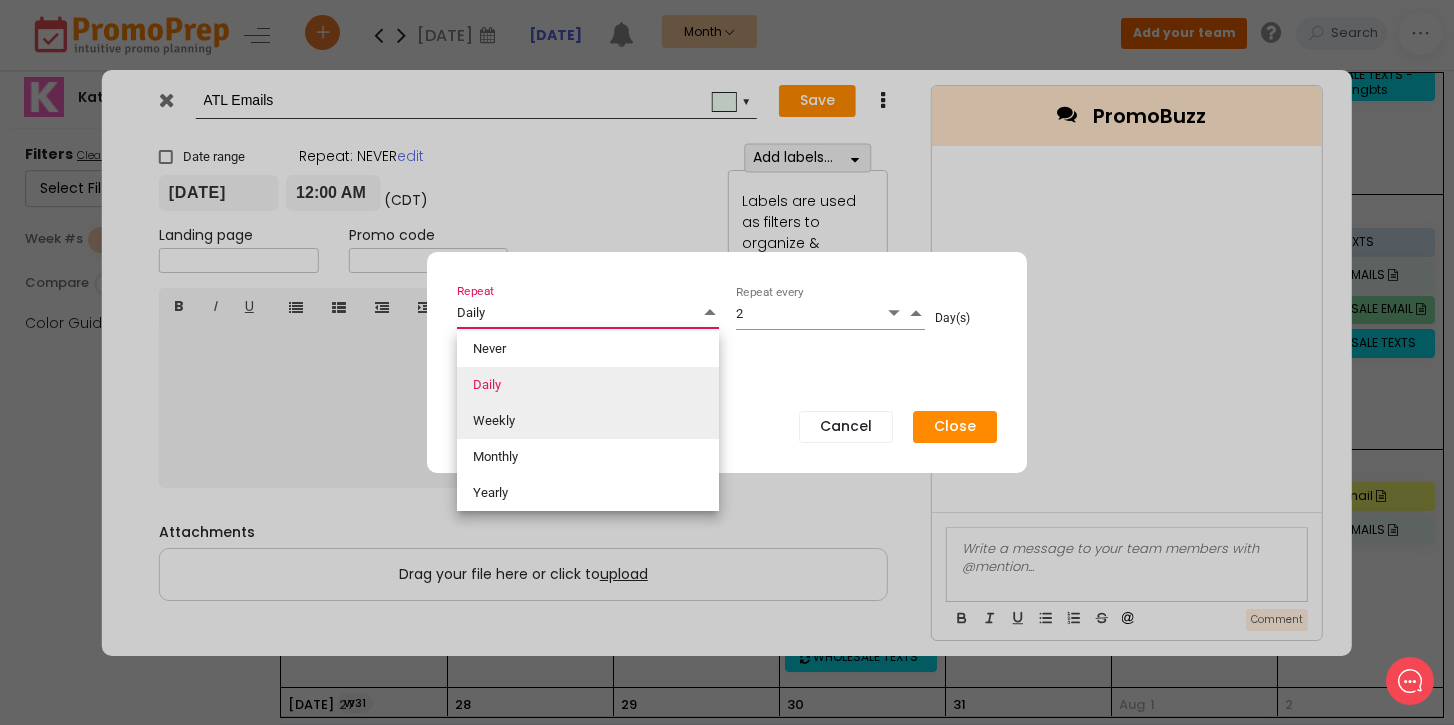 click on "Weekly" at bounding box center [588, 421] 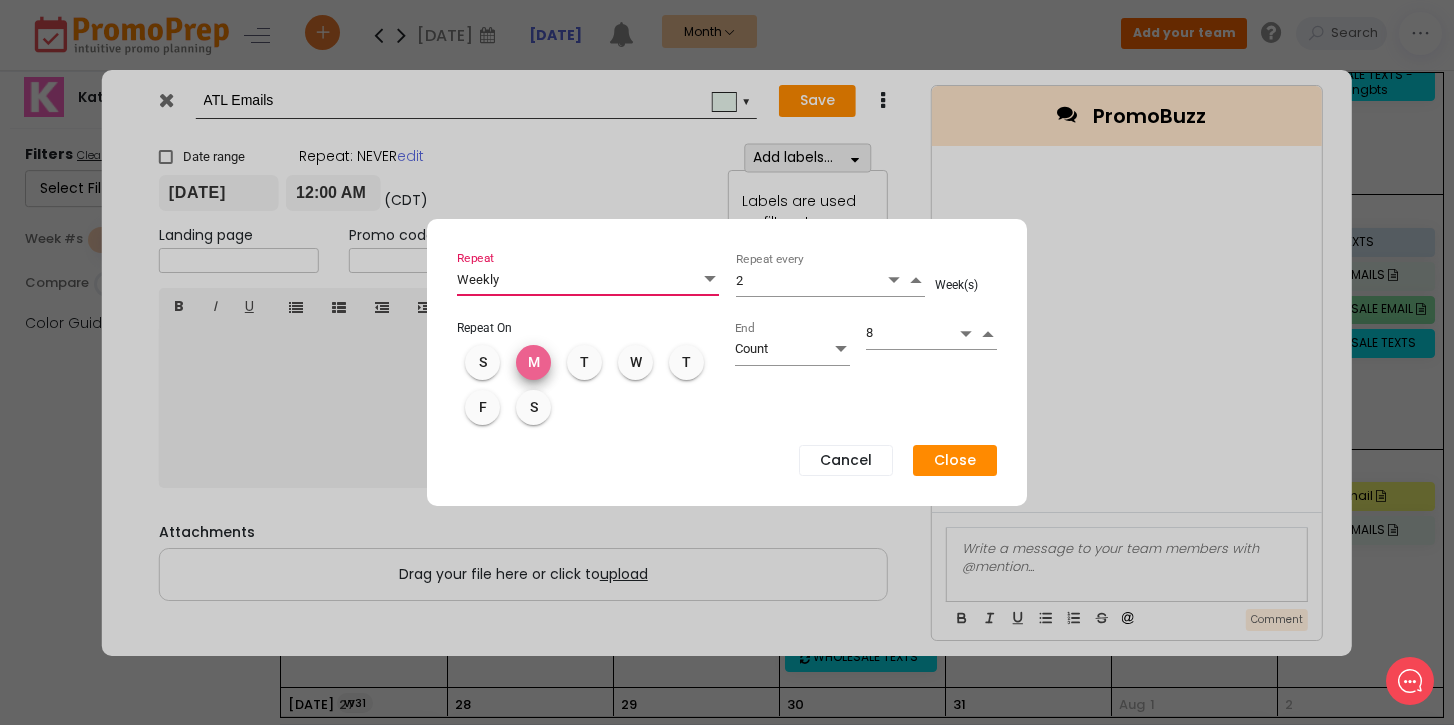 click on "Count Count End" 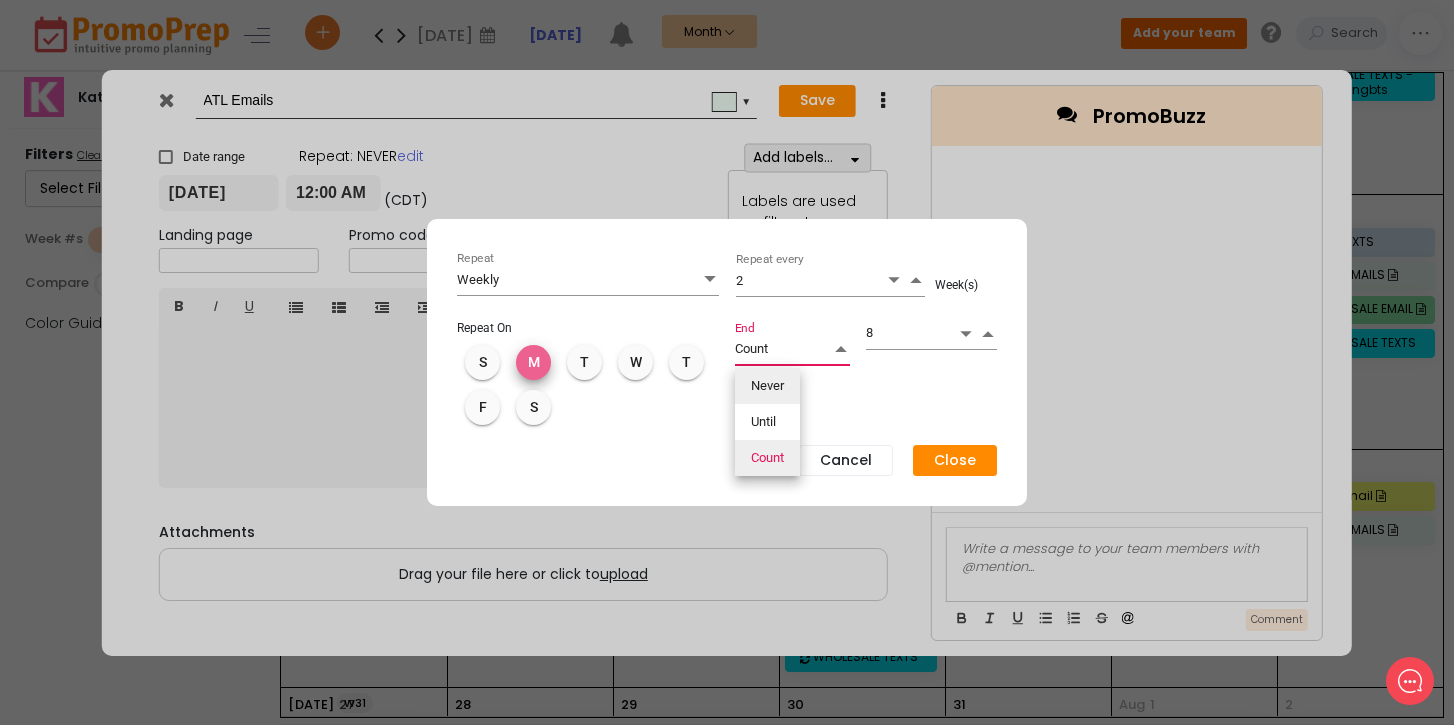 click on "Never" at bounding box center (767, 386) 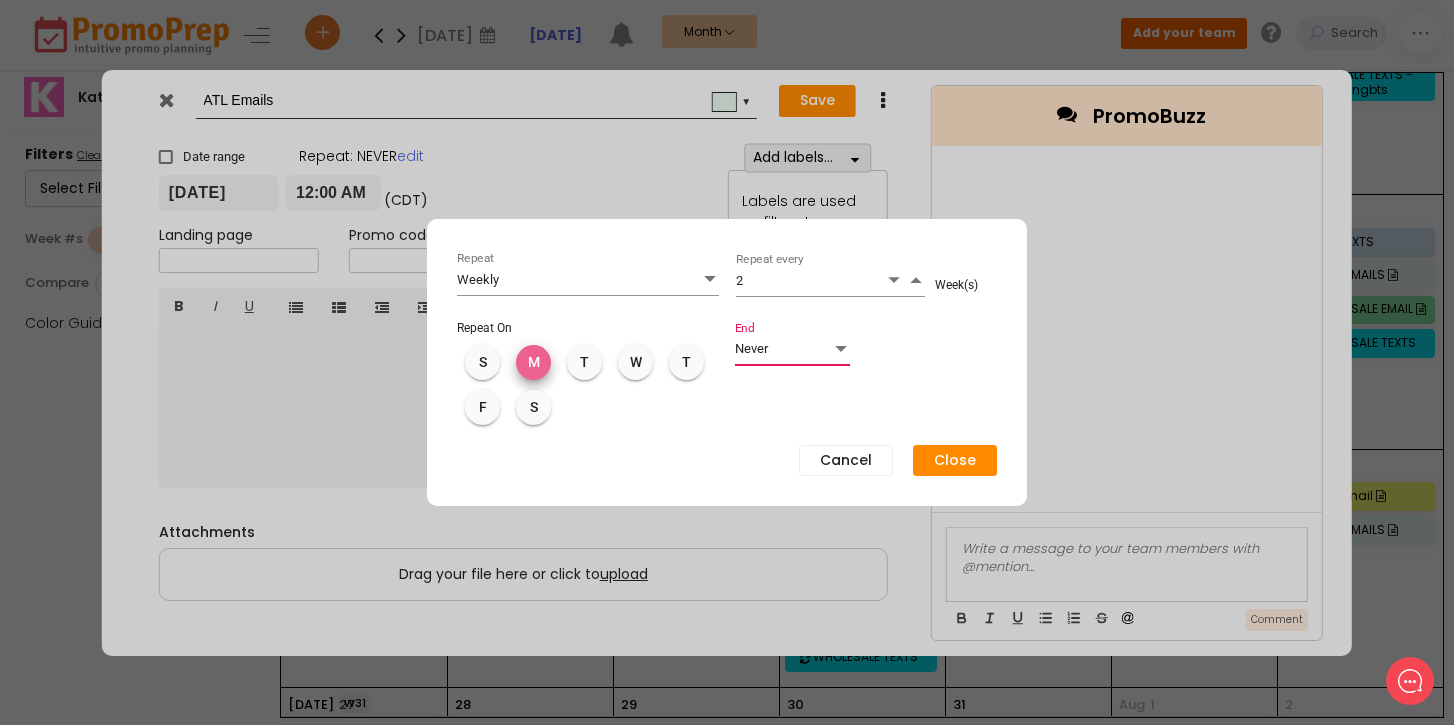 click 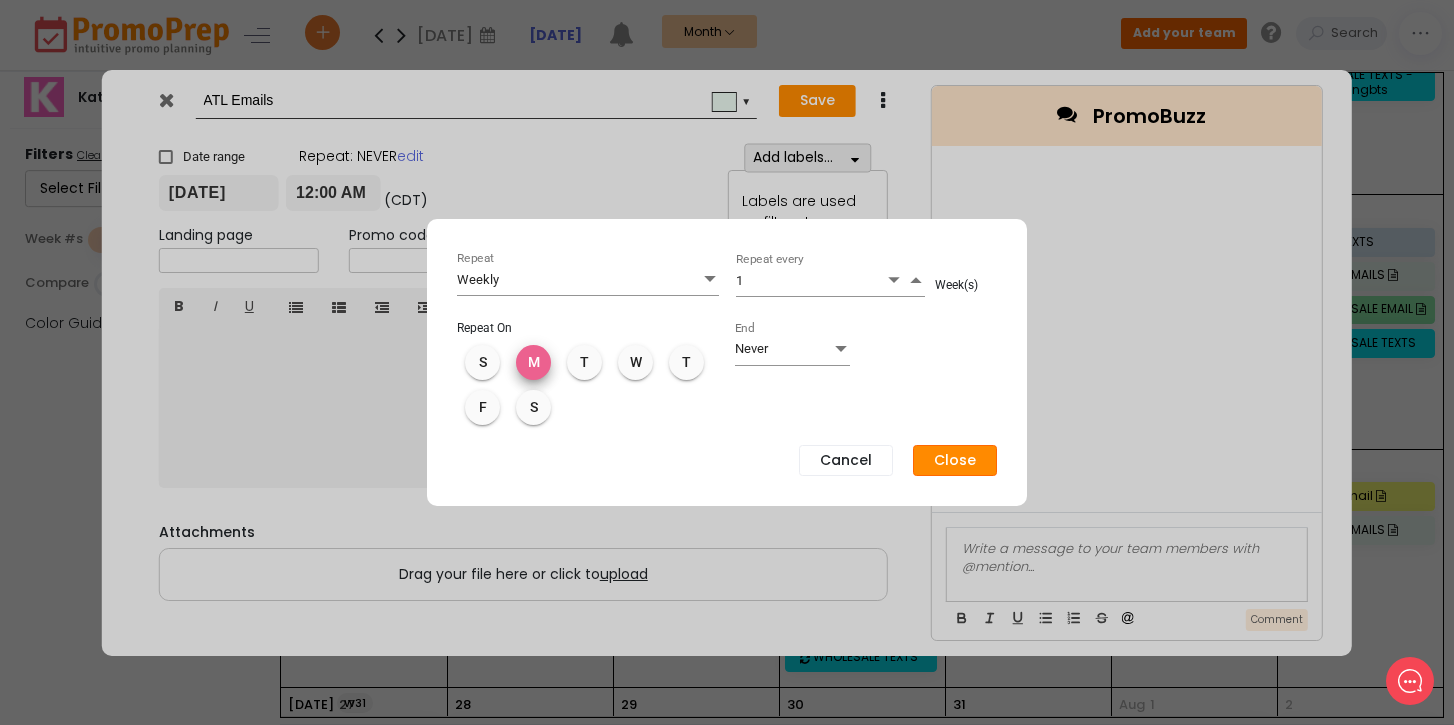 click on "Close" 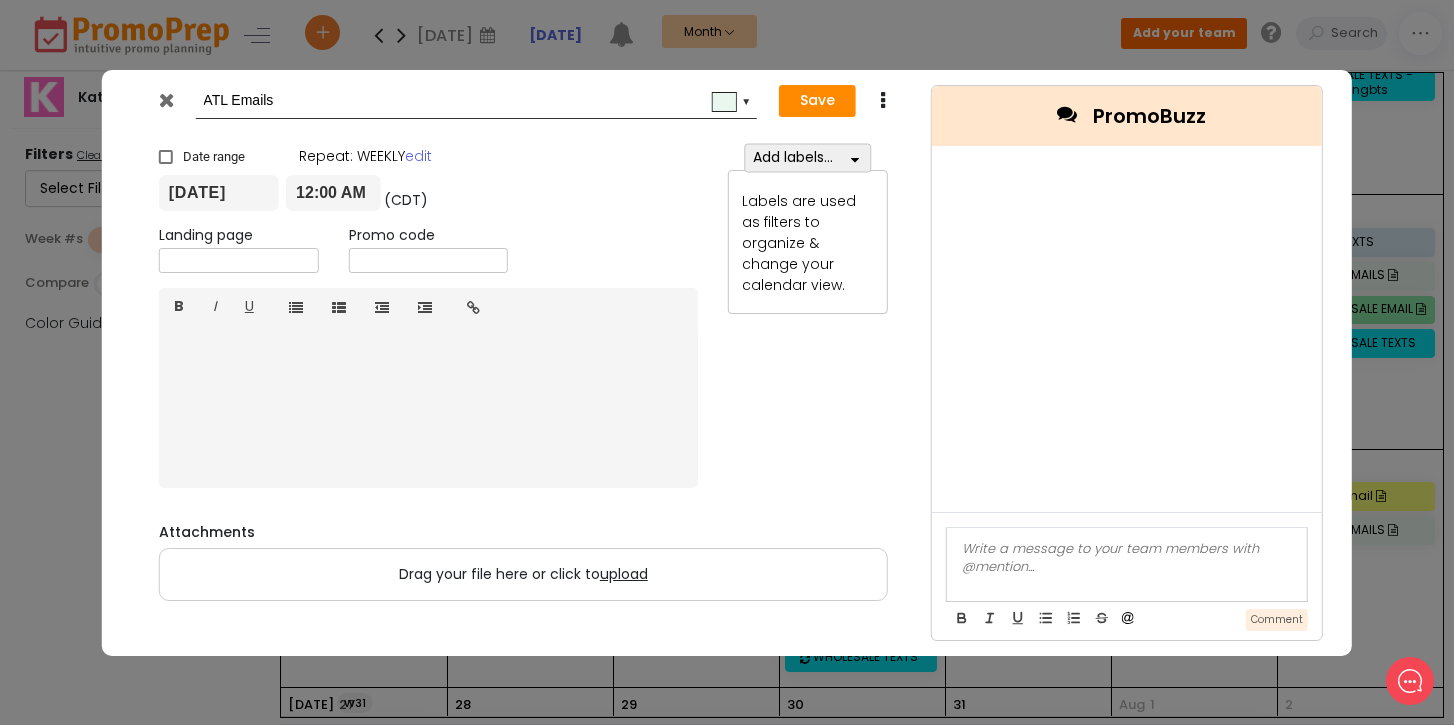 click on "ATL Emails" at bounding box center (472, 101) 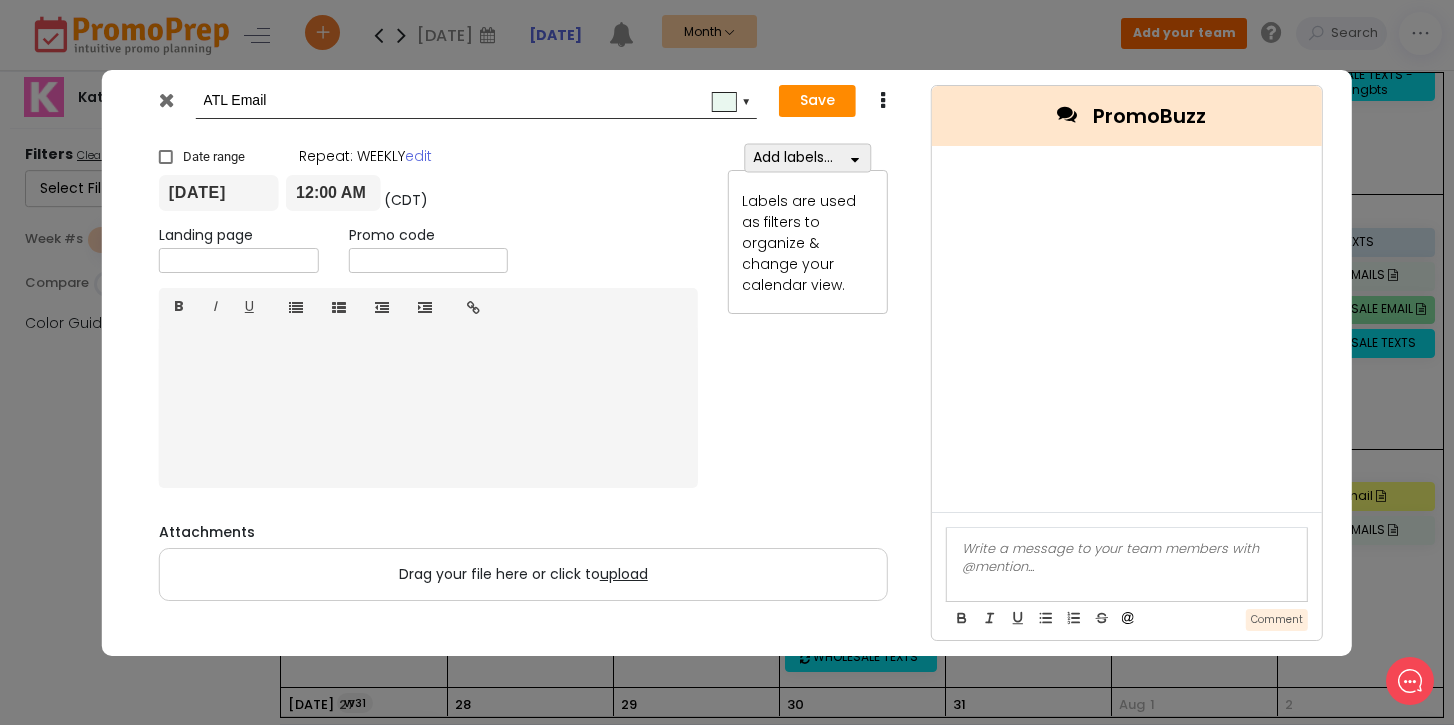type on "ATL Email" 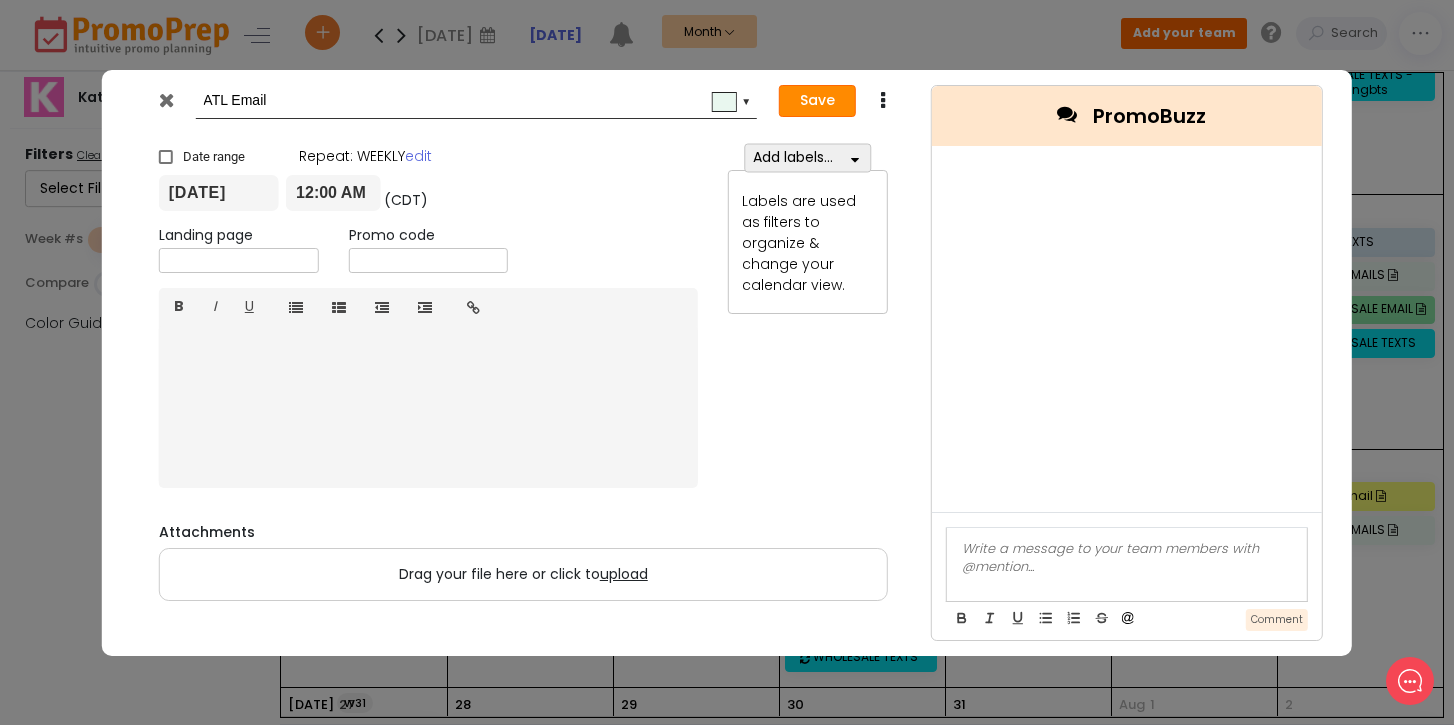 click on "Save" at bounding box center [817, 101] 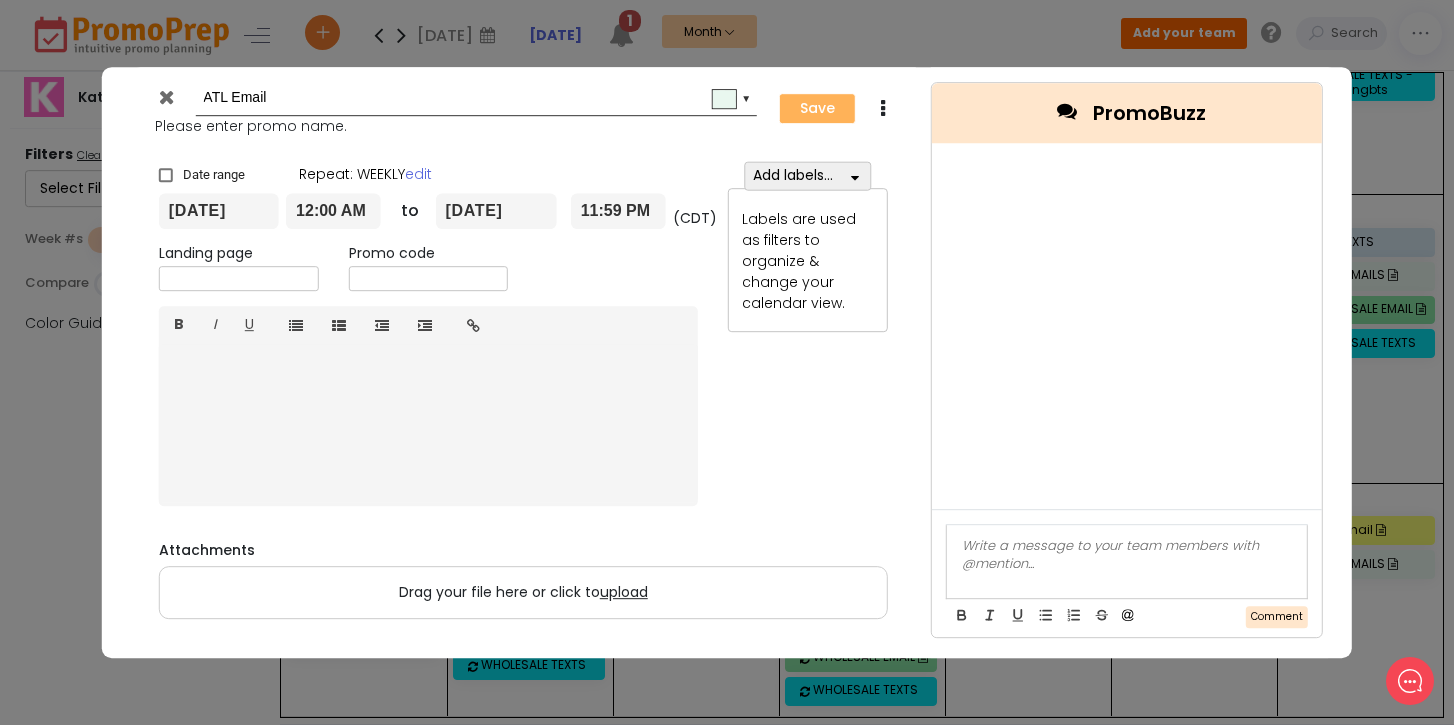 checkbox on "true" 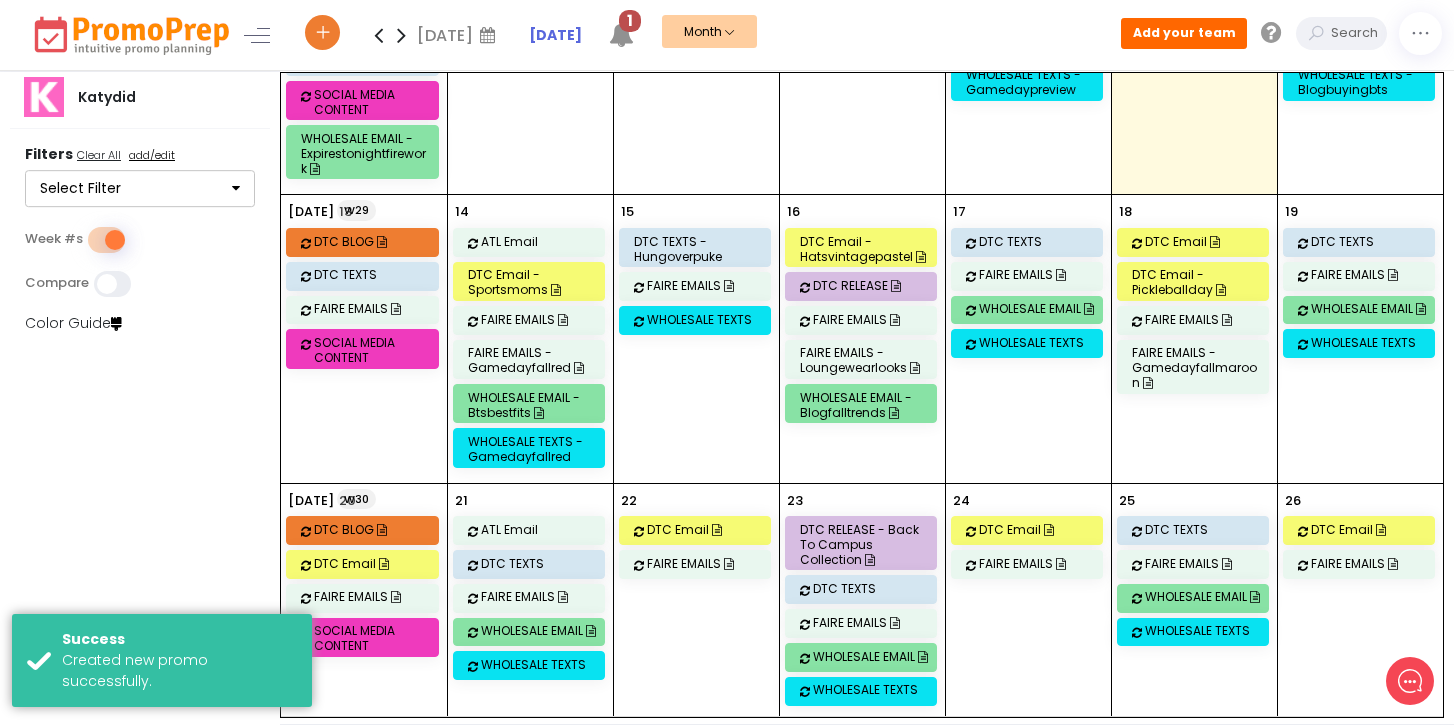 click on "ATL Email" at bounding box center (545, 529) 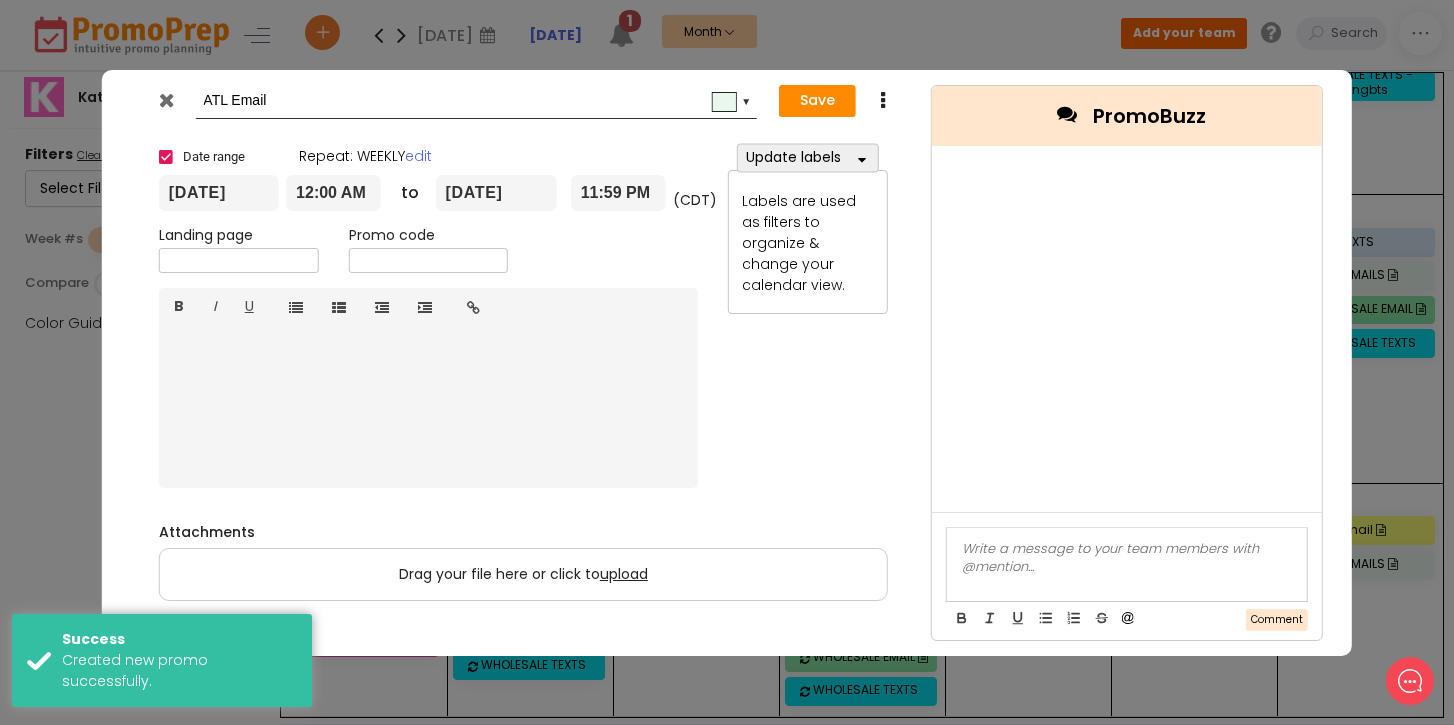 click on "ATL Email" at bounding box center [472, 101] 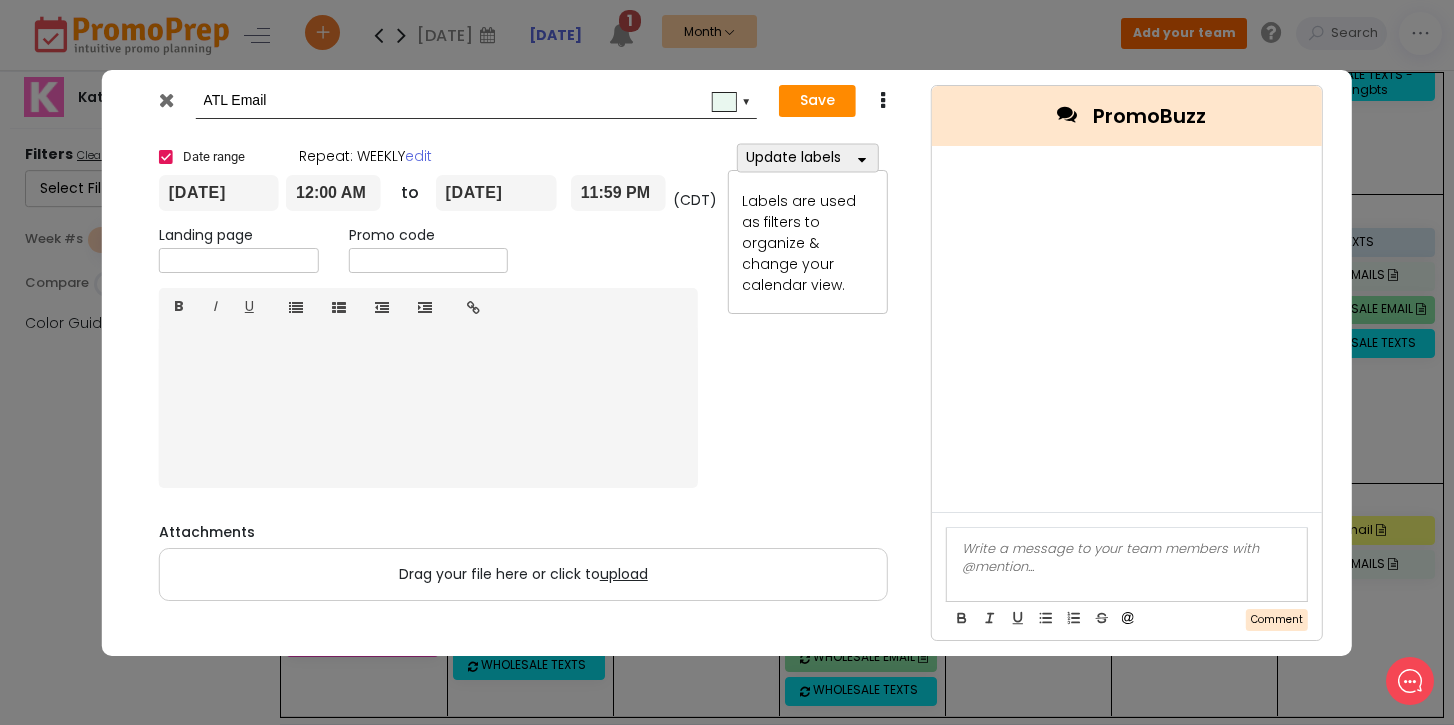 click on "ATL Email" at bounding box center [472, 101] 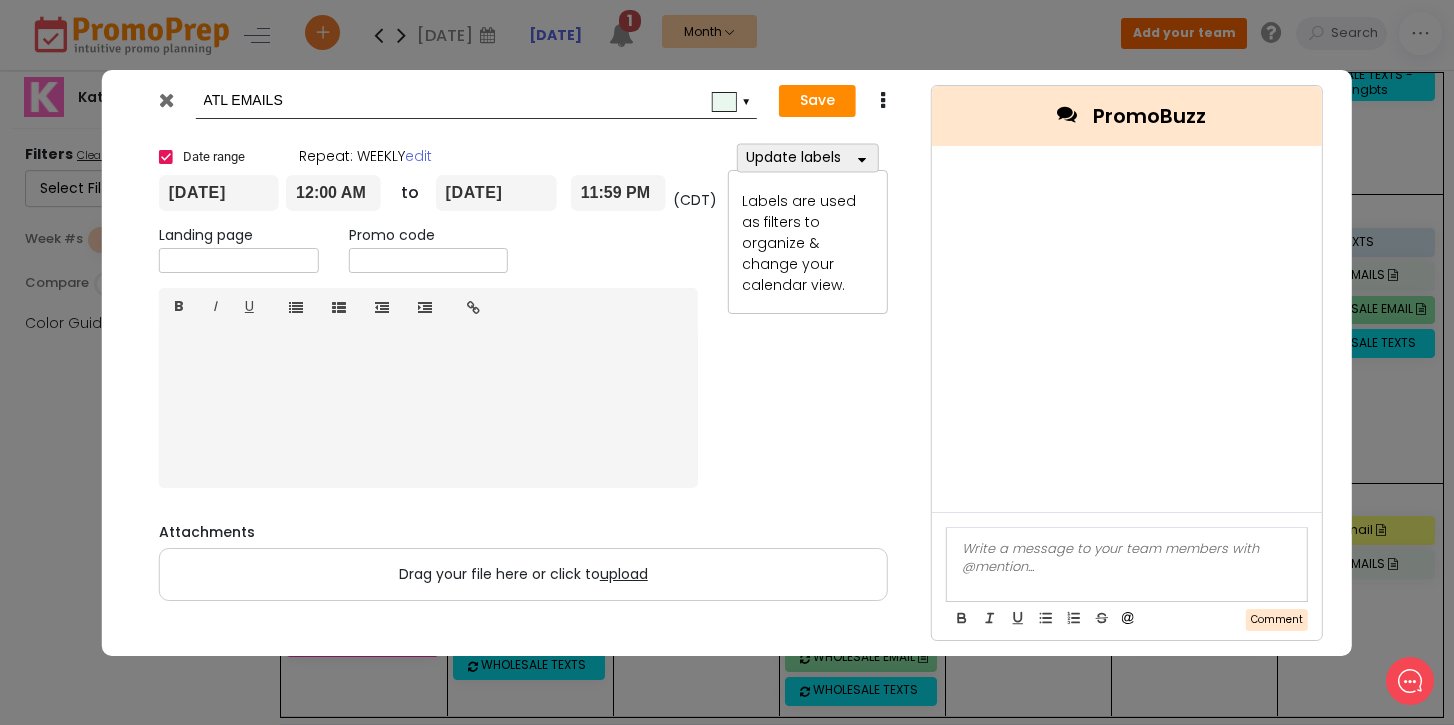 type on "ATL EMAILS" 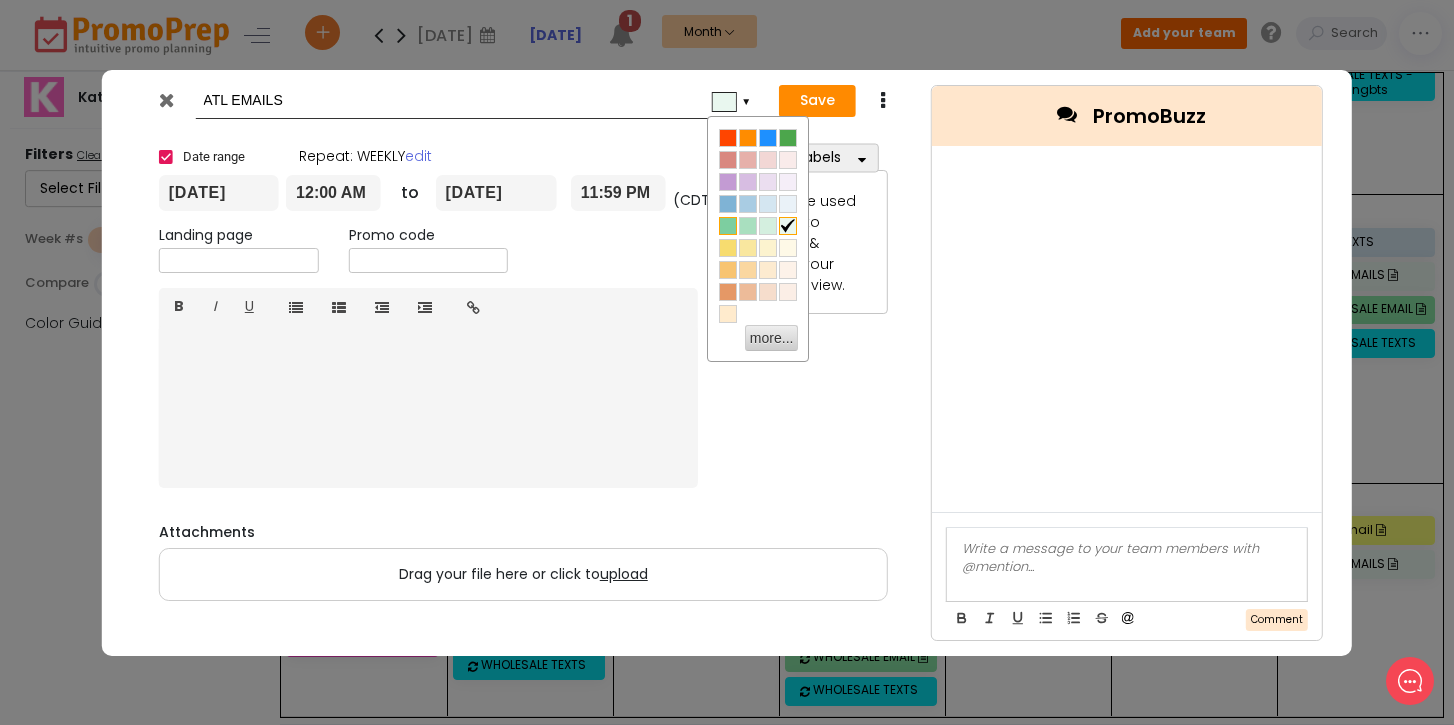click at bounding box center [728, 226] 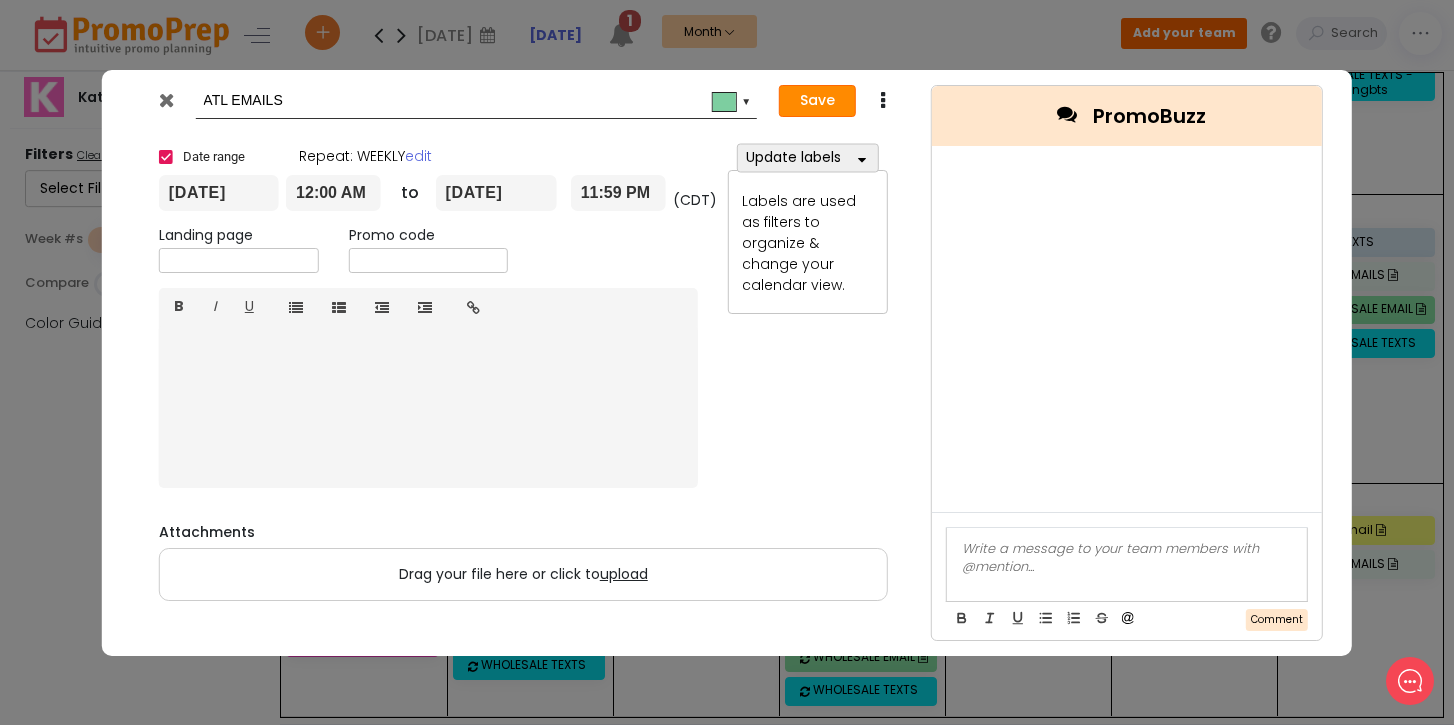 click on "Save" at bounding box center [817, 101] 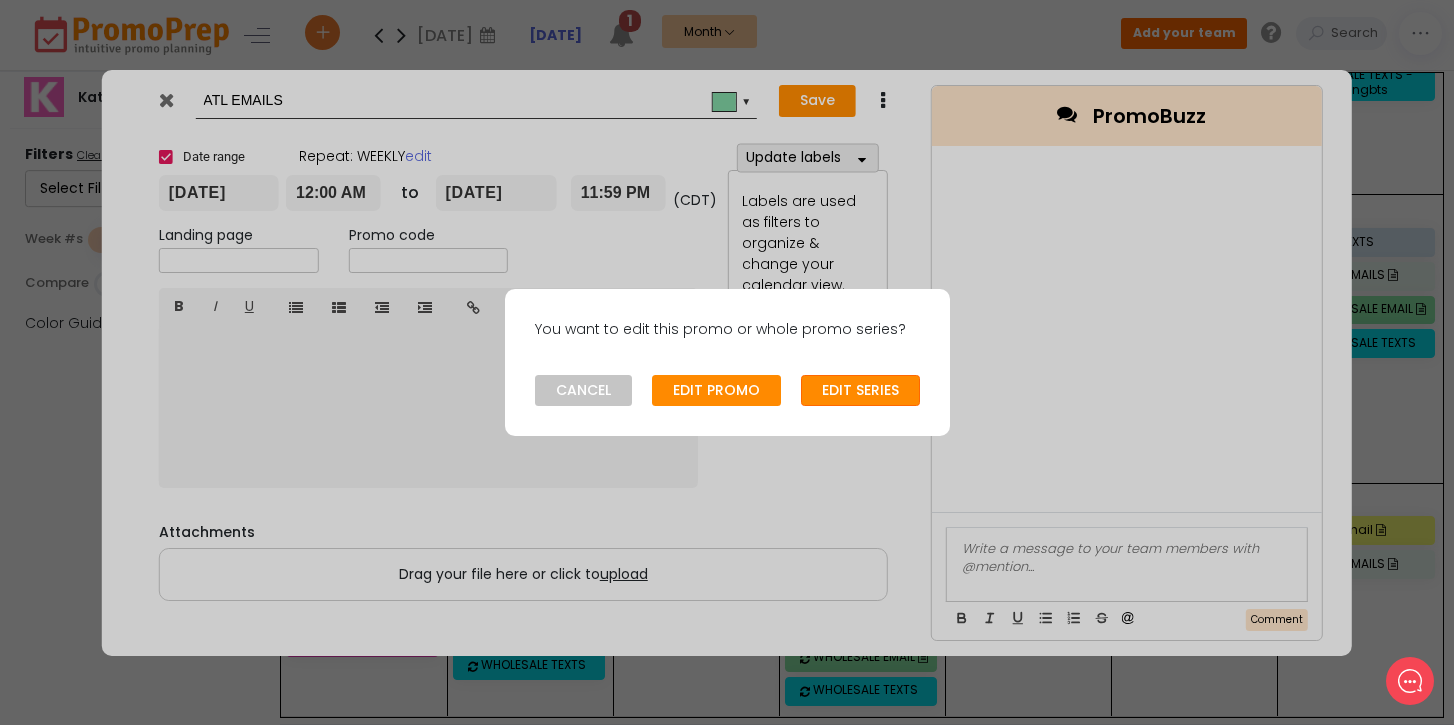 click on "EDIT SERIES" 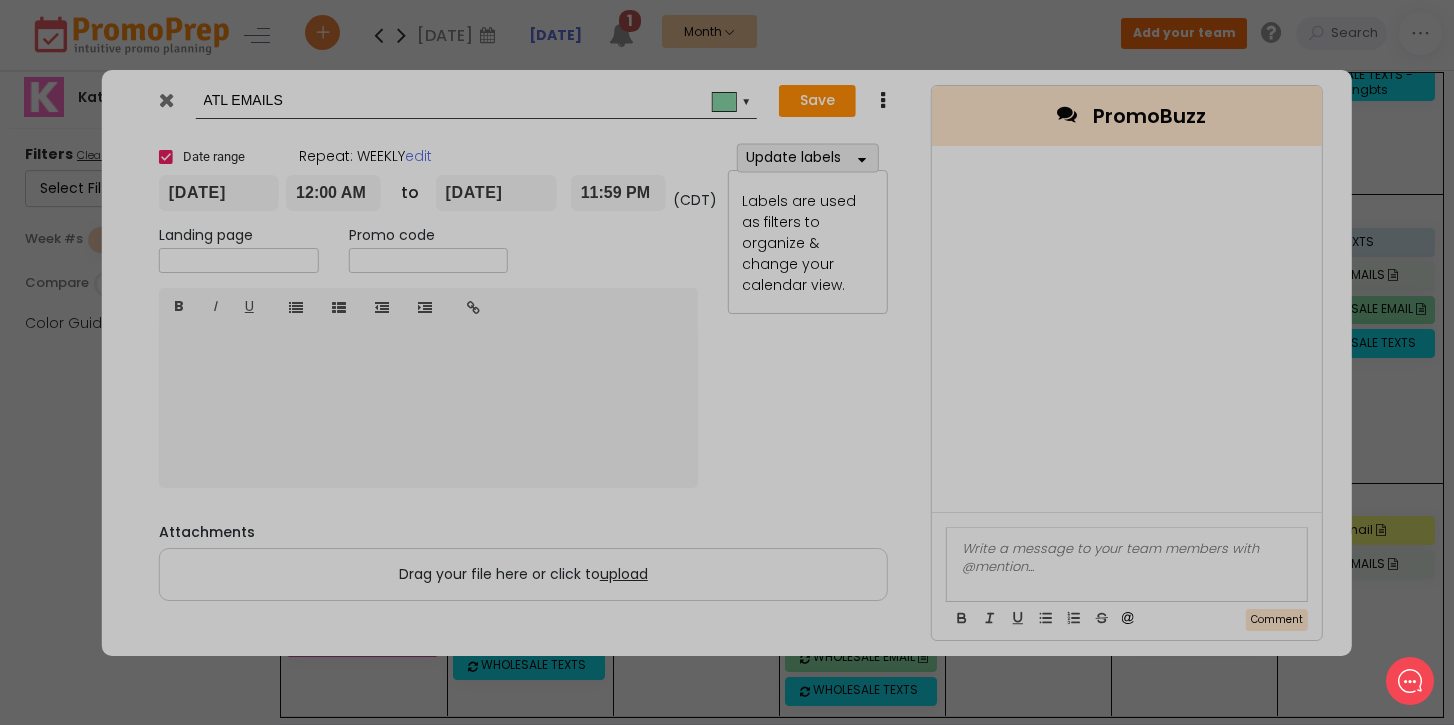 type on "[DATE]" 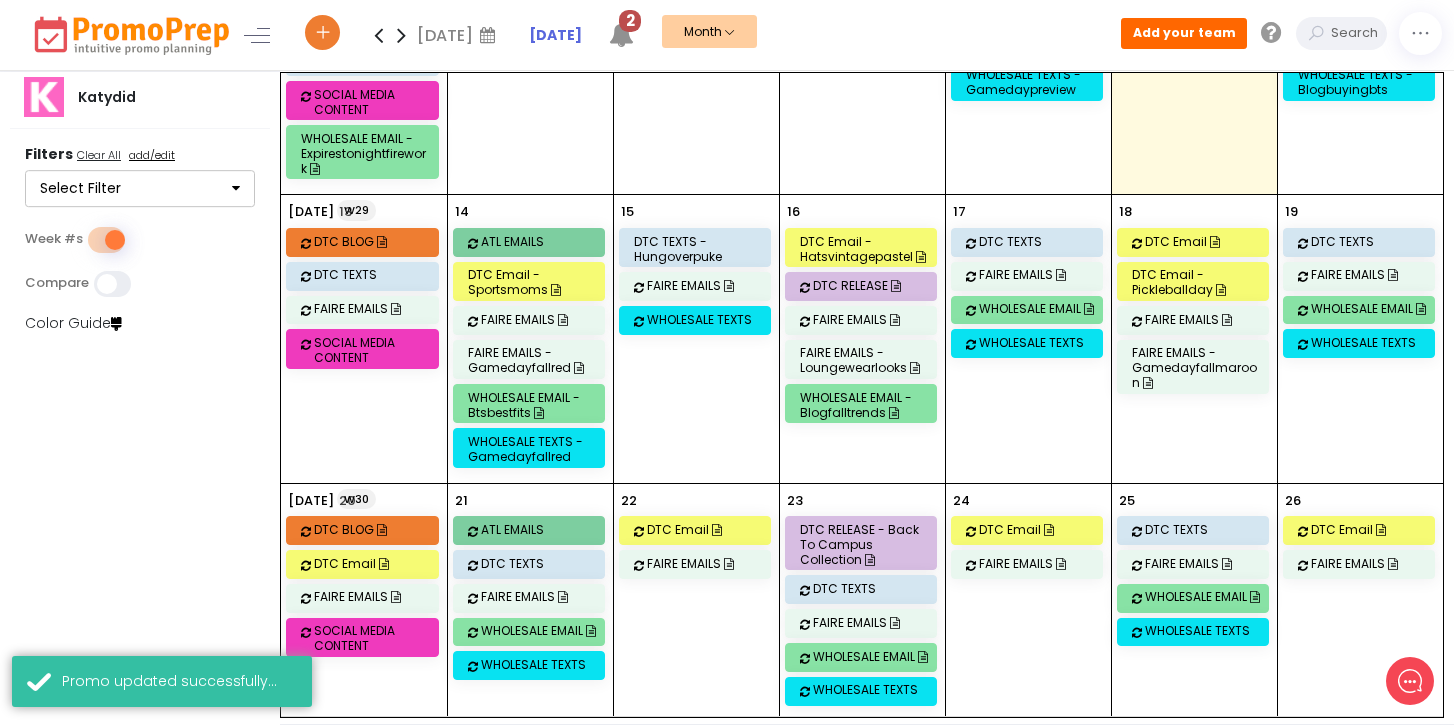 click on "ATL EMAILS" at bounding box center [545, 241] 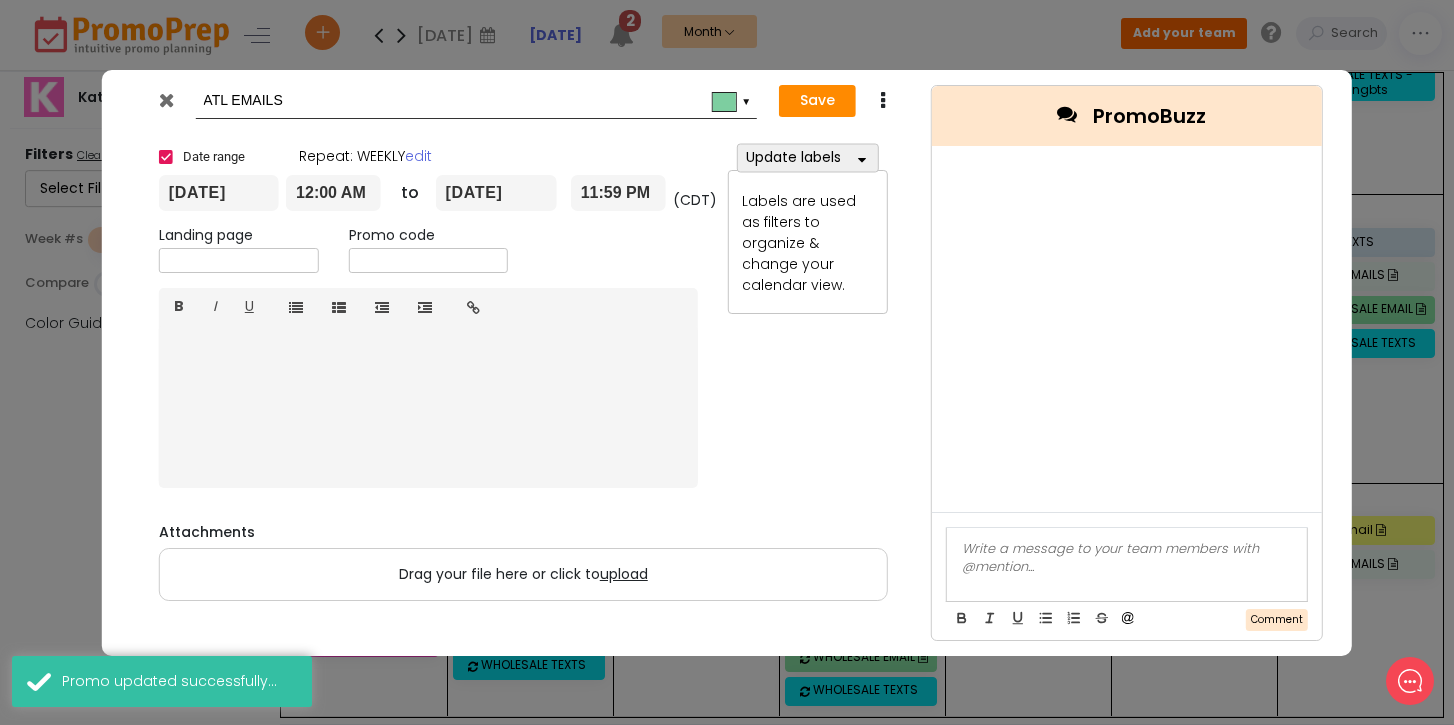 click on "▼" at bounding box center (746, 100) 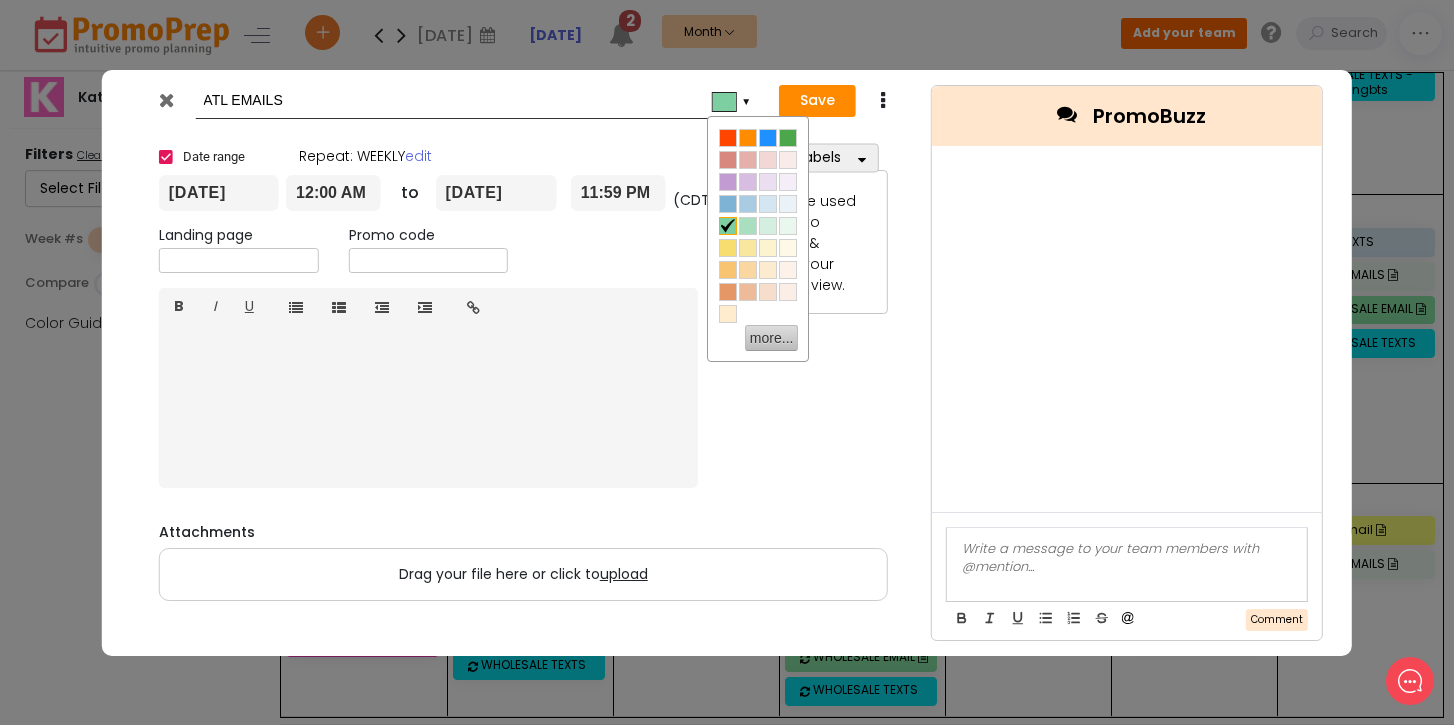 click on "more..." at bounding box center [772, 338] 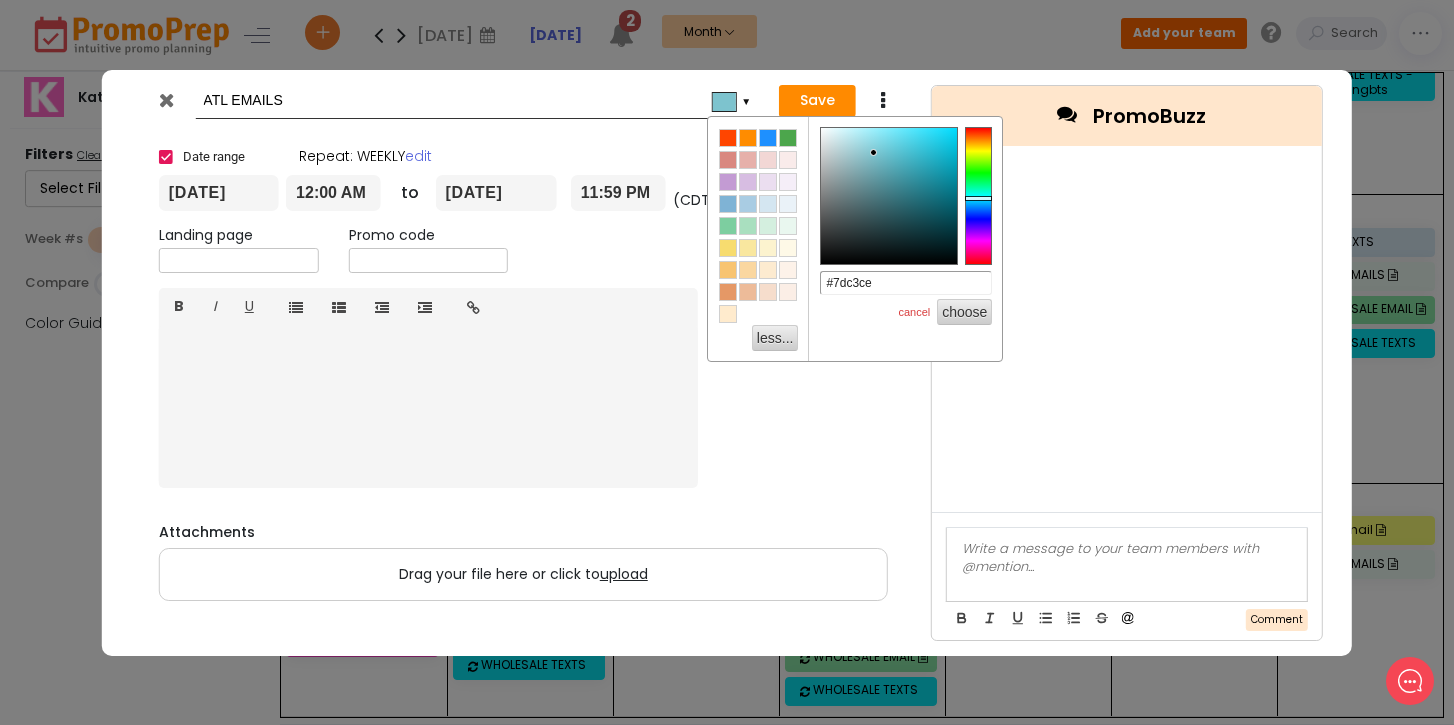 click at bounding box center [979, 196] 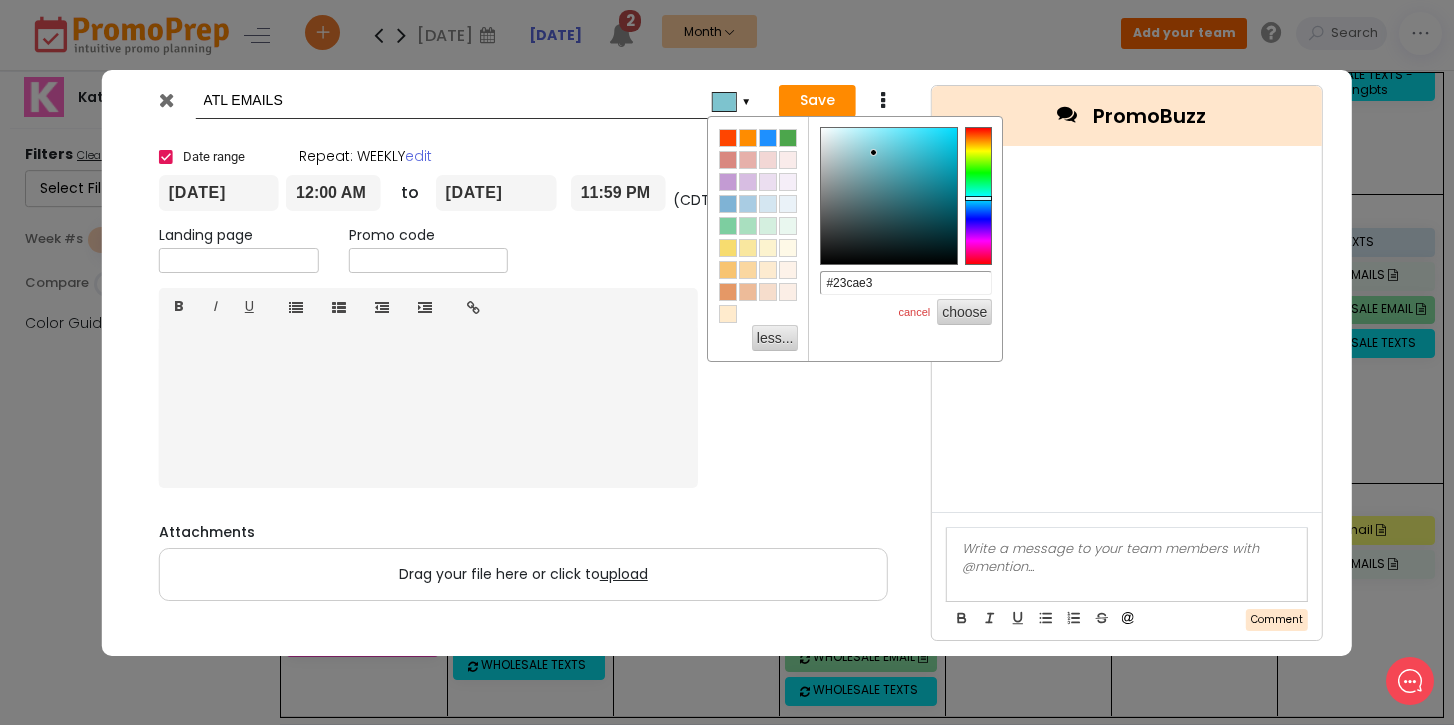 click at bounding box center [889, 196] 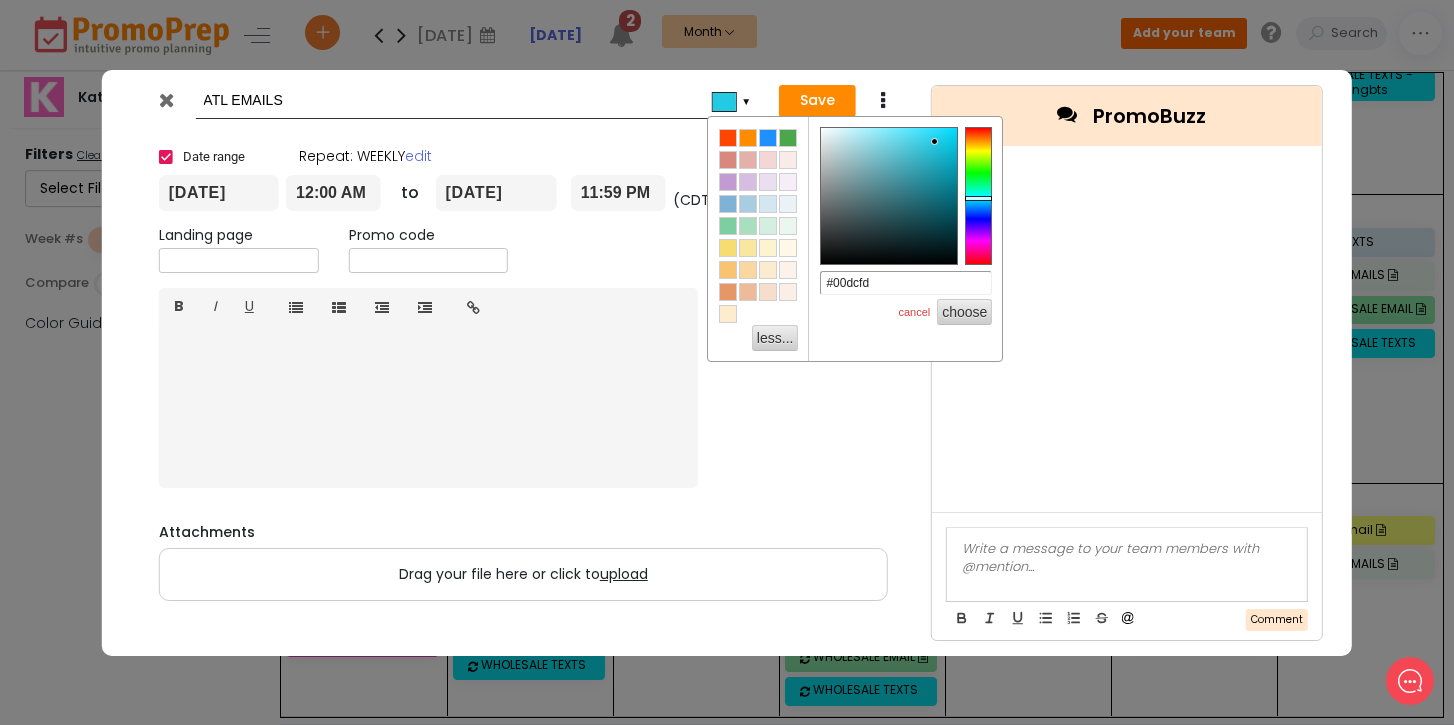type on "#00ddff" 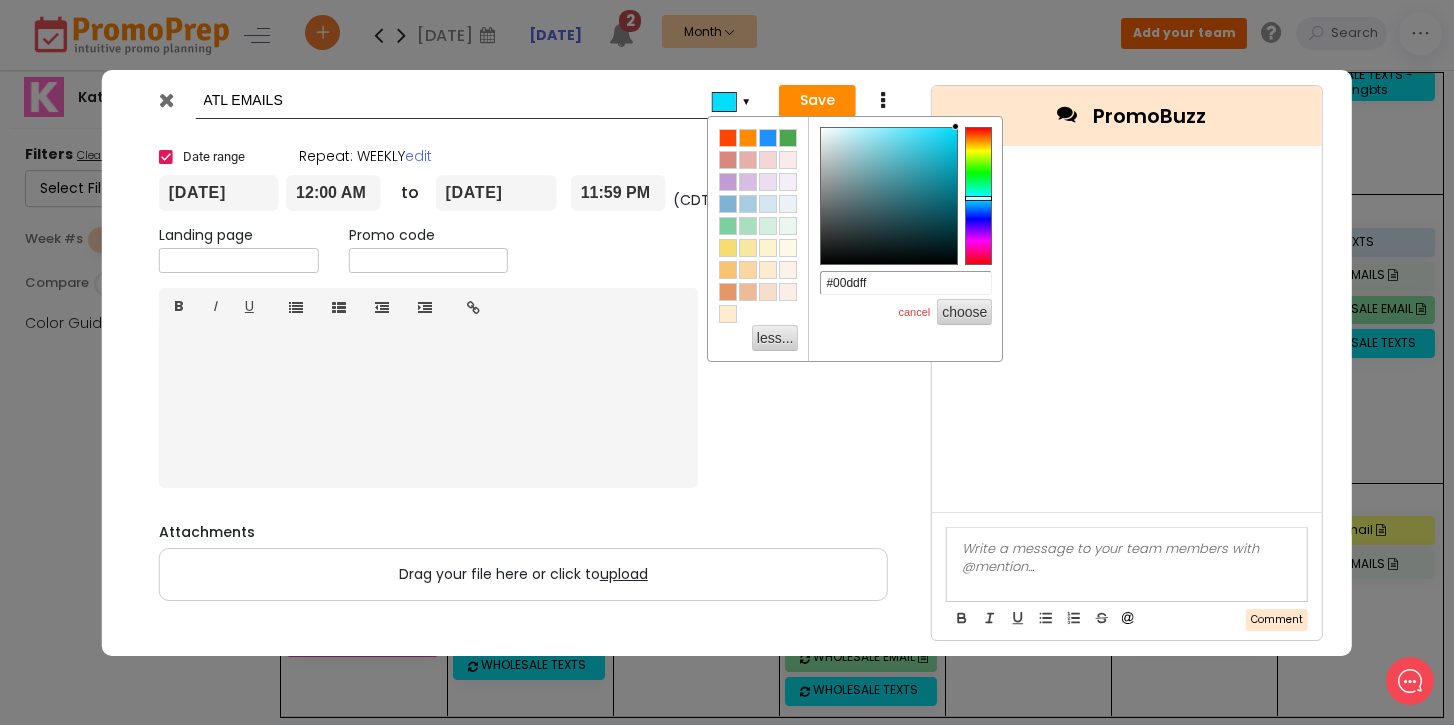 drag, startPoint x: 935, startPoint y: 142, endPoint x: 975, endPoint y: 118, distance: 46.647614 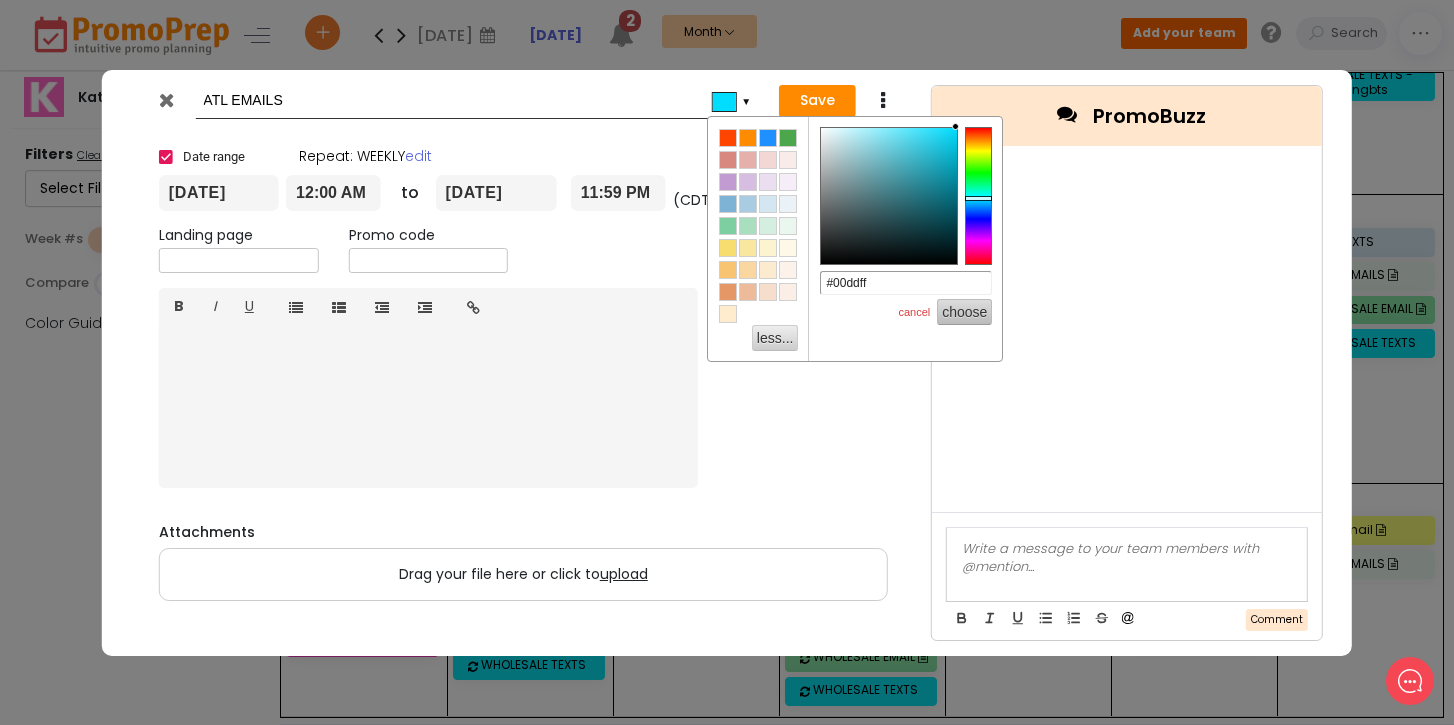 click on "choose" at bounding box center (964, 312) 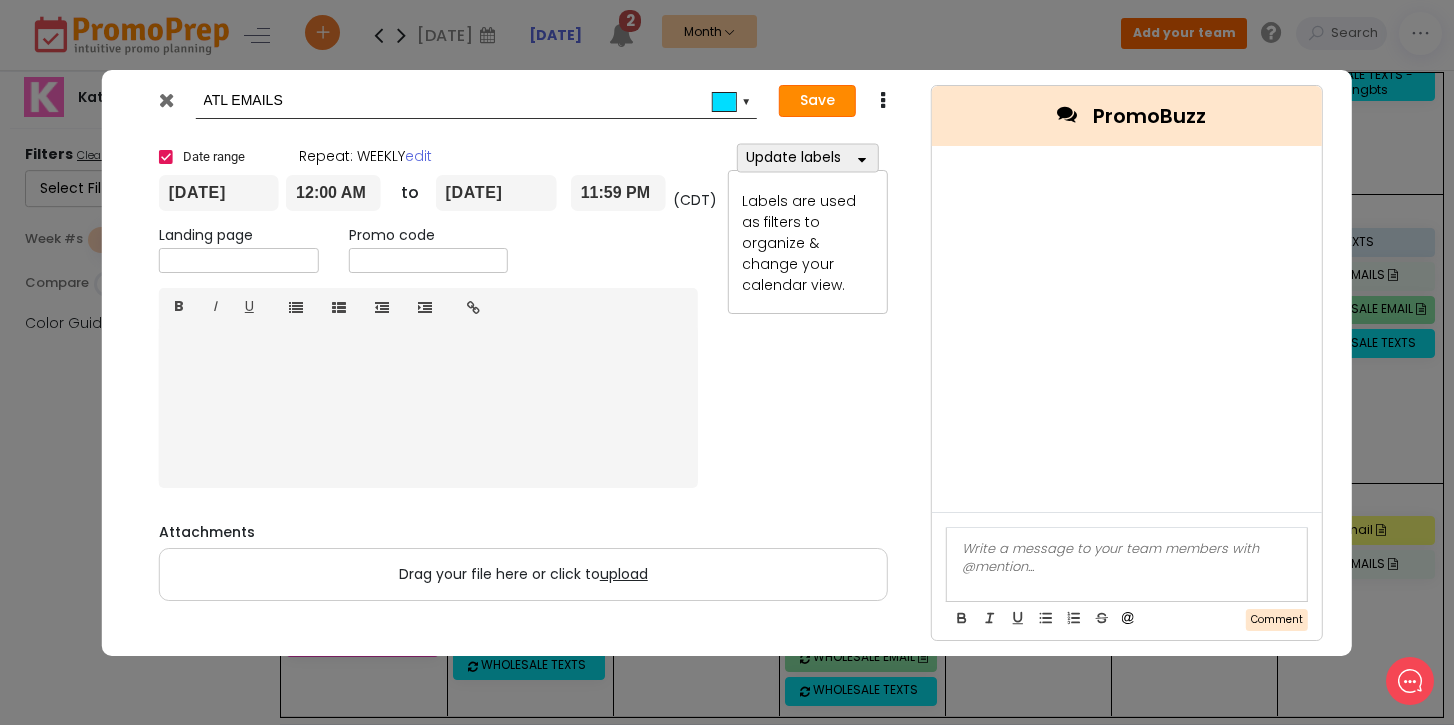 click on "Save" at bounding box center [817, 101] 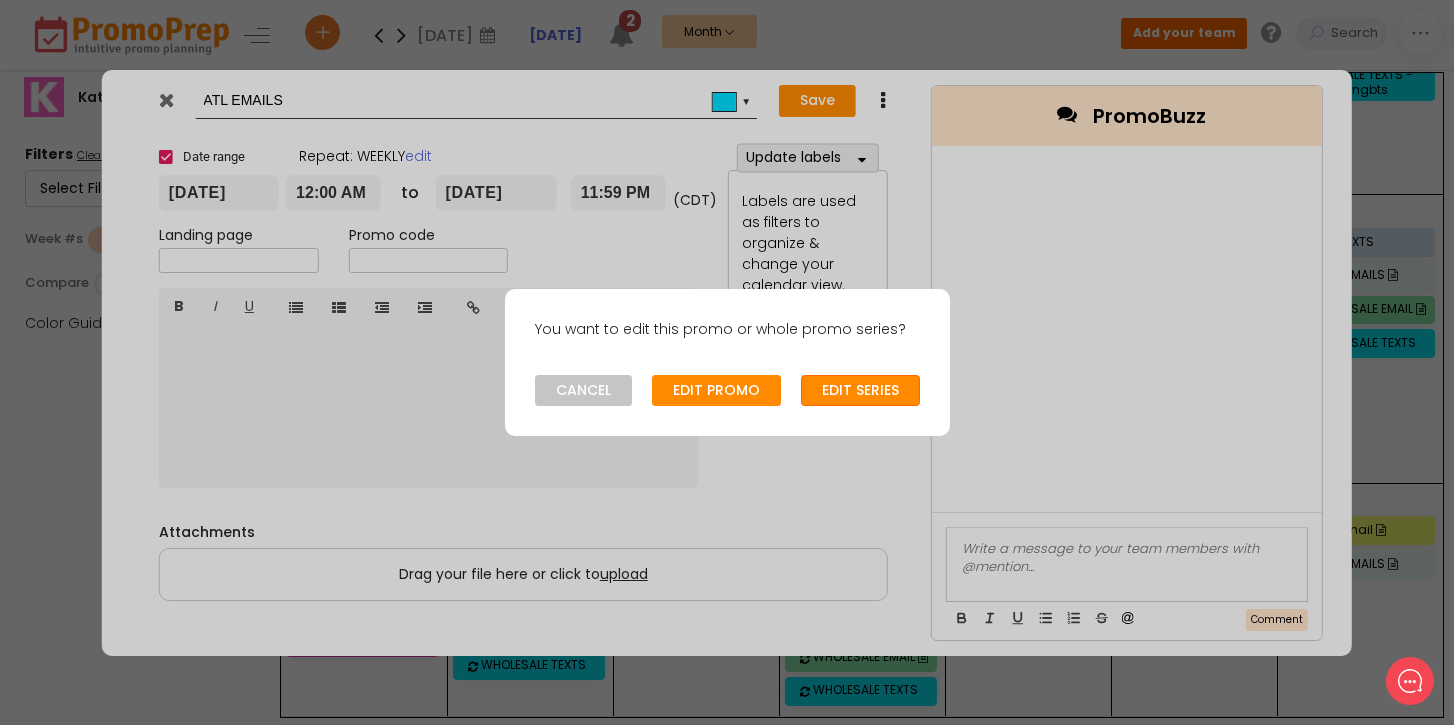 click on "EDIT SERIES" 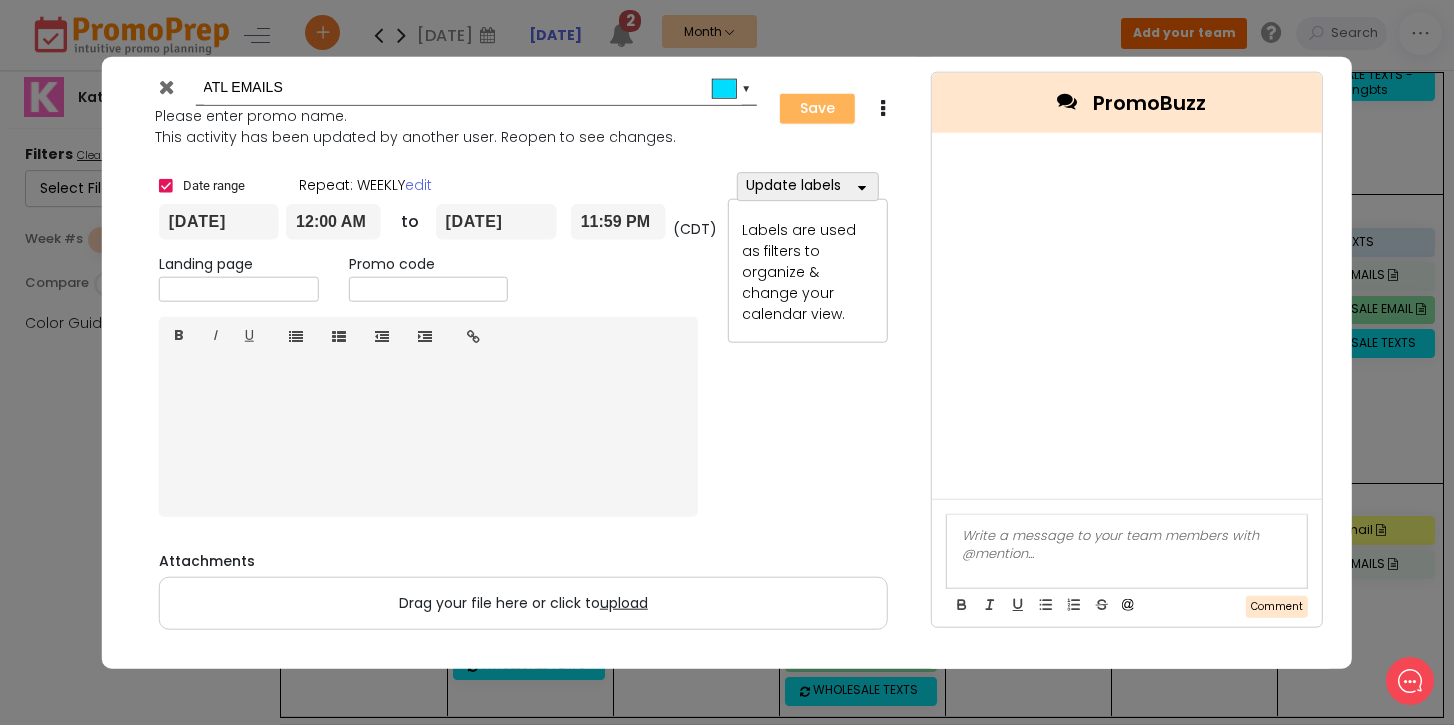 type on "[DATE]" 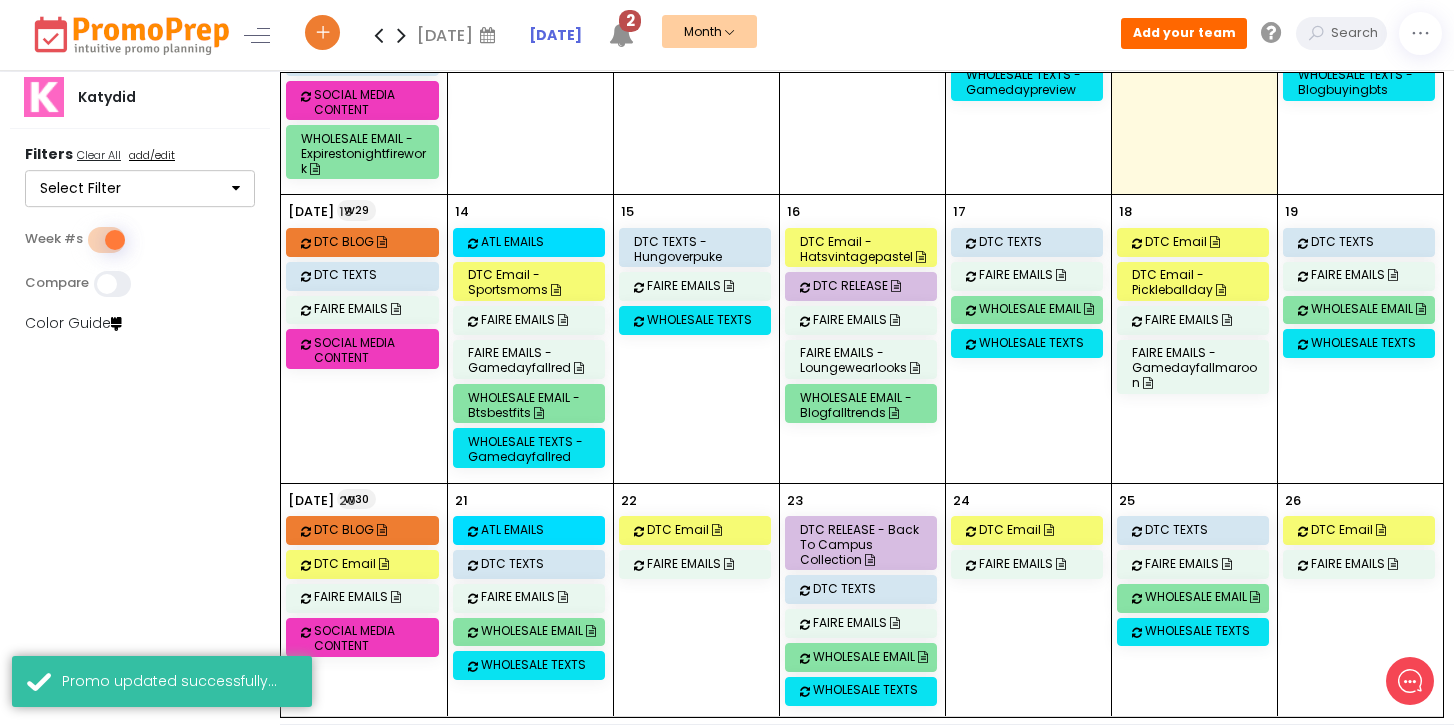 click on "ATL EMAILS" at bounding box center (545, 241) 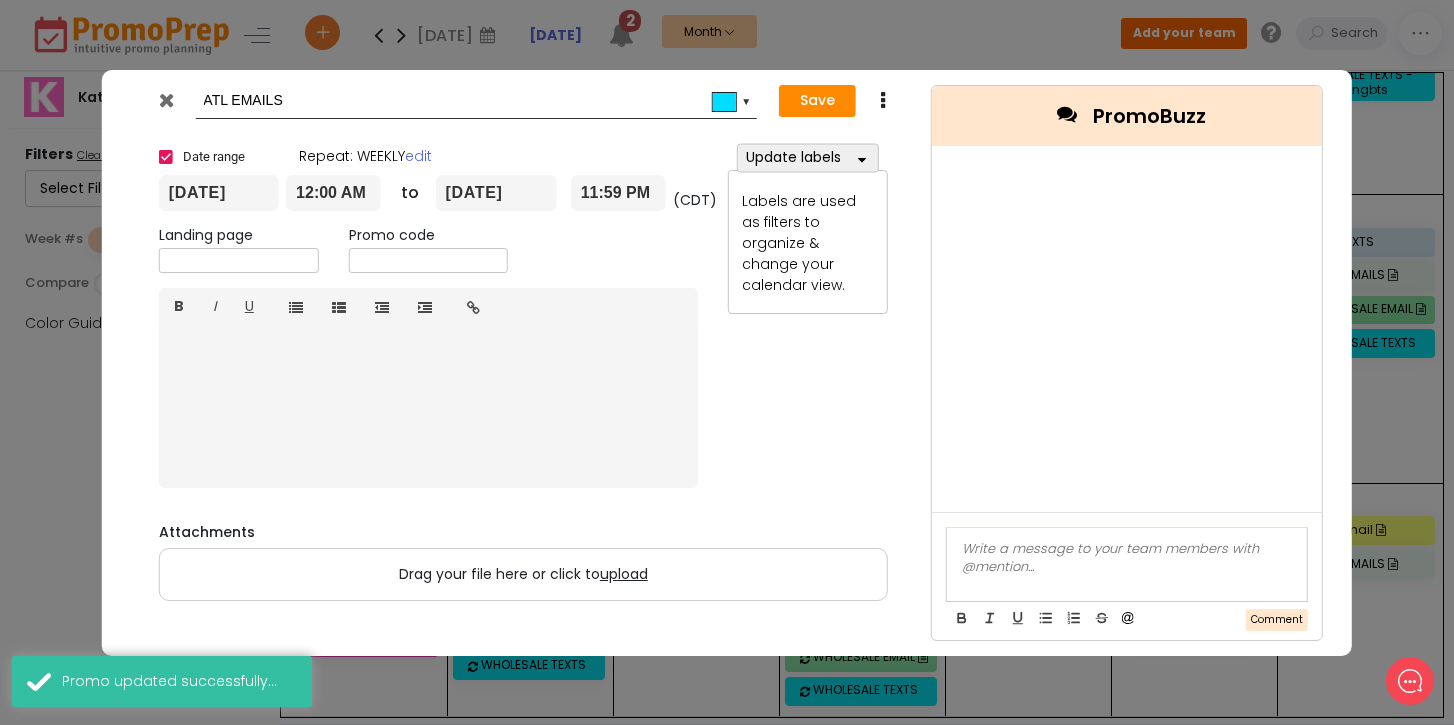 click at bounding box center (883, 101) 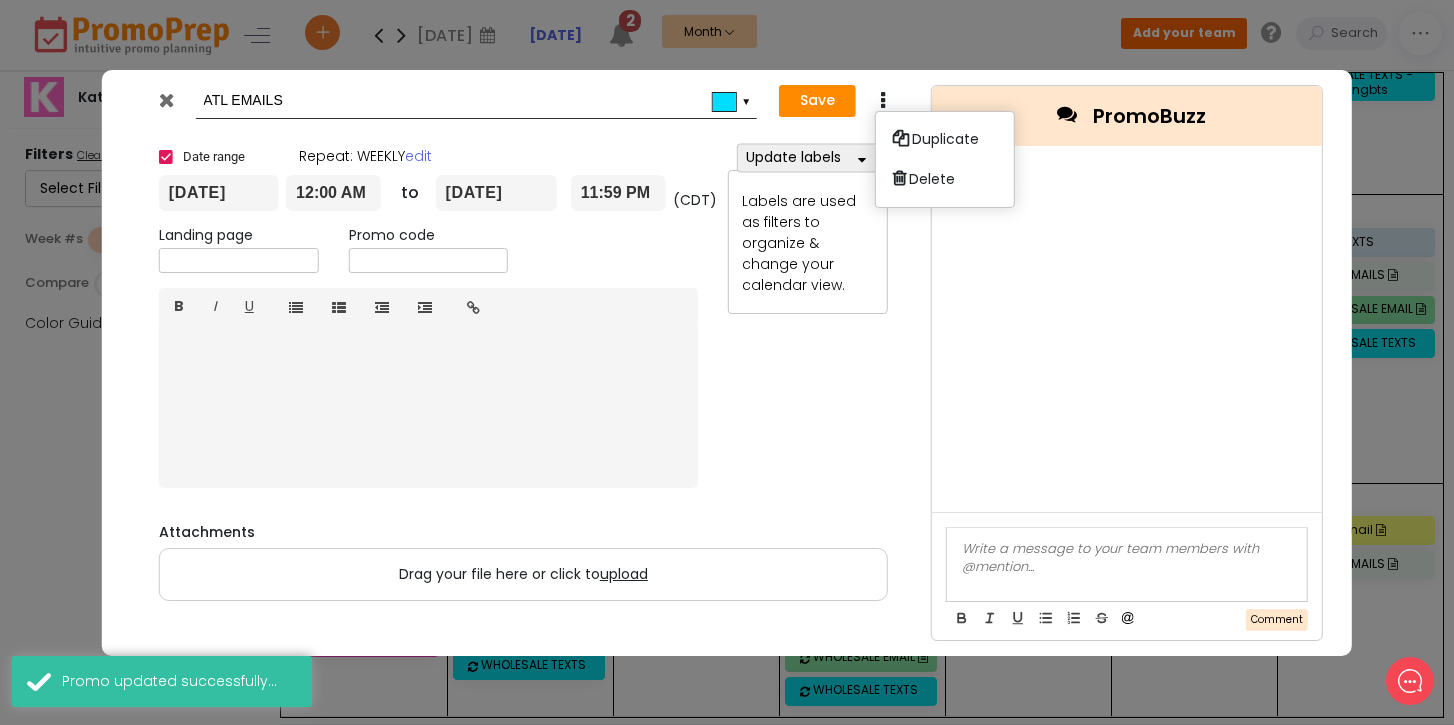 click on "▼" at bounding box center [731, 102] 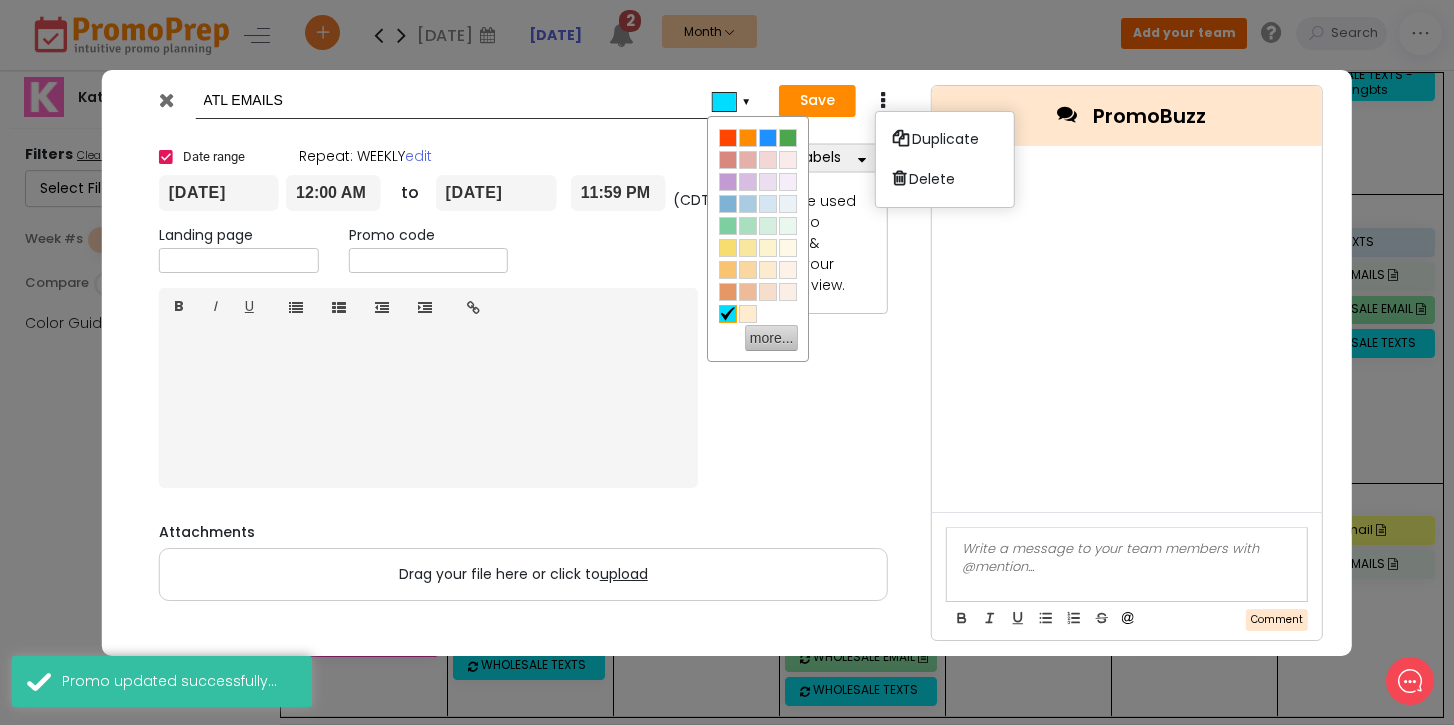 click on "more..." at bounding box center (772, 338) 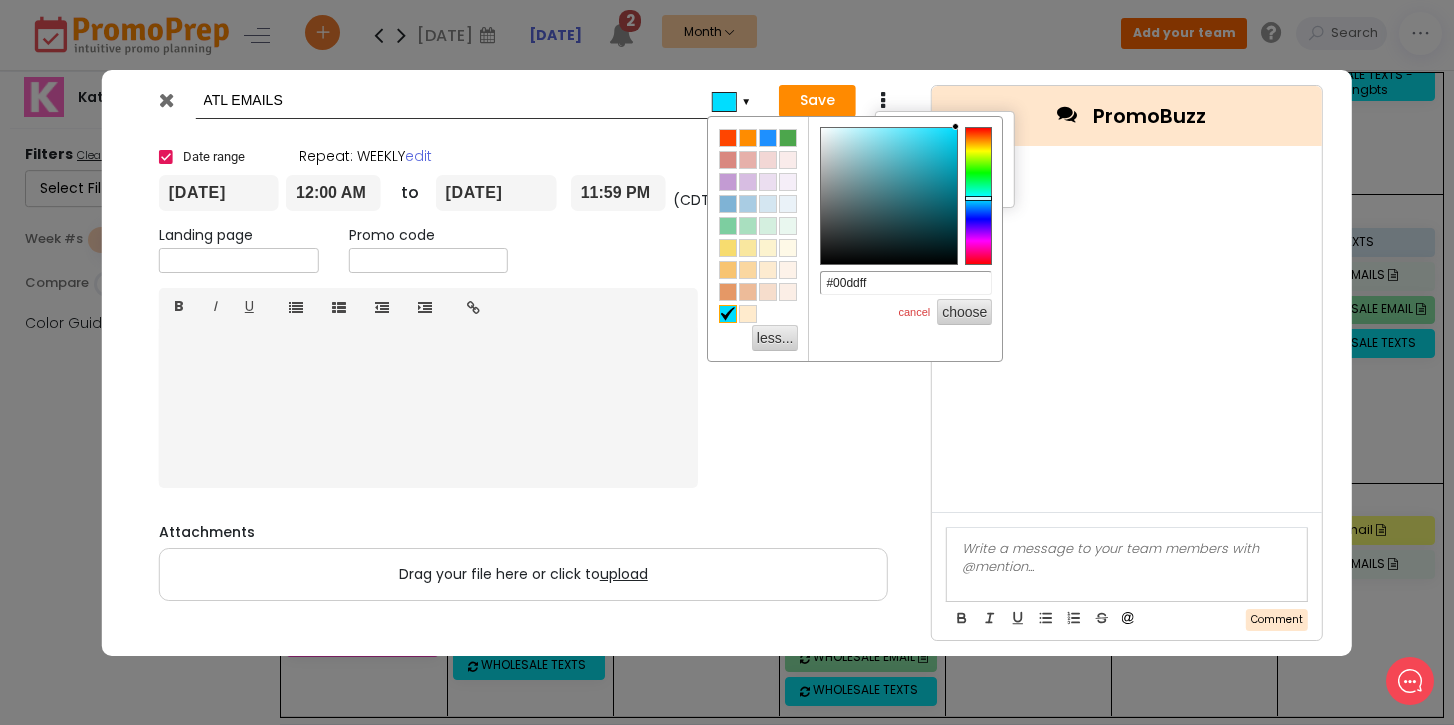 type on "#ff00c9" 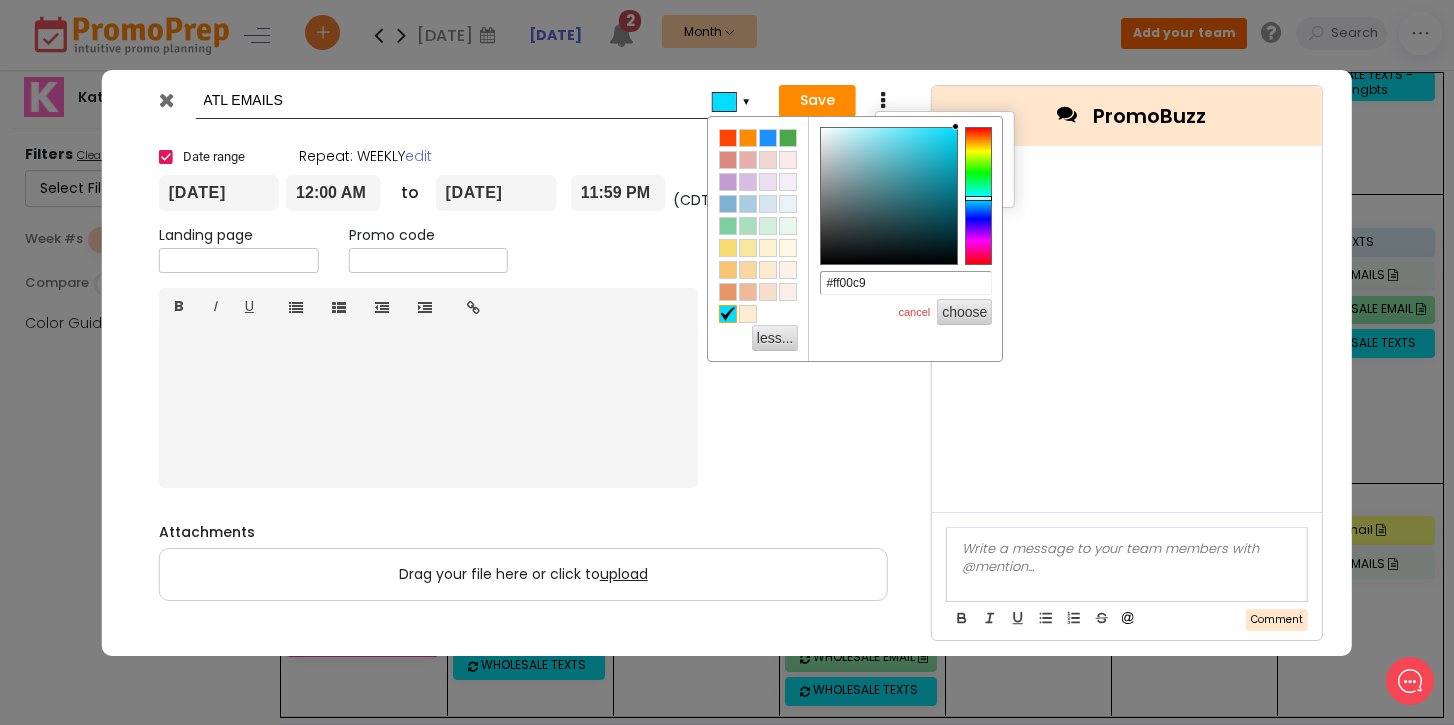 click at bounding box center [979, 196] 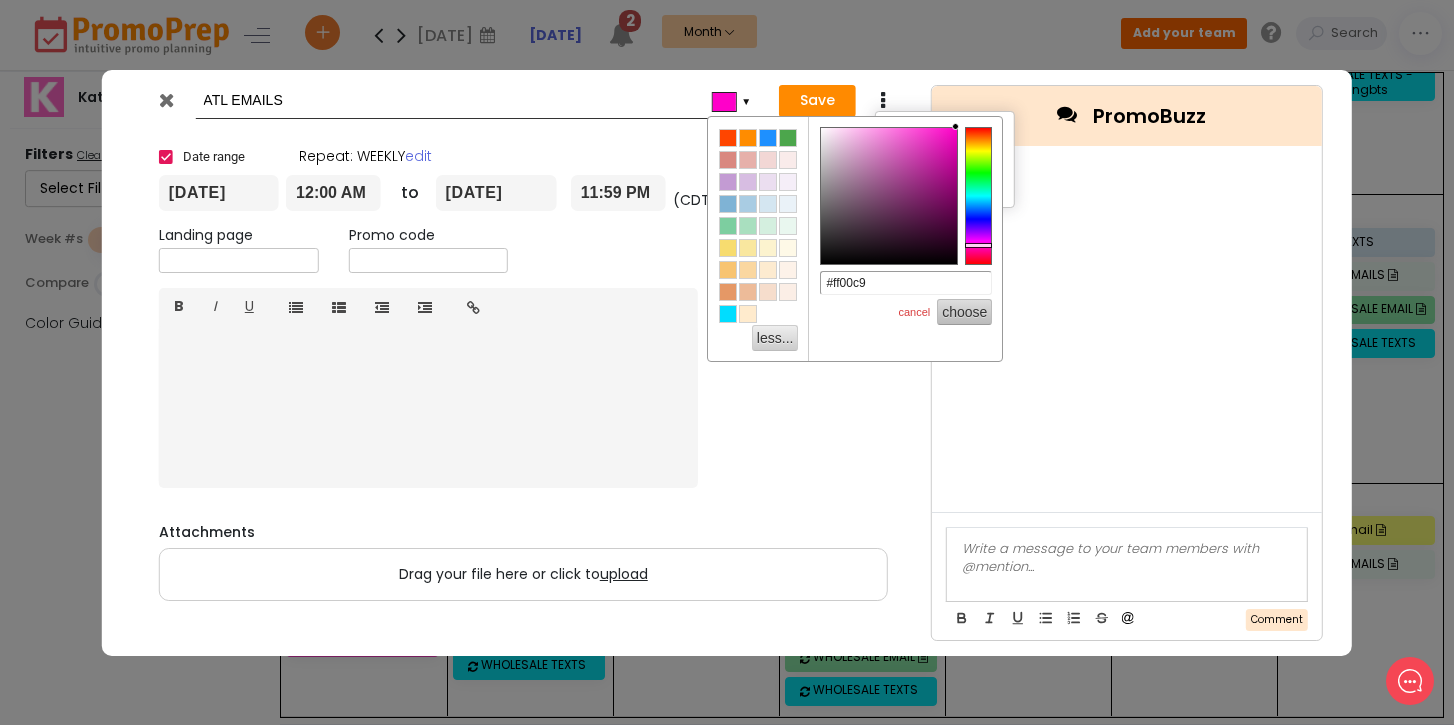 click on "choose" at bounding box center (964, 312) 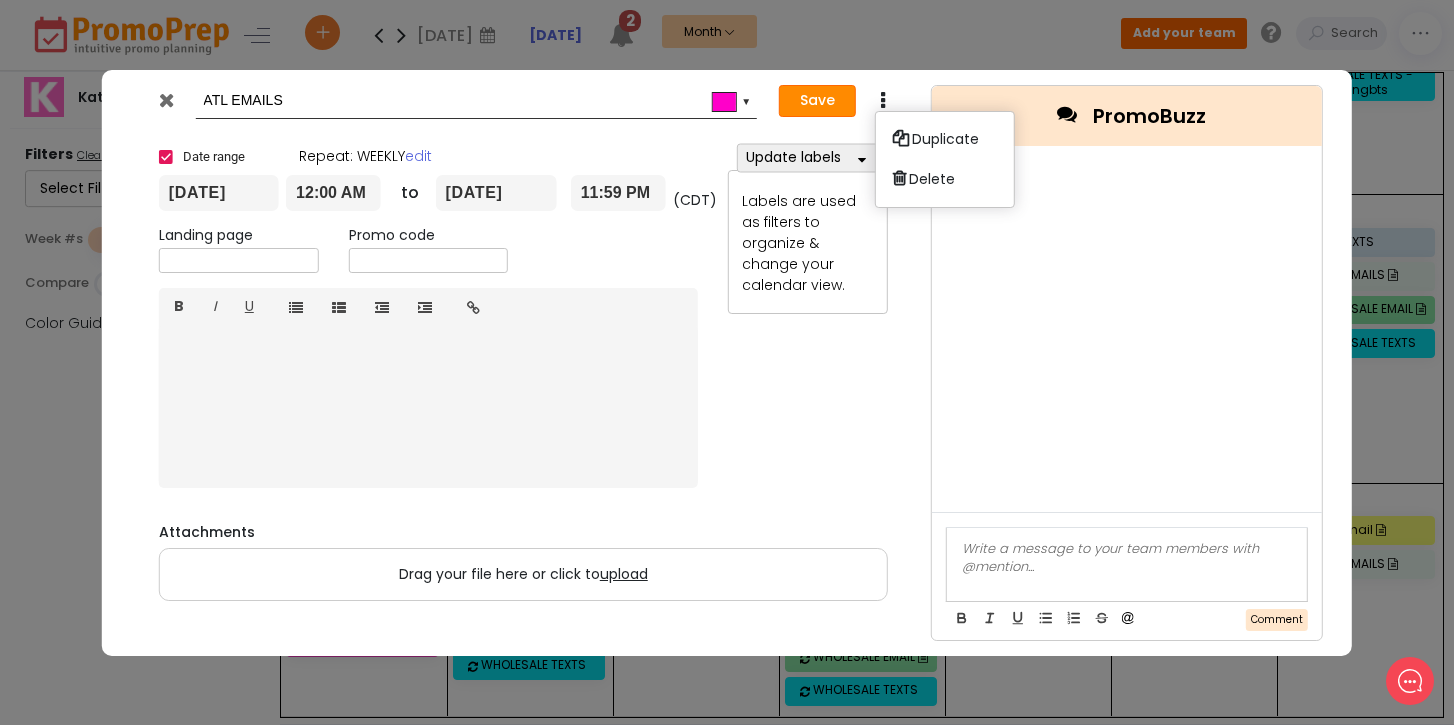 click on "Save" at bounding box center (817, 101) 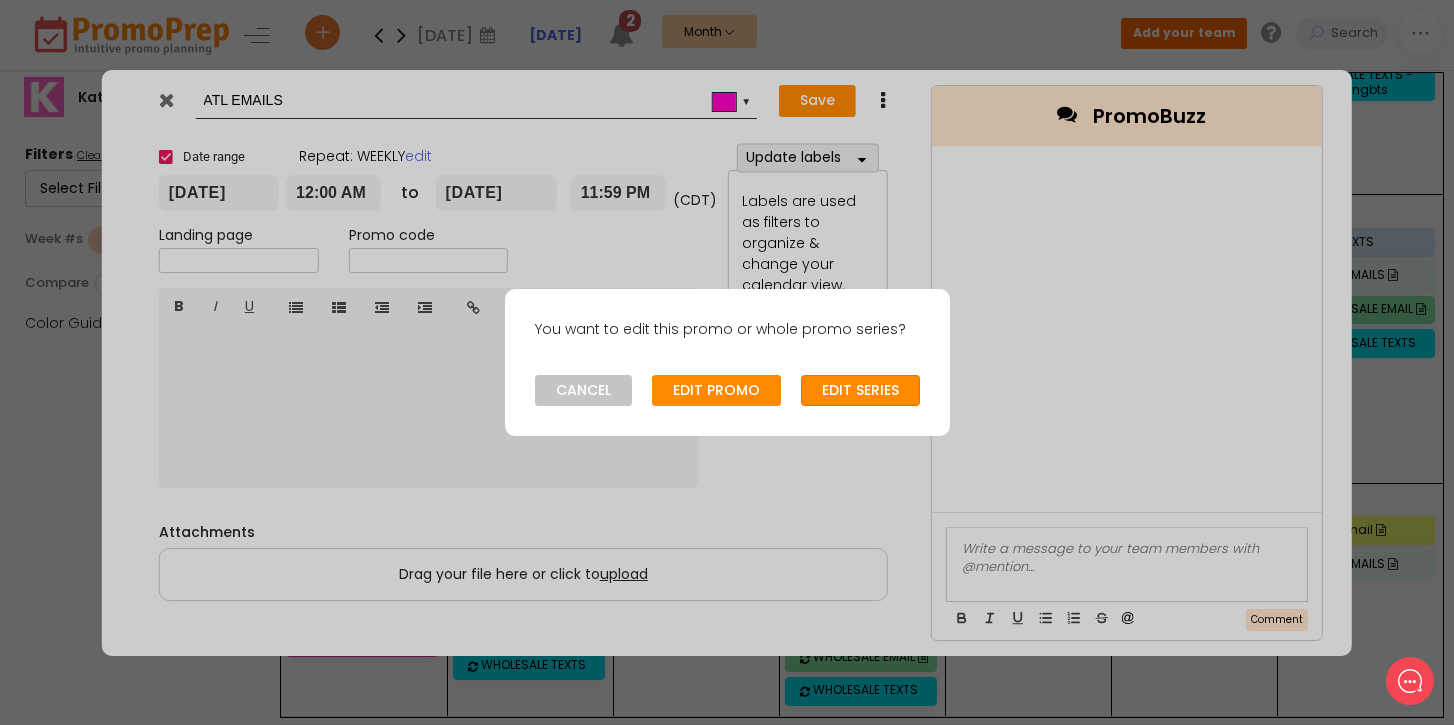 click on "EDIT SERIES" 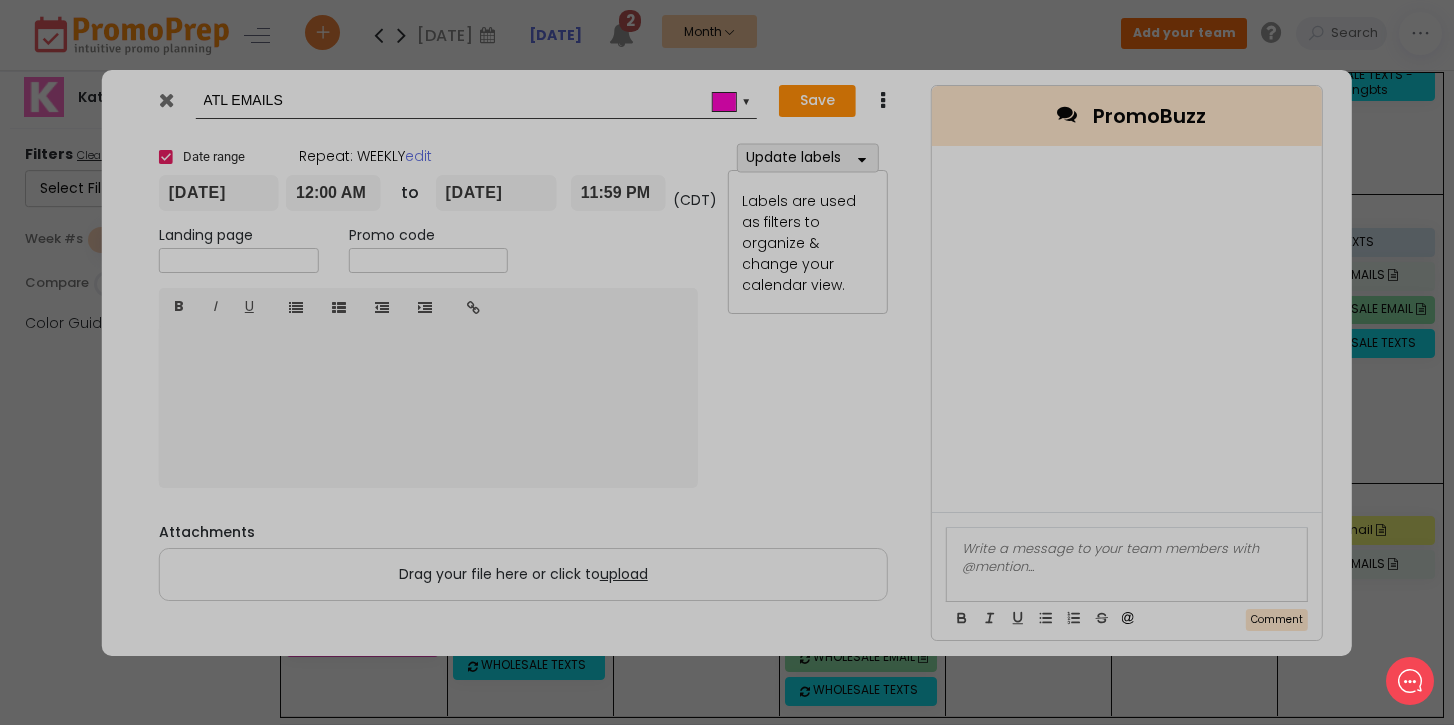 type on "[DATE]" 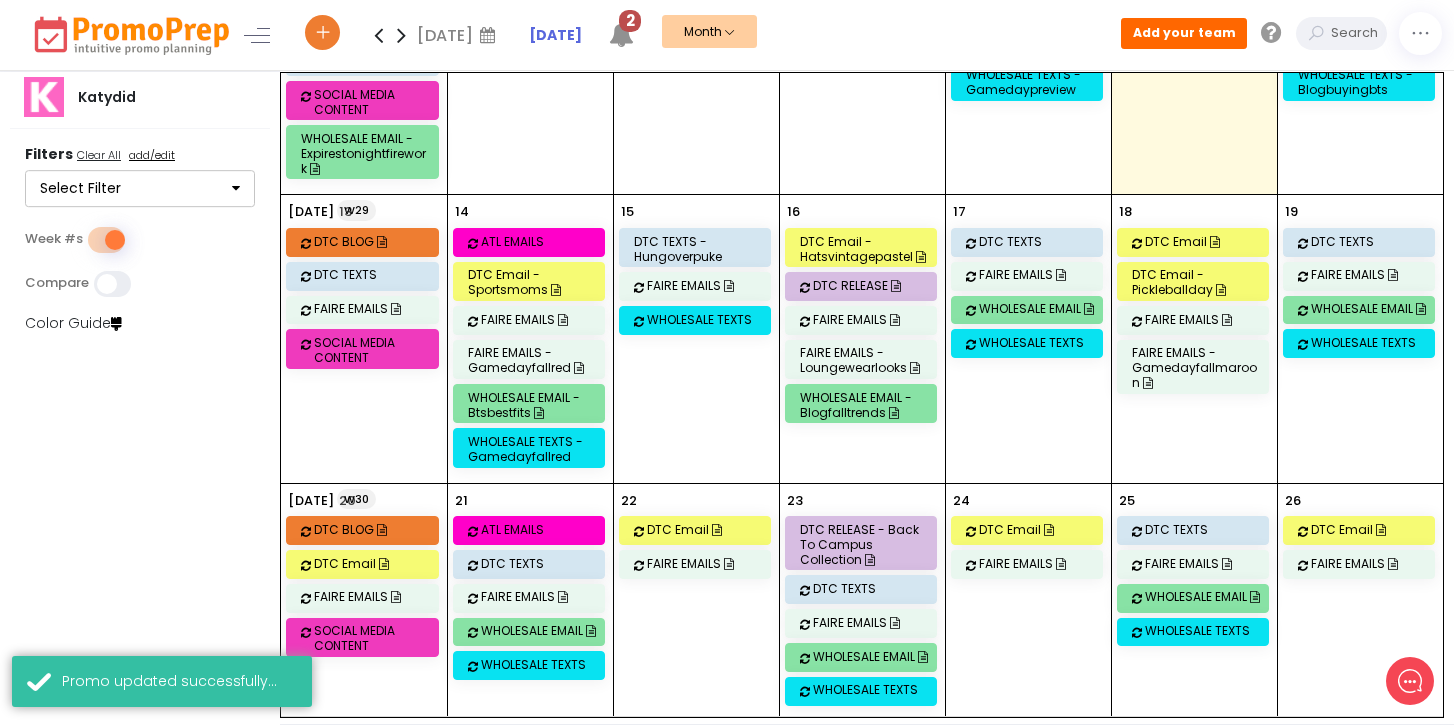 click on "SOCIAL MEDIA CONTENT" at bounding box center (378, 638) 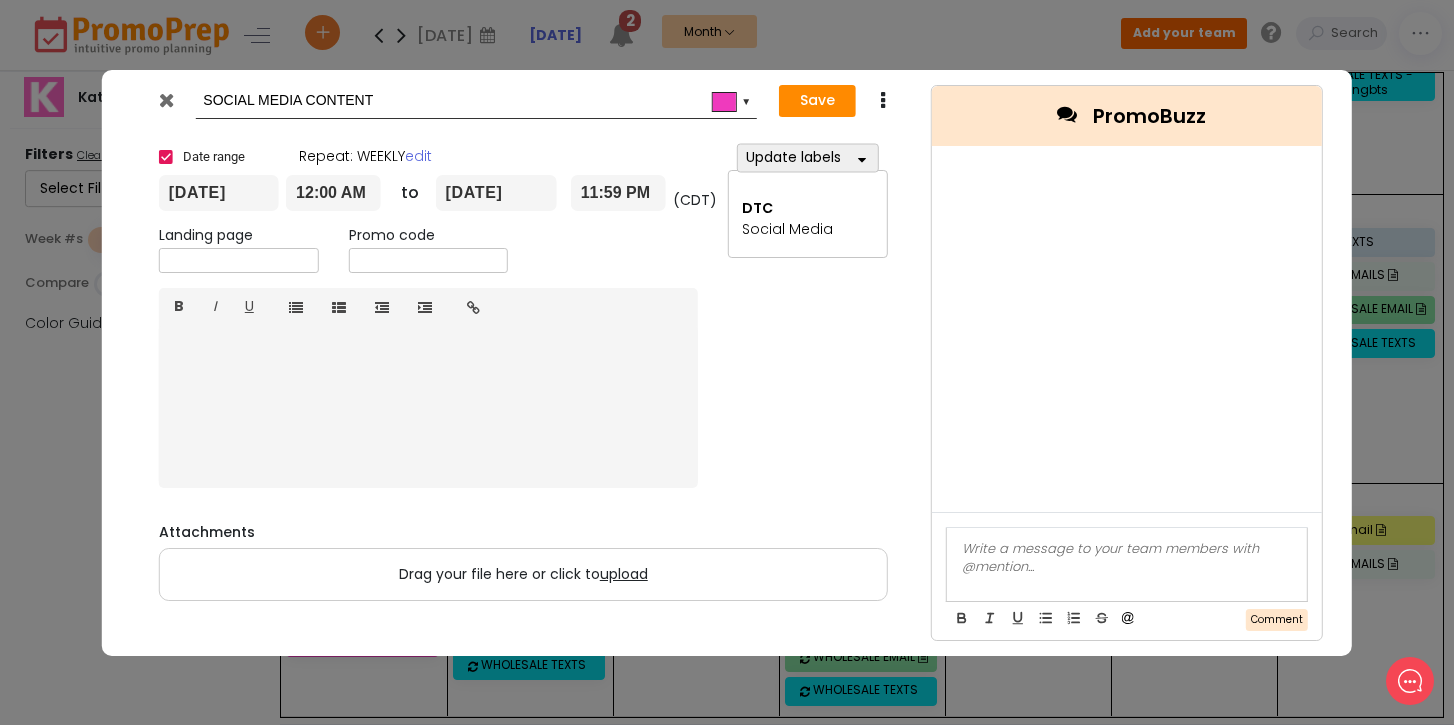 click at bounding box center [883, 101] 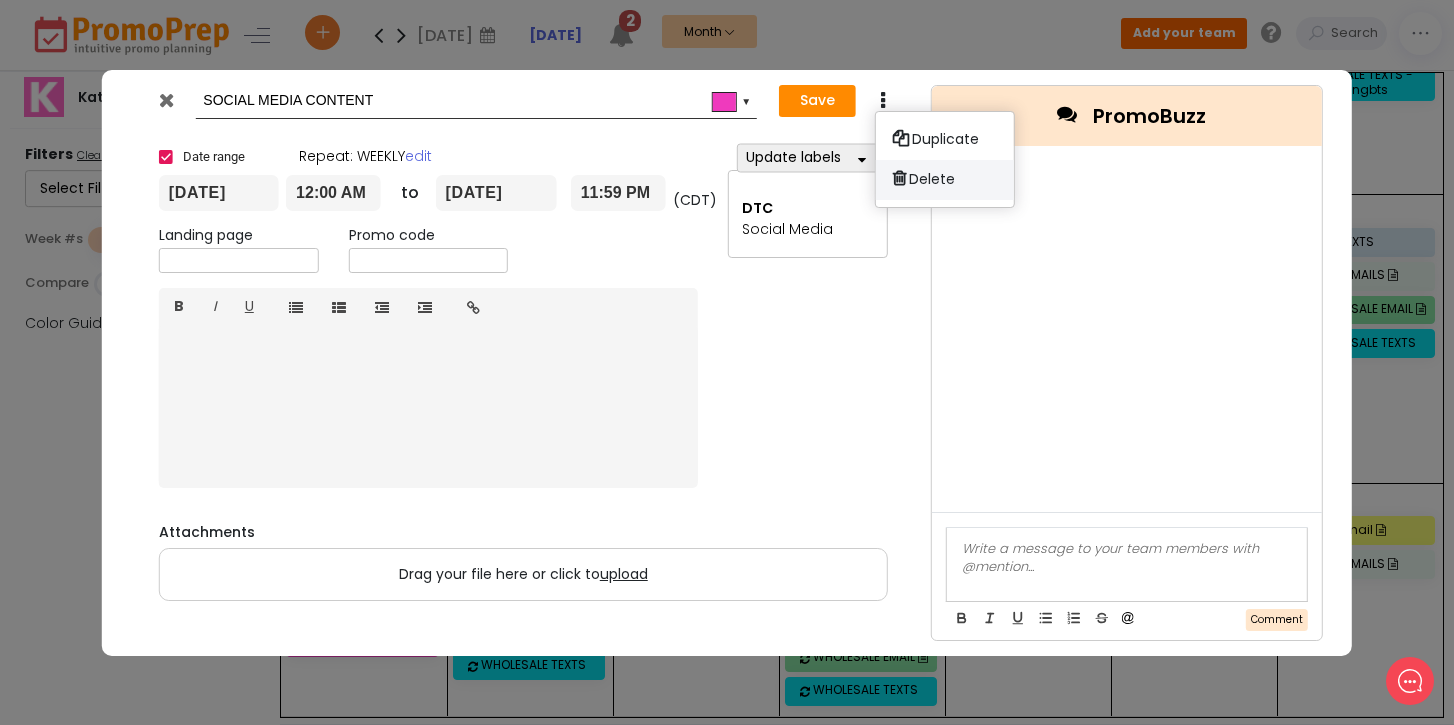 click at bounding box center (899, 179) 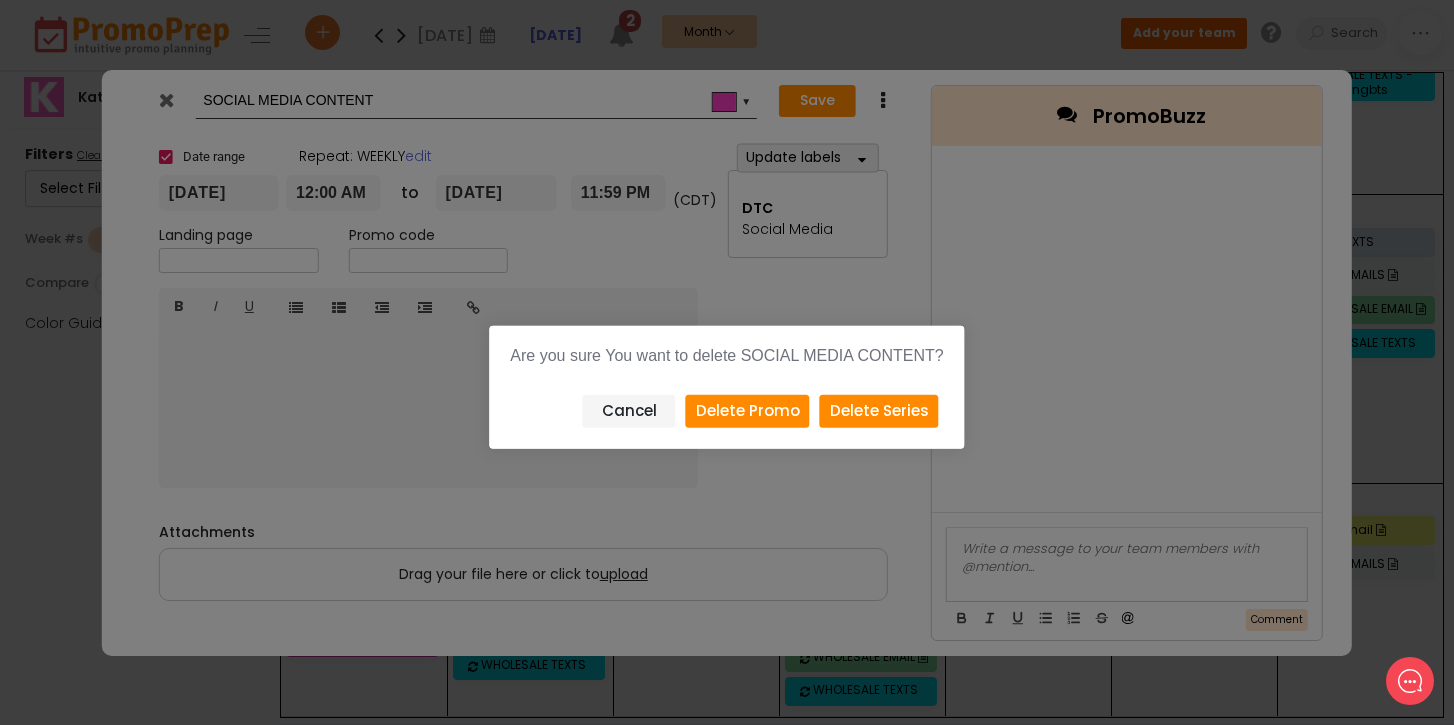 click on "Delete Series" at bounding box center [879, 411] 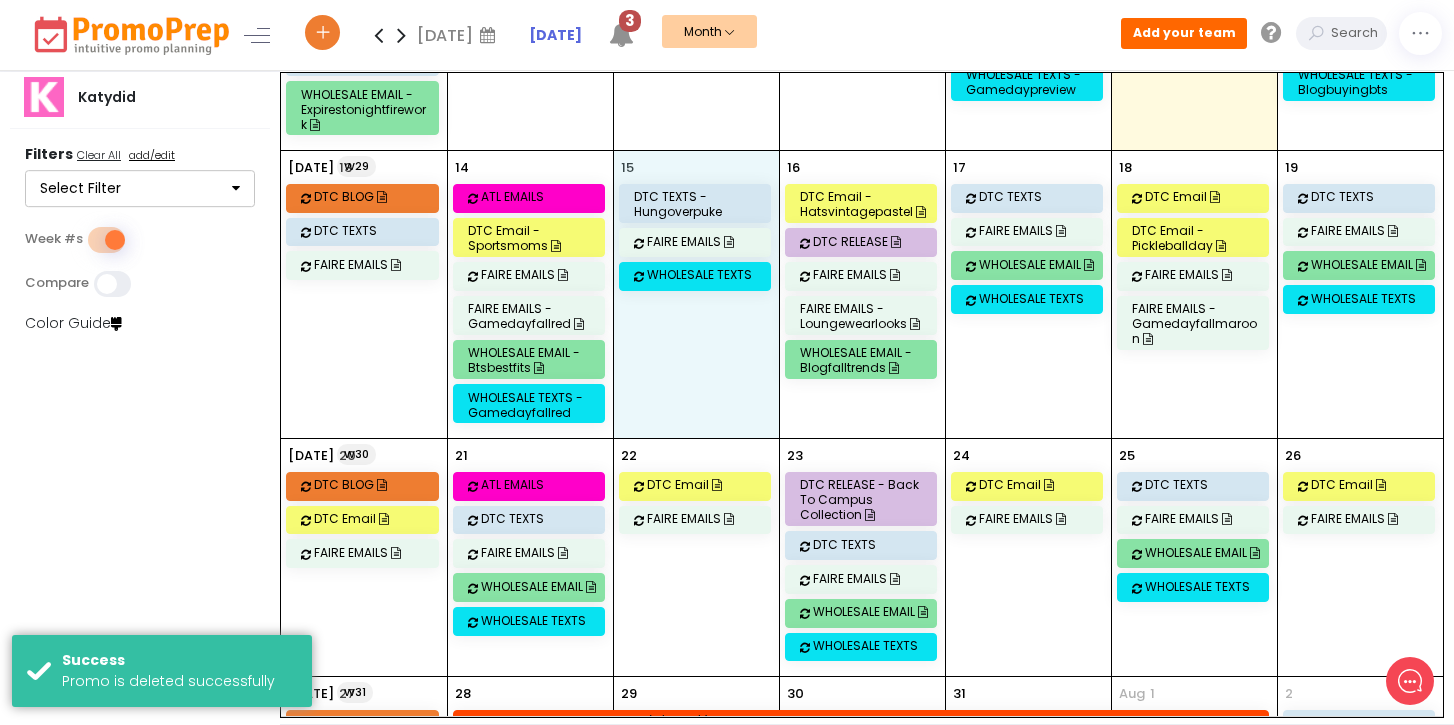 click on "15 DTC TEXTS - hungoverpuke   FAIRE EMAILS     WHOLESALE TEXTS" at bounding box center [696, 294] 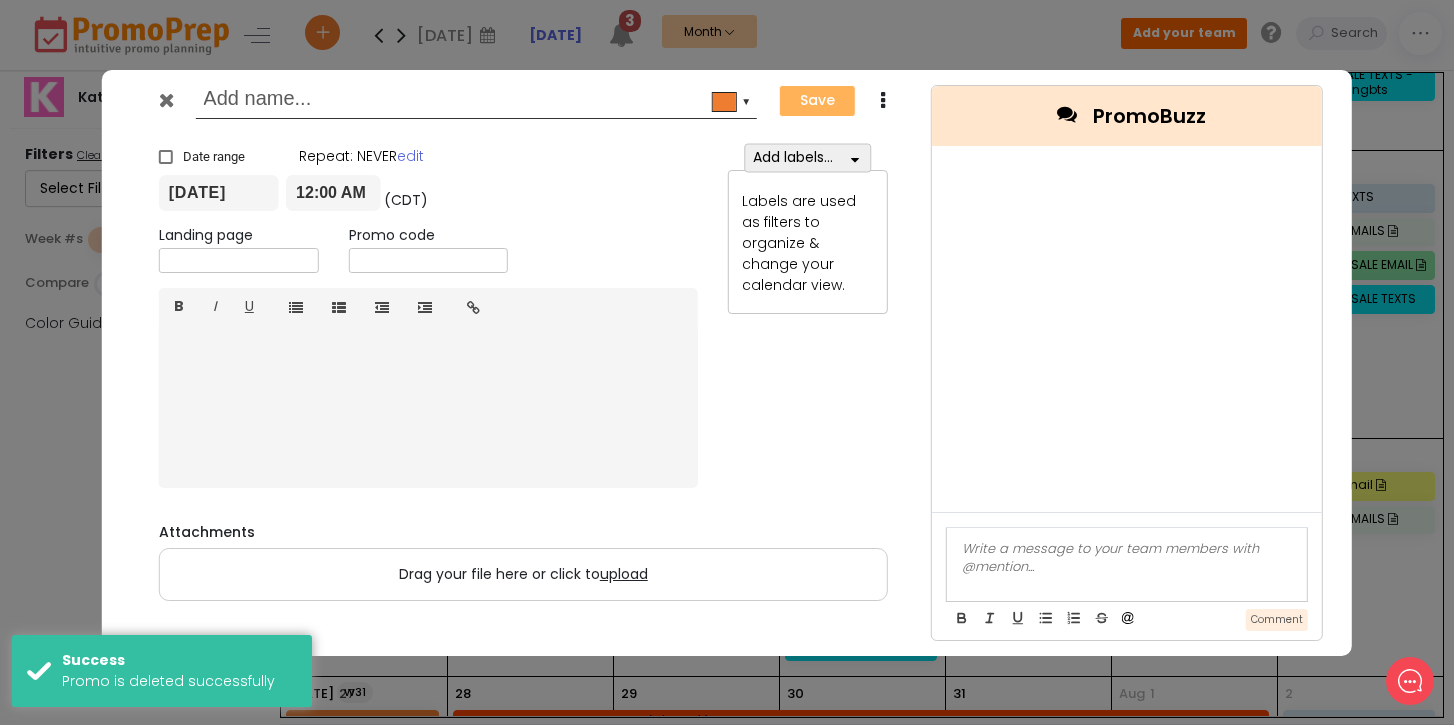 click at bounding box center [166, 100] 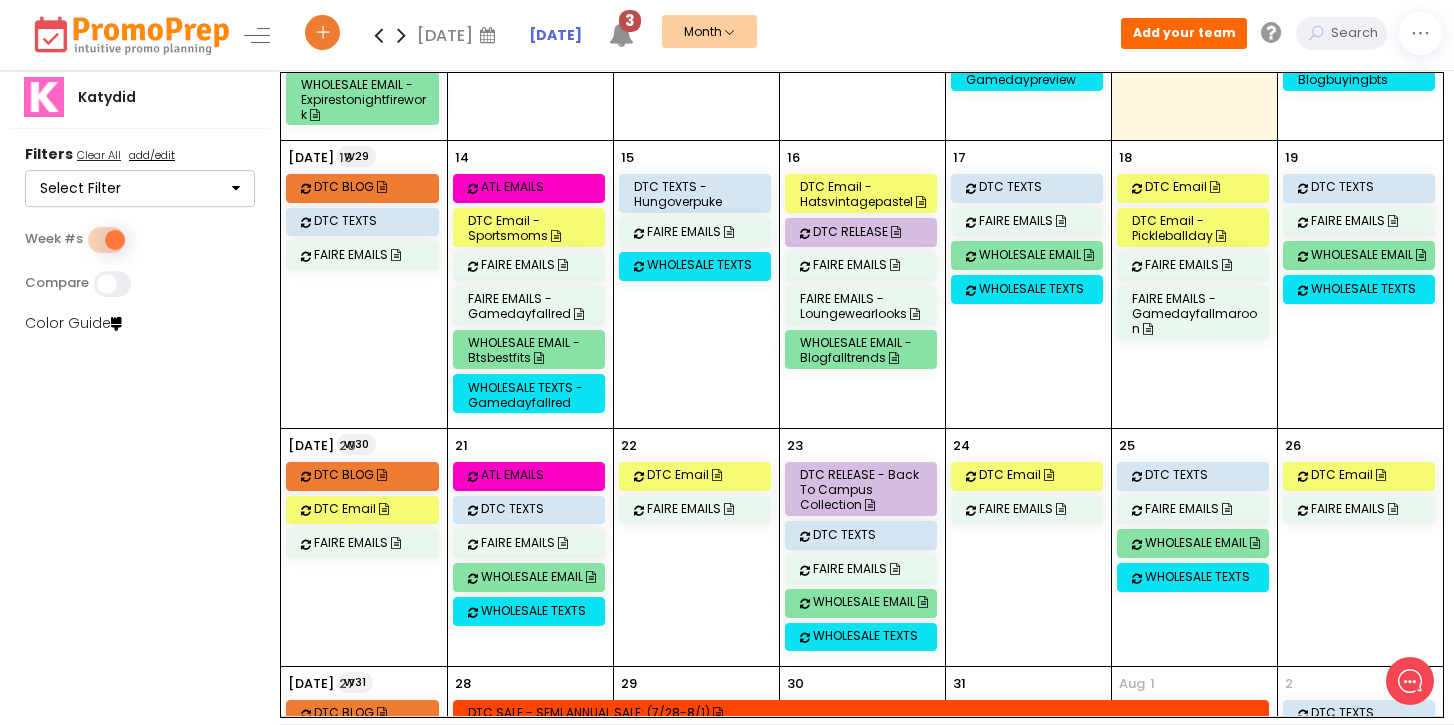 scroll, scrollTop: 646, scrollLeft: 0, axis: vertical 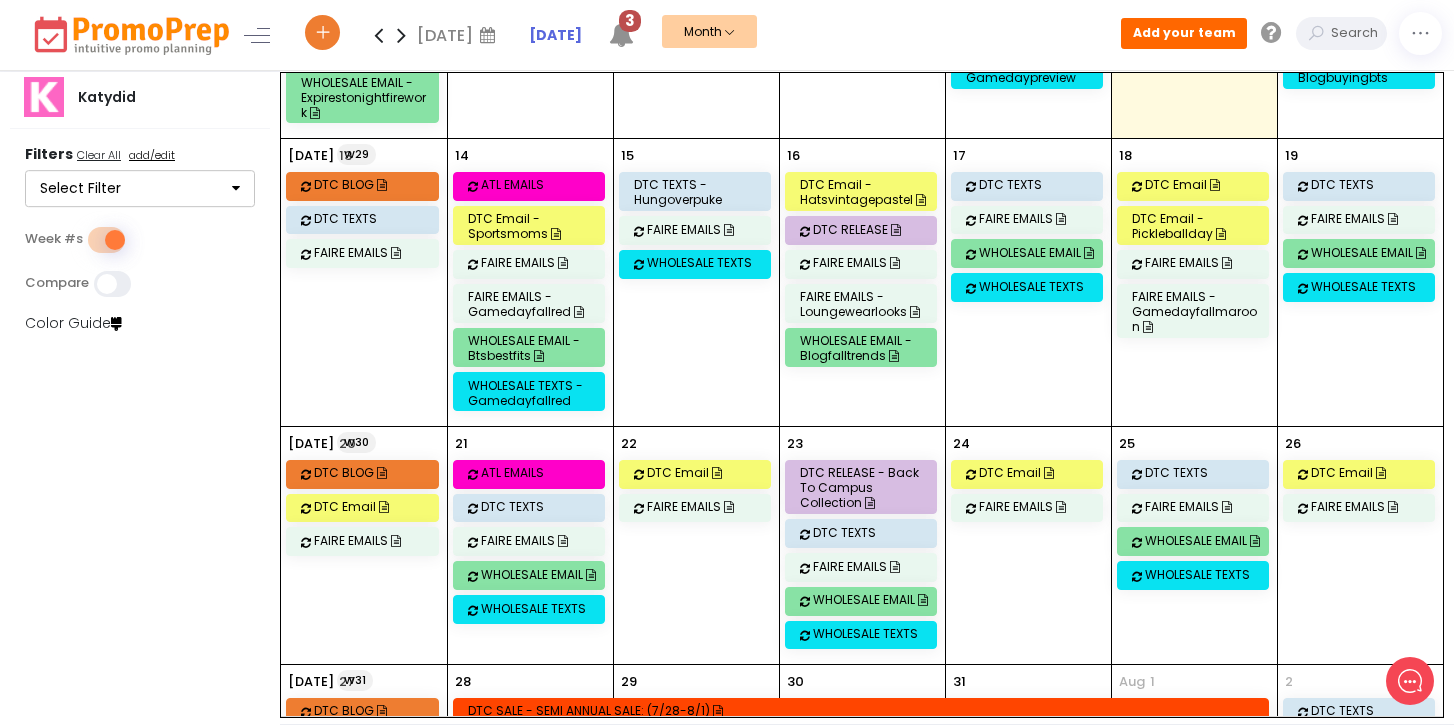 click on "14   ATL EMAILS DTC Email - sportsmoms     FAIRE EMAILS   FAIRE EMAILS - gamedayfallred   WHOLESALE EMAIL - btsbestfits   WHOLESALE TEXTS - gamedayfallred" at bounding box center [530, 282] 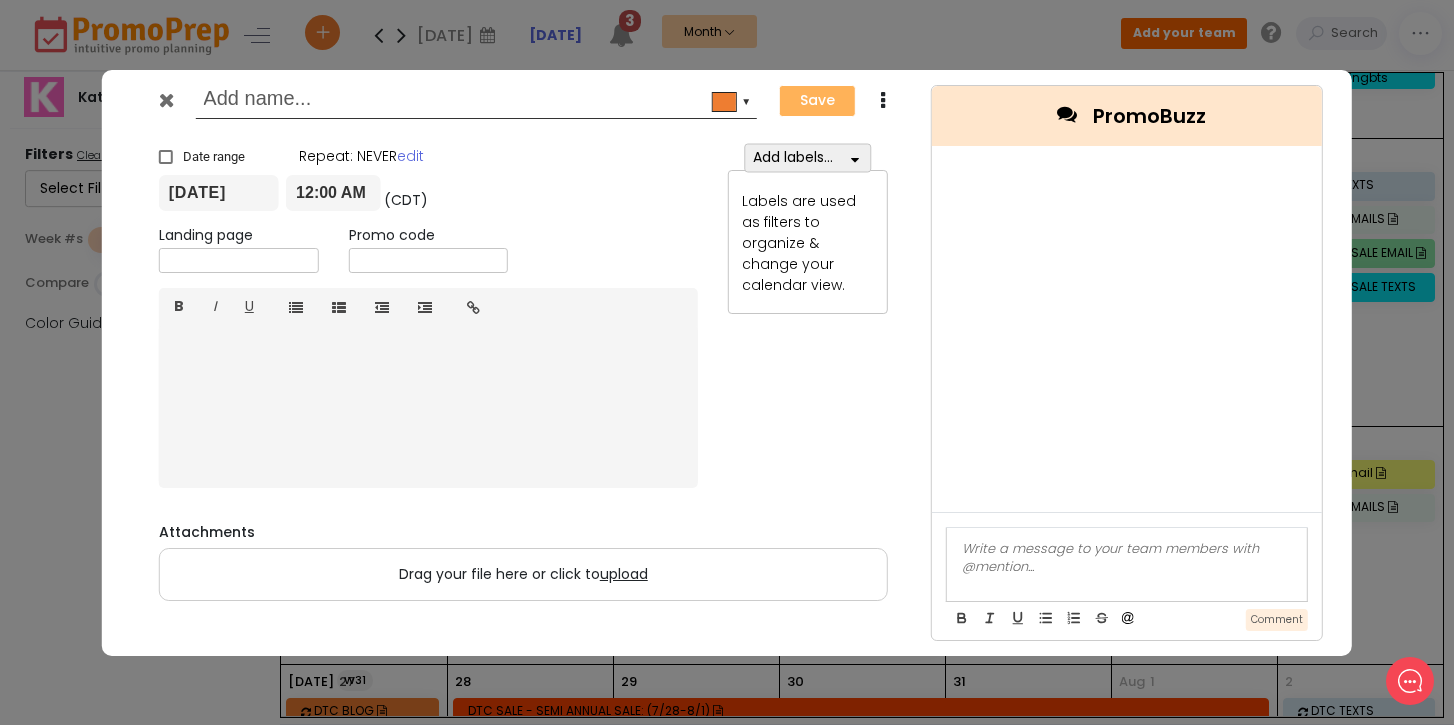 click at bounding box center [166, 100] 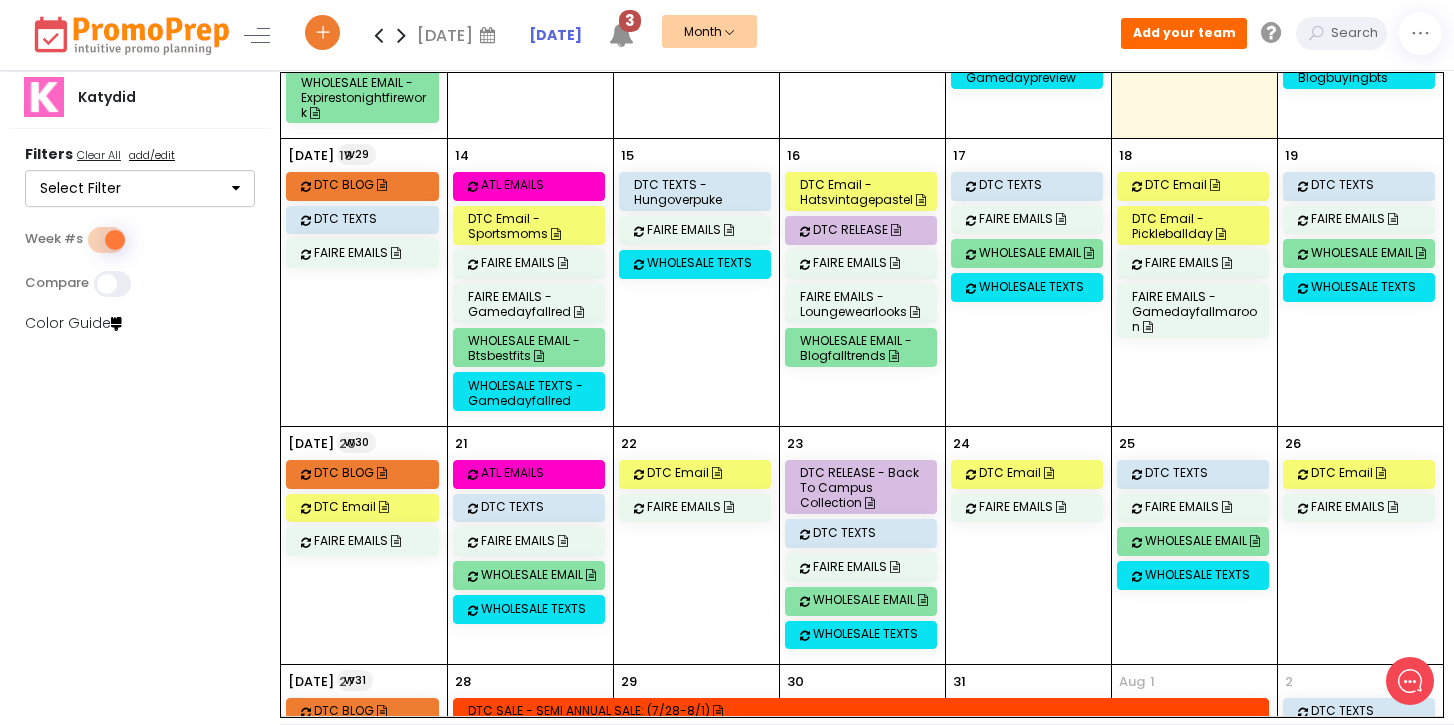 scroll, scrollTop: 814, scrollLeft: 0, axis: vertical 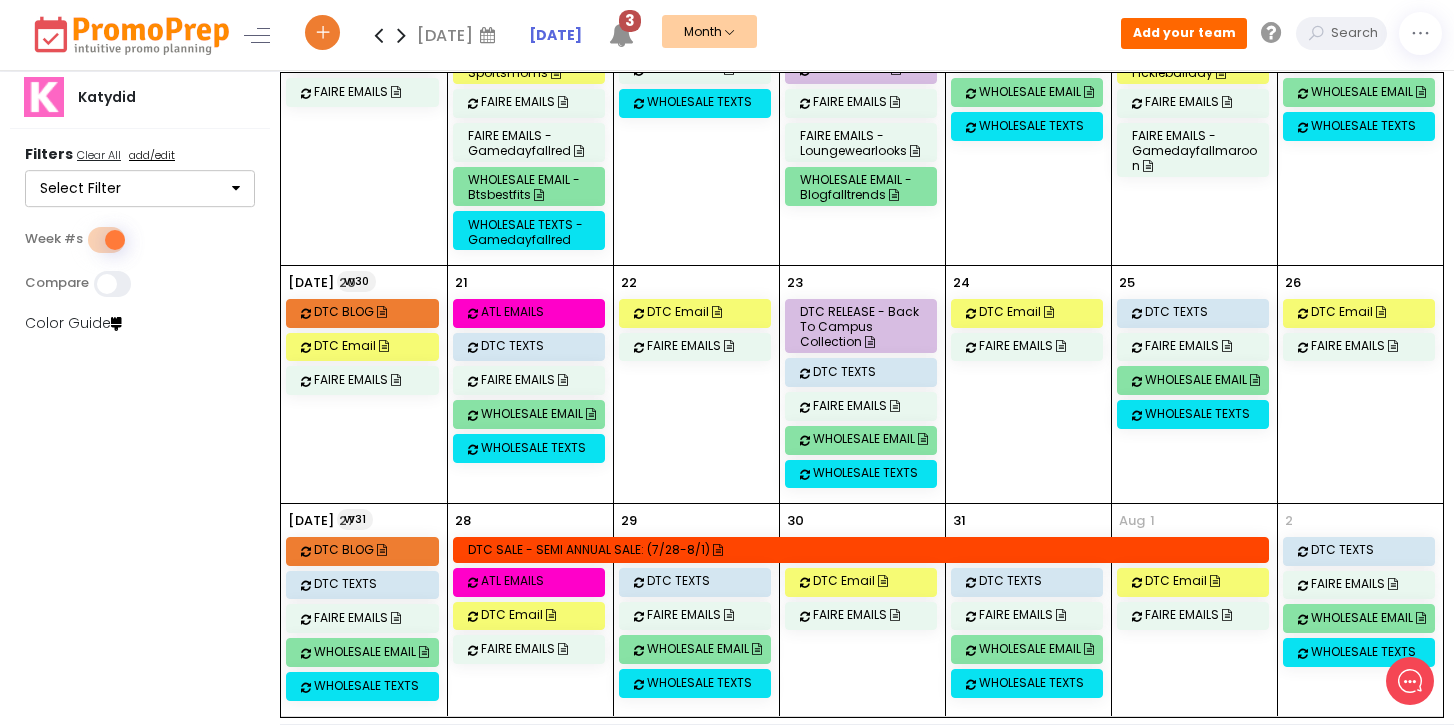 click on "3  Promo Notifications - 6 New   Previous     |     Next  Promo Deleted:  SOCIAL MEDIA CONTENT  starting on  [DATE]  has been cancelled  New   just now by [PERSON_NAME]  ATL EMAILS  starting  [DATE]  changed   ATL Email  starting  [DATE]  changed promo name to  ATL EMAILS  New   just now by [PERSON_NAME]  Promo Added:  ATL Email  starts on  [DATE]  and ends on  [DATE]  New   just now by [PERSON_NAME]  Promo Added:  DTC TEXTS - holdmydrink  starts on  [DATE]  and ends on  [DATE]  [DATE] 05:11 PM by [PERSON_NAME]  Promo Added:  WHOLESALE TEXTS - gamedayfallred  starts on  [DATE]  and ends on  [DATE]  [DATE] 04:51 PM by [PERSON_NAME]  Promo Added:  WHOLESALE TEXTS - blogbuyingbts  starts on  [DATE]  and ends on  [DATE]  [DATE] 04:46 PM by [PERSON_NAME]" at bounding box center [635, 24] 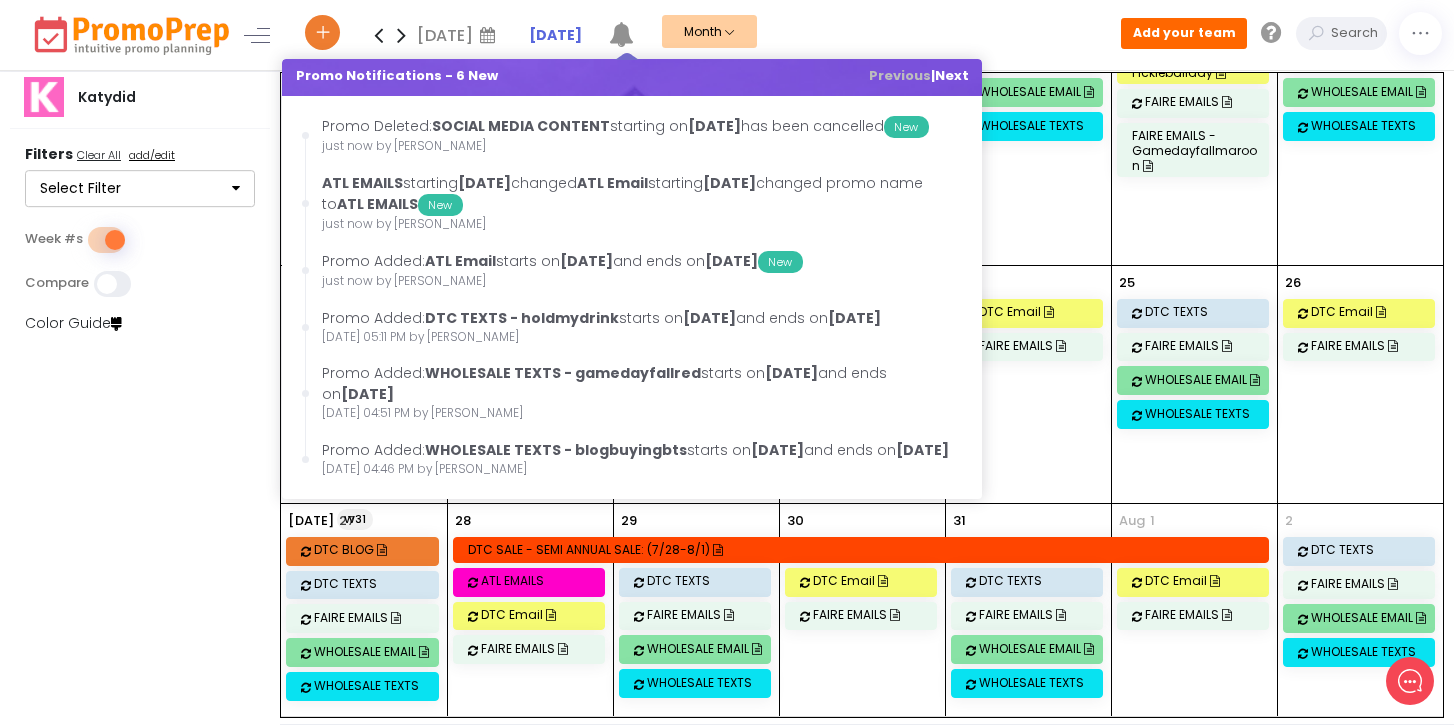 click on "Katydid  Filters Clear All add/edit  Select Filter  DTC Select All Clear All Blog Posts DTC Email DTC Releases DTC Sales DTC Texts Social Media Wholesale Select All Clear All Faire Markets Wholesale Wholesale Emails Wholesale Sales Wholesale Texts Sales Select All Clear All DTC Sales Wholesale Sales Cancel  Bookmark   Apply   Week #s   Compare  Color Guide" at bounding box center (141, 398) 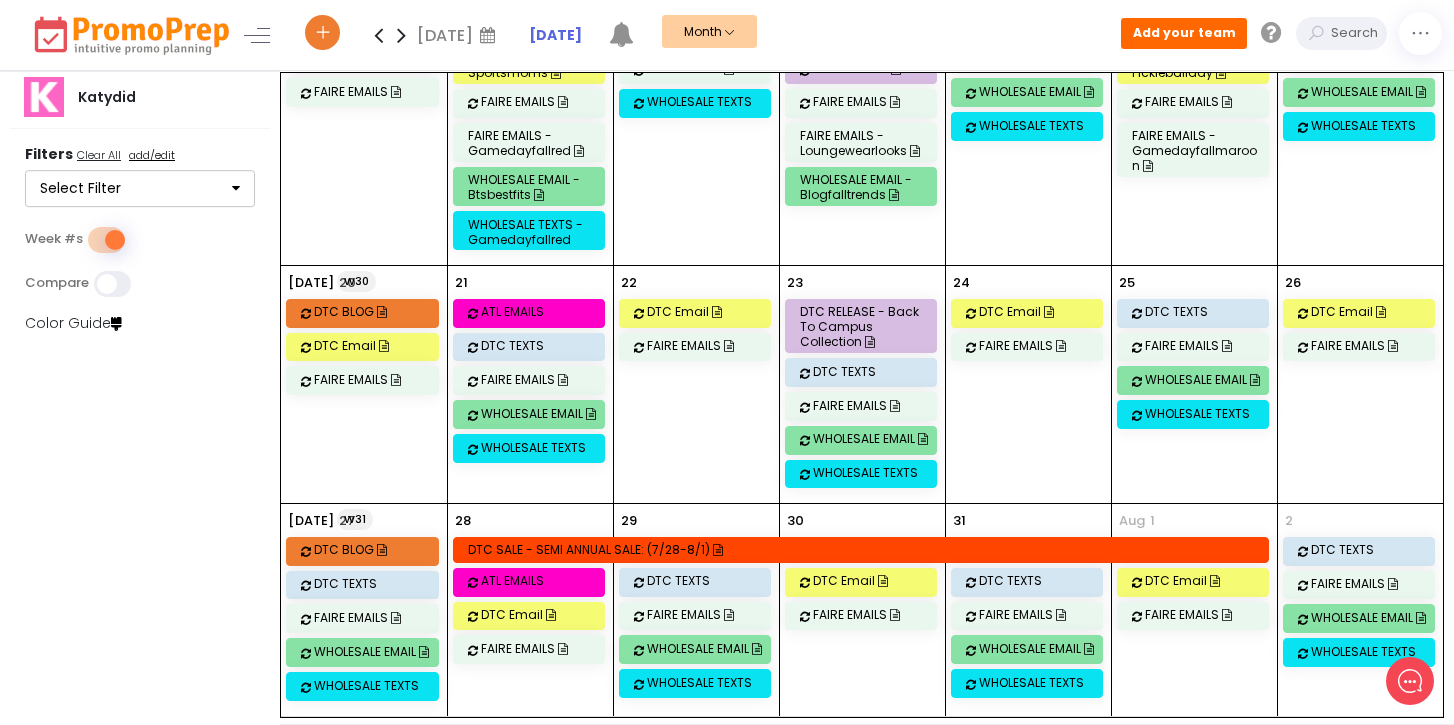 click on "Katydid  Filters Clear All add/edit  Select Filter  DTC Select All Clear All Blog Posts DTC Email DTC Releases DTC Sales DTC Texts Social Media Wholesale Select All Clear All Faire Markets Wholesale Wholesale Emails Wholesale Sales Wholesale Texts Sales Select All Clear All DTC Sales Wholesale Sales Cancel  Bookmark   Apply   Week #s   Compare  Color Guide" at bounding box center (141, 398) 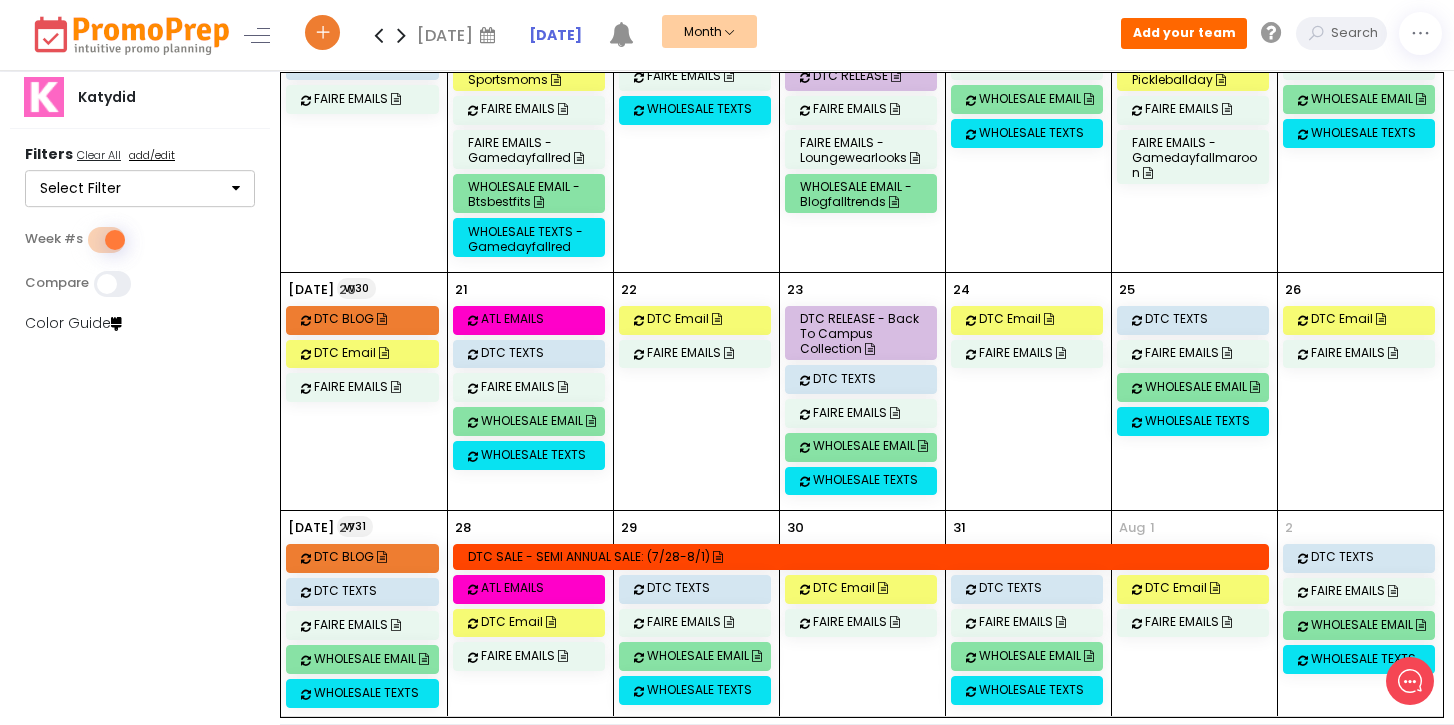 scroll, scrollTop: 814, scrollLeft: 0, axis: vertical 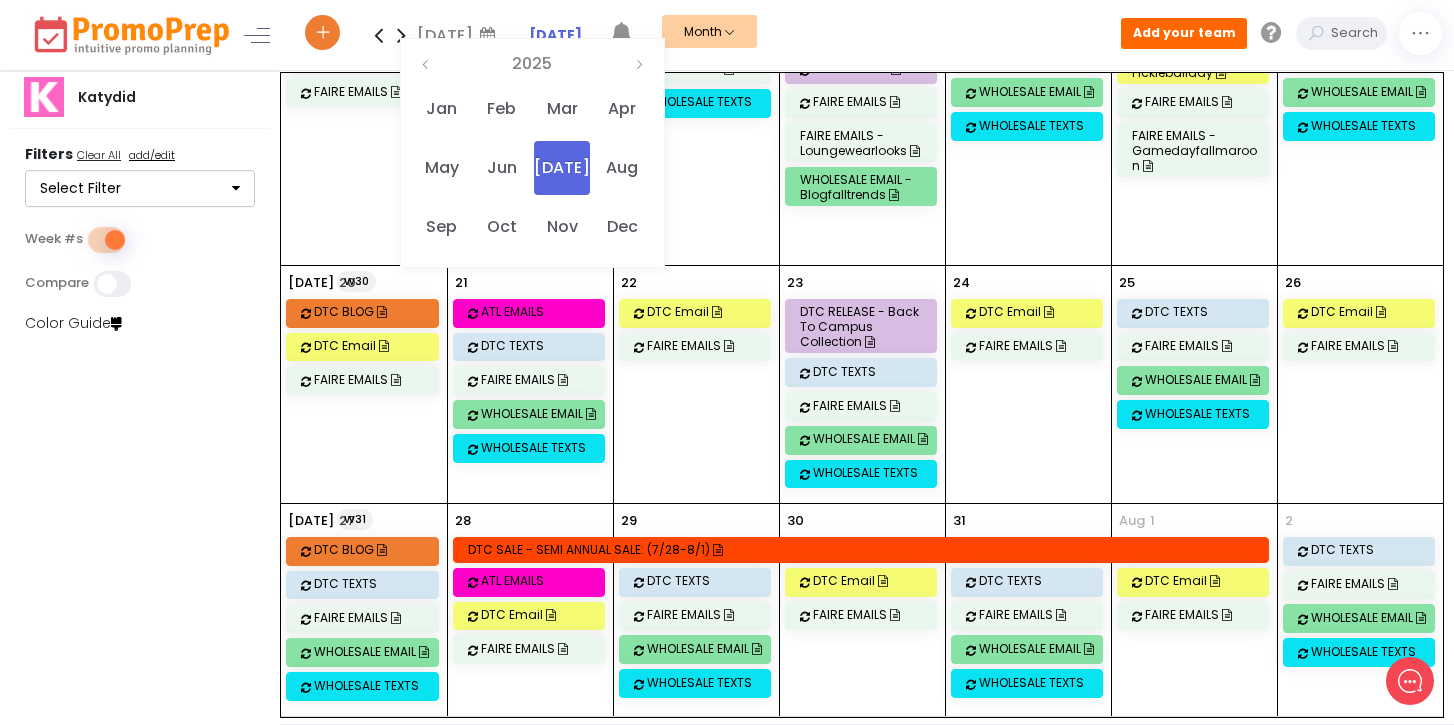 click at bounding box center [487, 35] 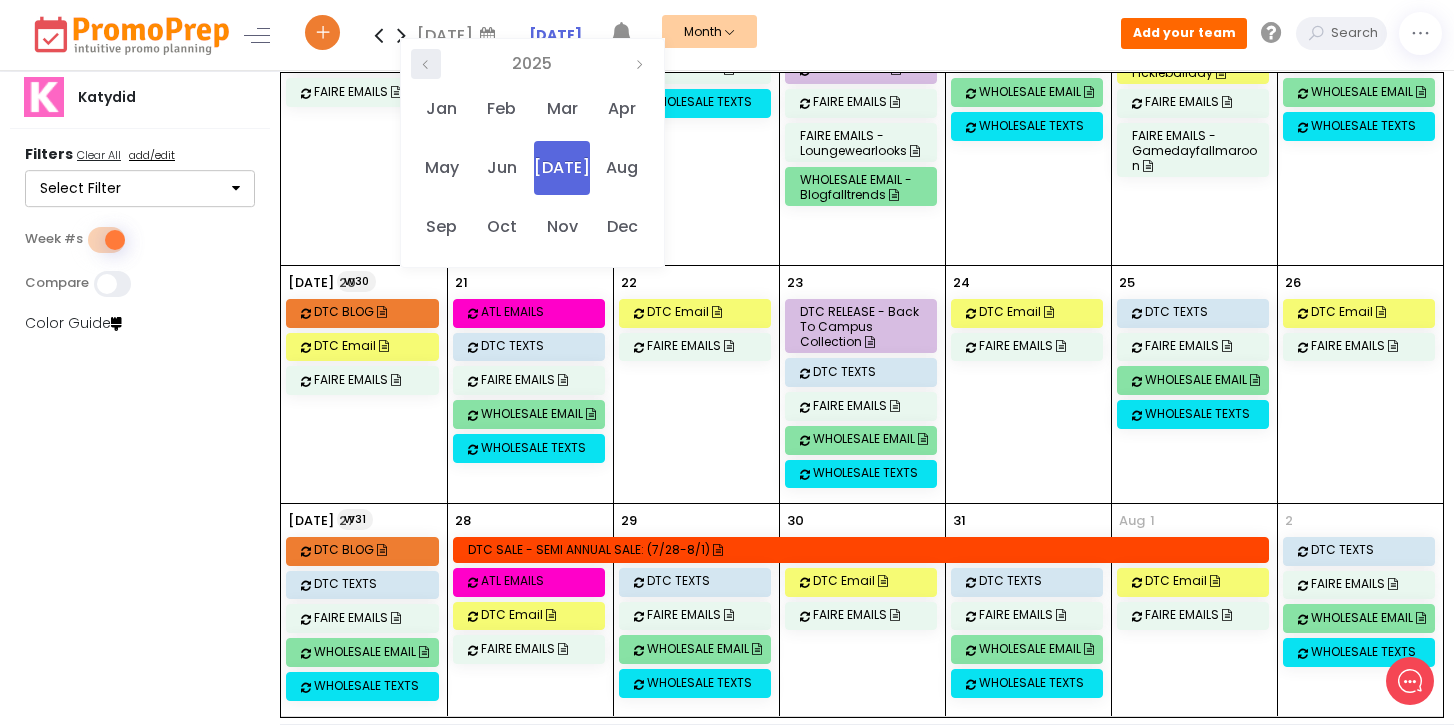 click at bounding box center (426, 64) 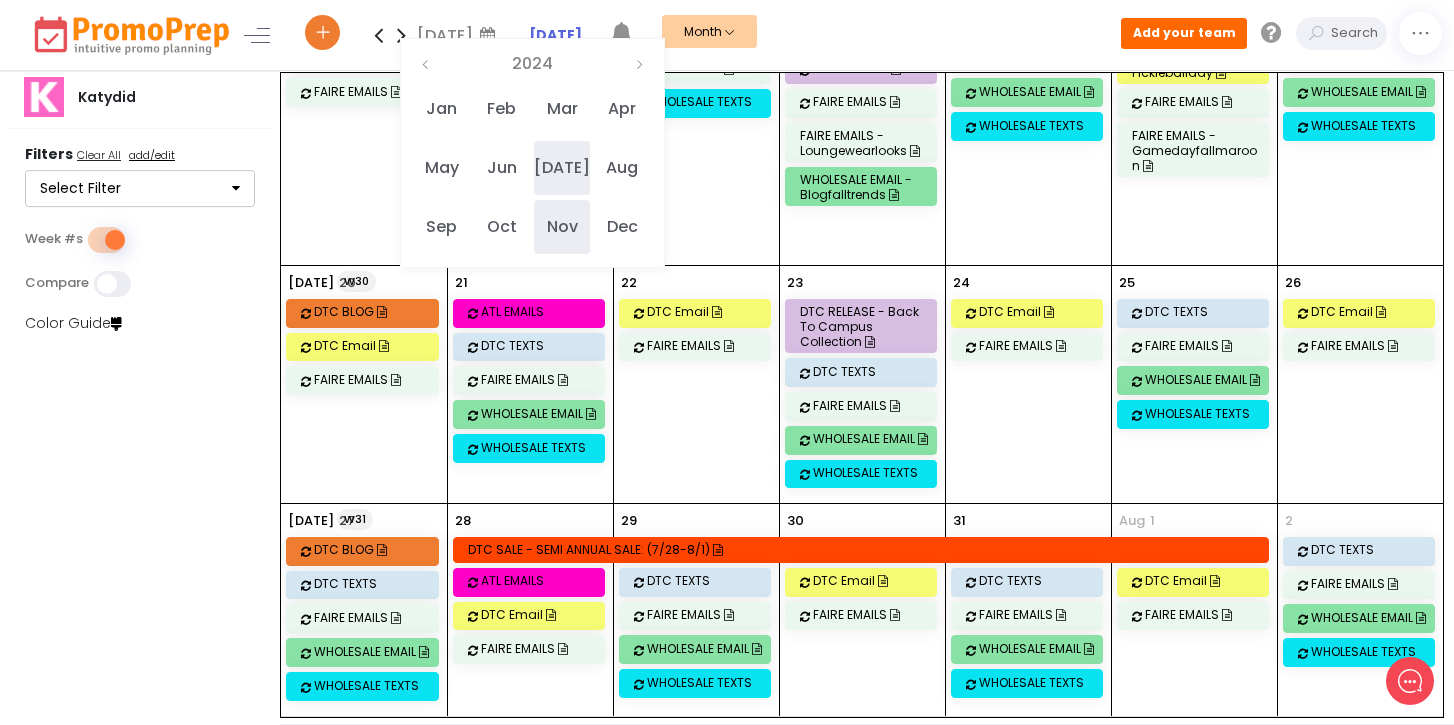 click on "Nov" at bounding box center [561, 227] 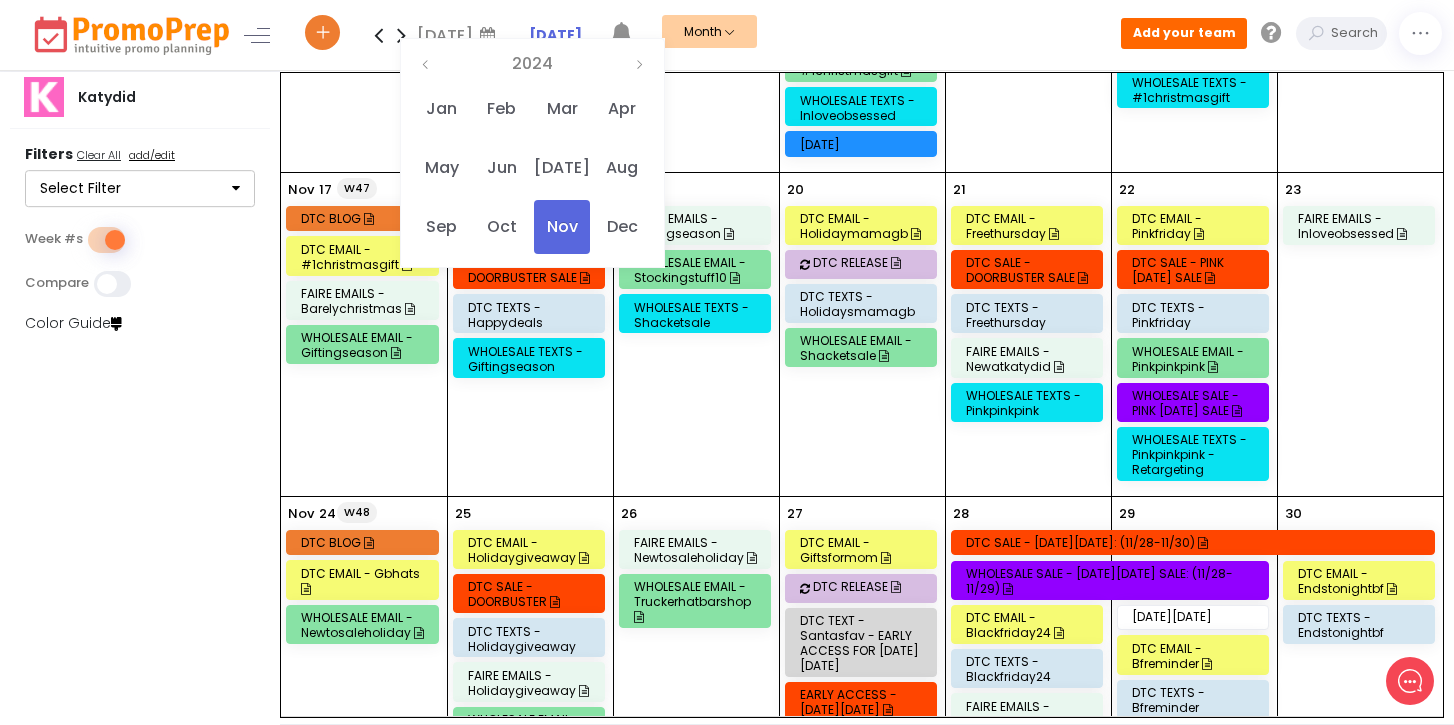 scroll, scrollTop: 1043, scrollLeft: 0, axis: vertical 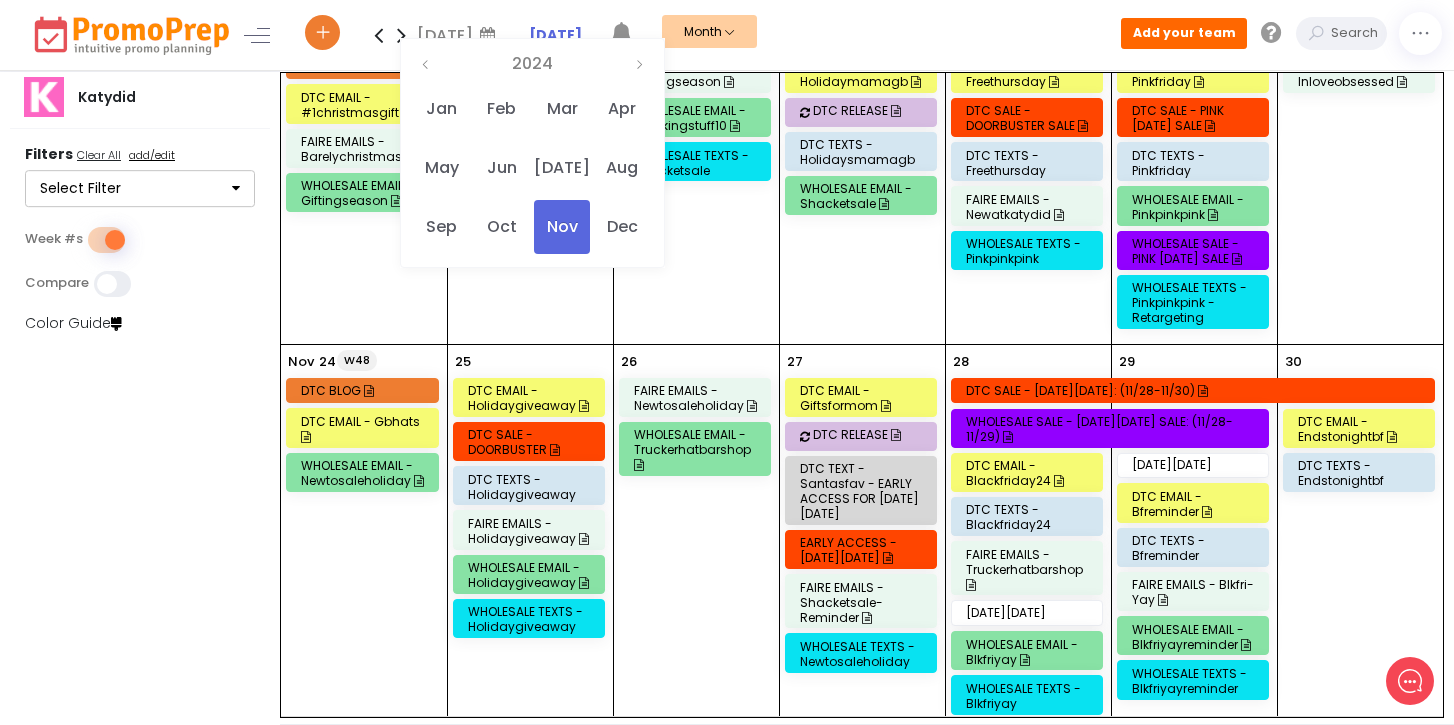 click at bounding box center (401, 35) 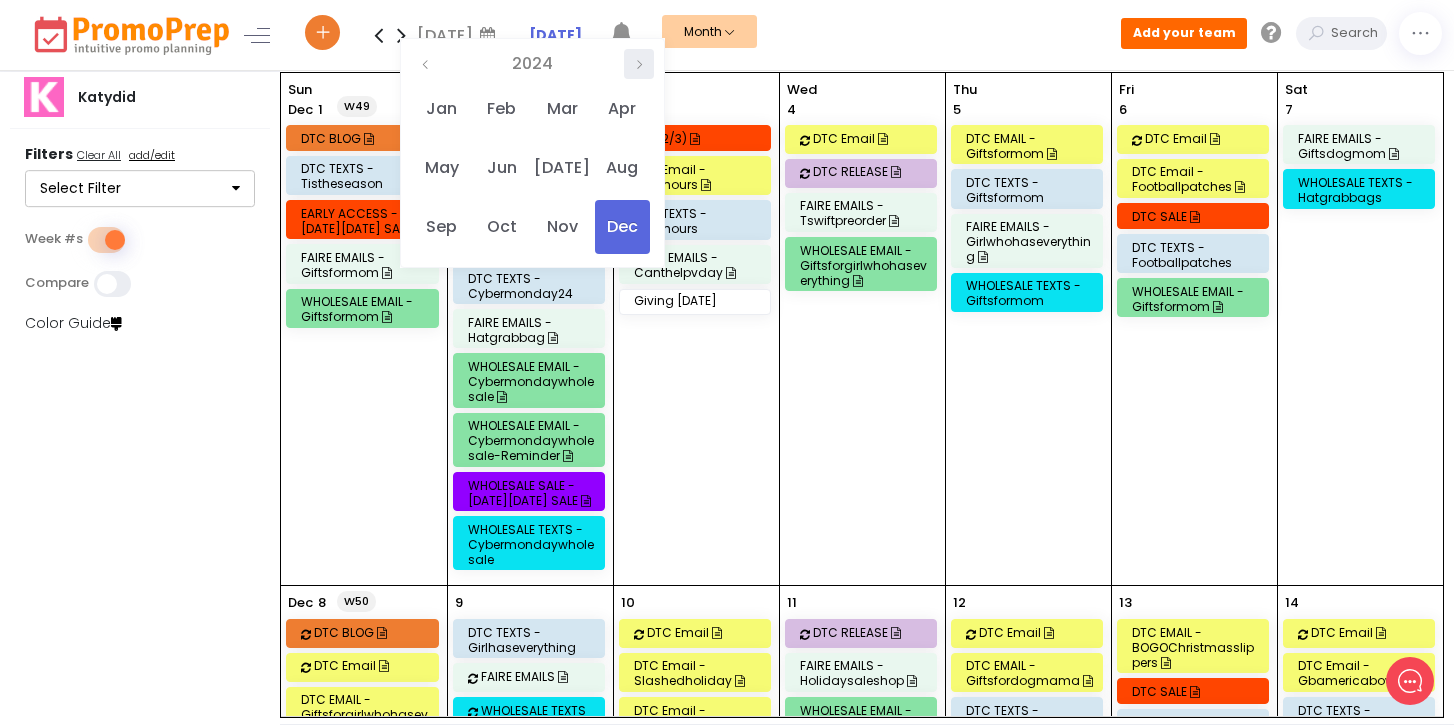 click at bounding box center [639, 65] 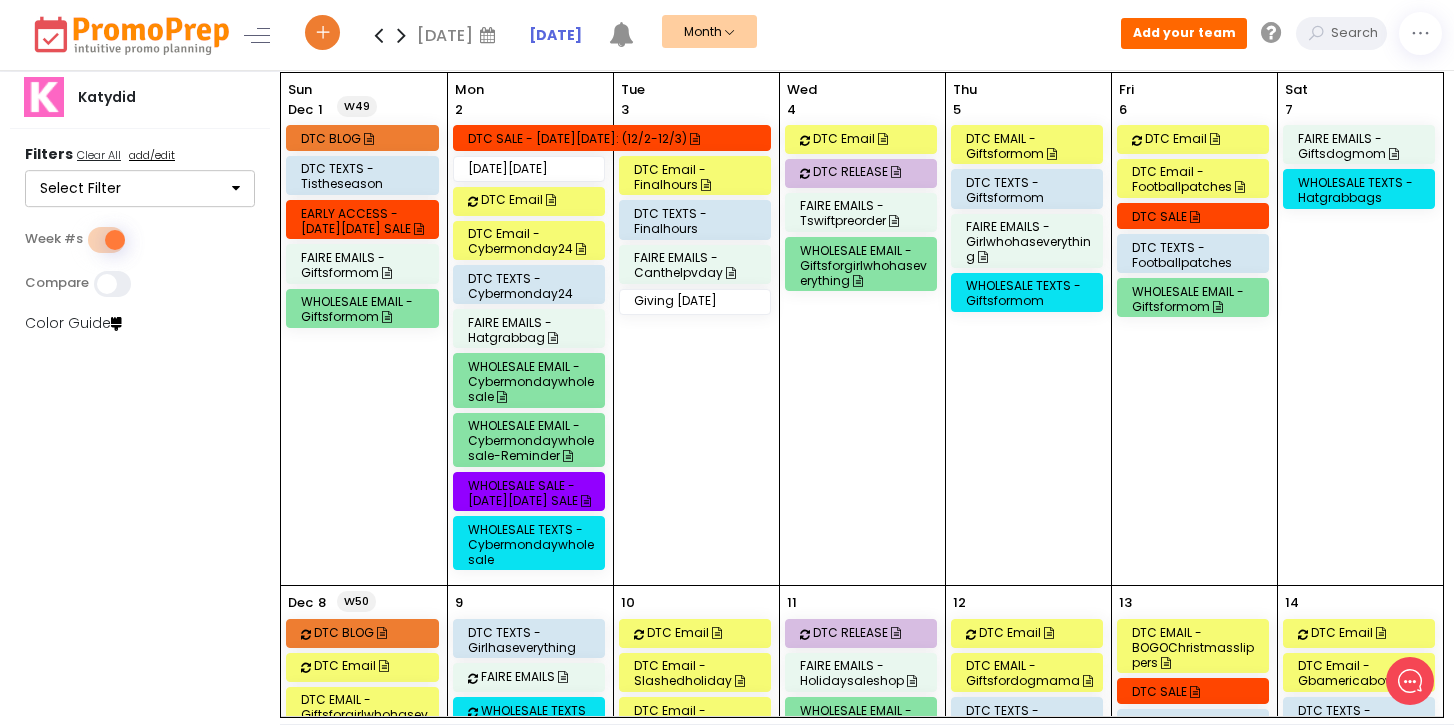 click on "Nov" at bounding box center (561, 227) 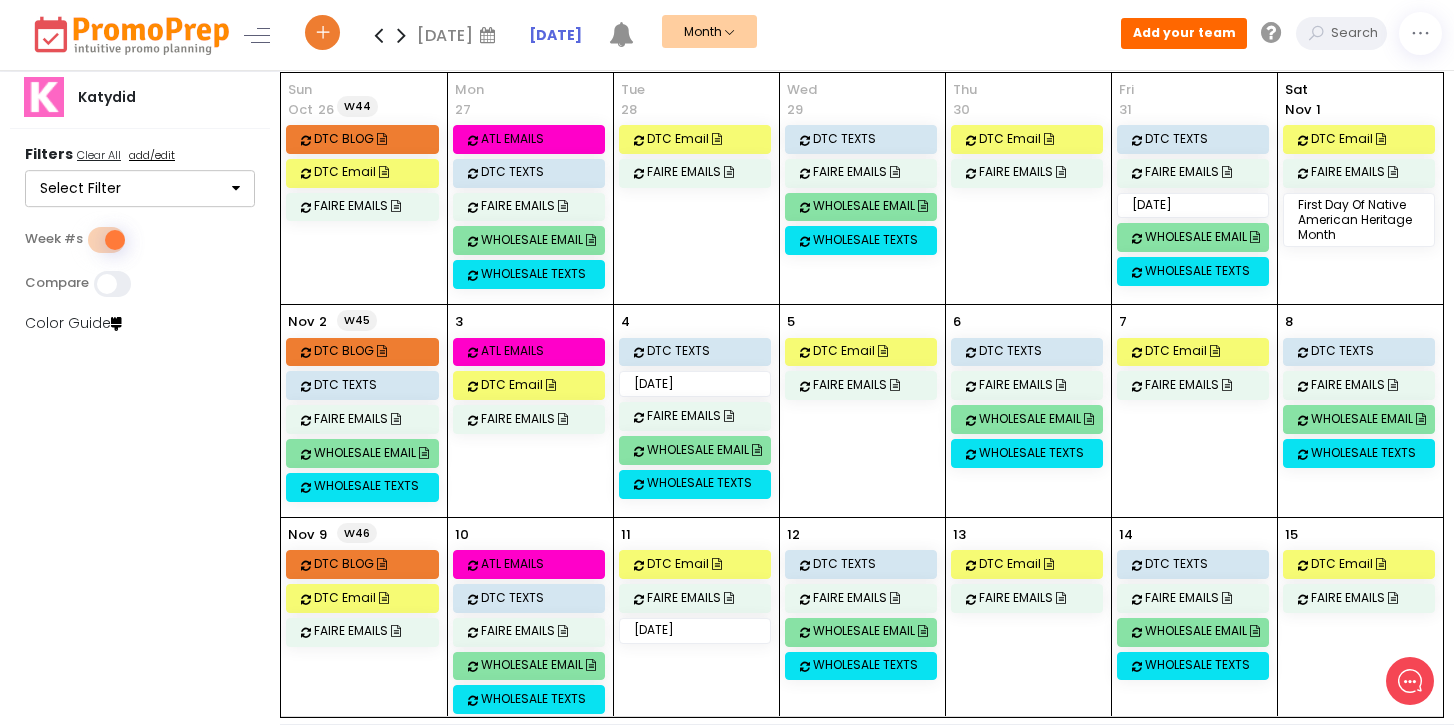 click at bounding box center [401, 35] 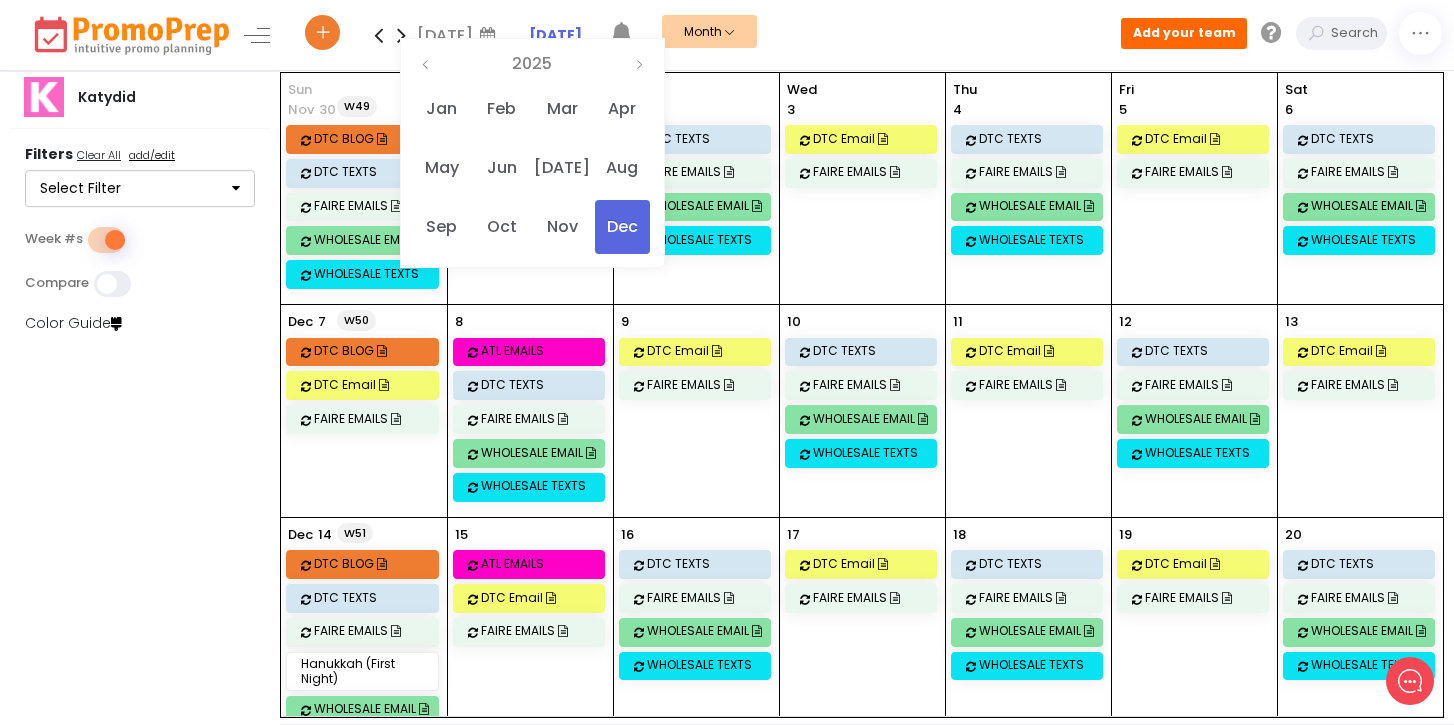 click on "[DATE] Su Mo Tu We Th Fr Sa 30 1 2 3 4 5 6 7 8 9 10 11 12 13 14 15 16 17 18 19 20 21 22 23 24 25 26 27 28 29 30 31 1 2 3 4 5 6 7 8 9 10 [DATE] Clear [DATE] Feb Mar Apr May Jun [DATE] Aug Sep Oct Nov Dec [DATE] Clear [DATE]-[DATE] 2019 2020 2021 2022 2023 2024 2025 2026 2027 2028 2029 2030 [DATE] Clear [DATE]-[DATE] 1990 2000 2010 2020 2030 2040 2050 2060 2070 2080 2090 2100 [DATE] Clear [DATE]-2900 1900 2000 2100 2200 2300 2400 2500 2600 2700 2800 2900 3000 [DATE] Clear" at bounding box center (532, 153) 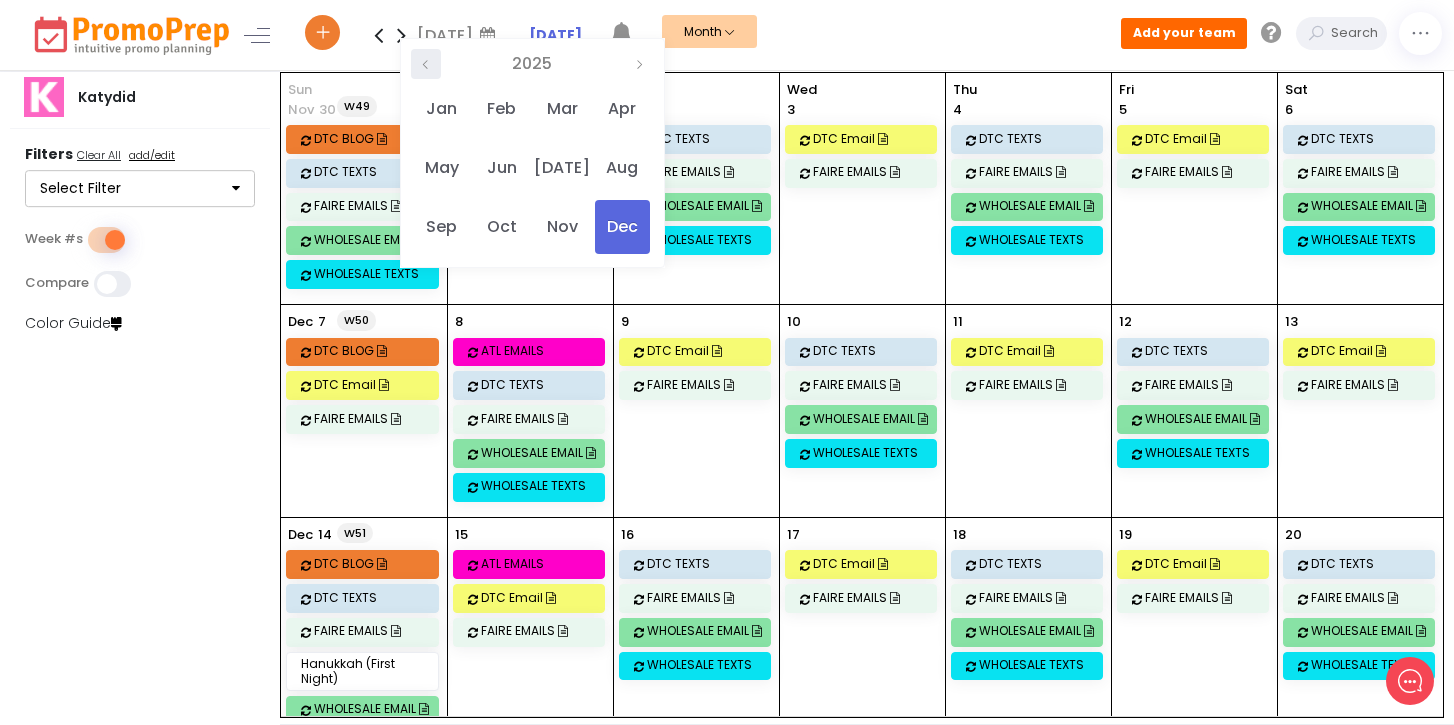 click at bounding box center (426, 64) 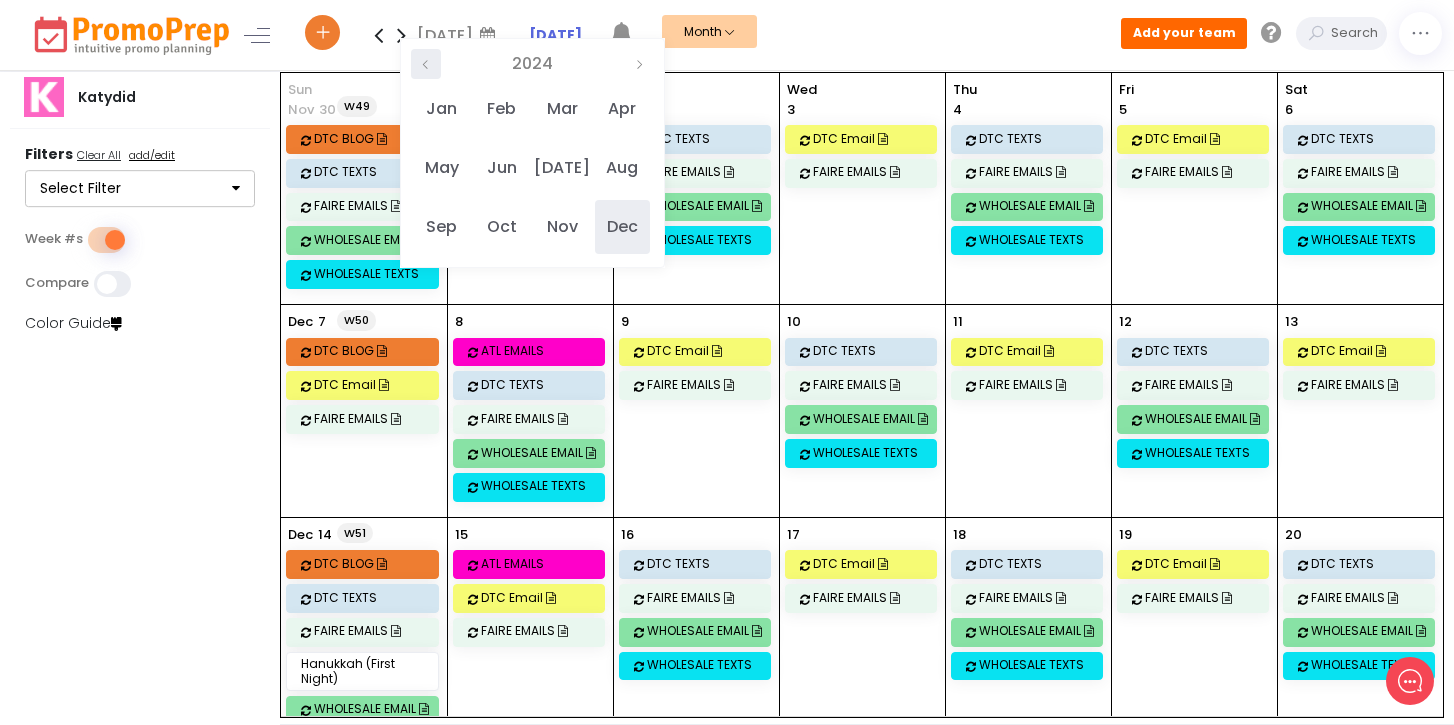 click at bounding box center [426, 65] 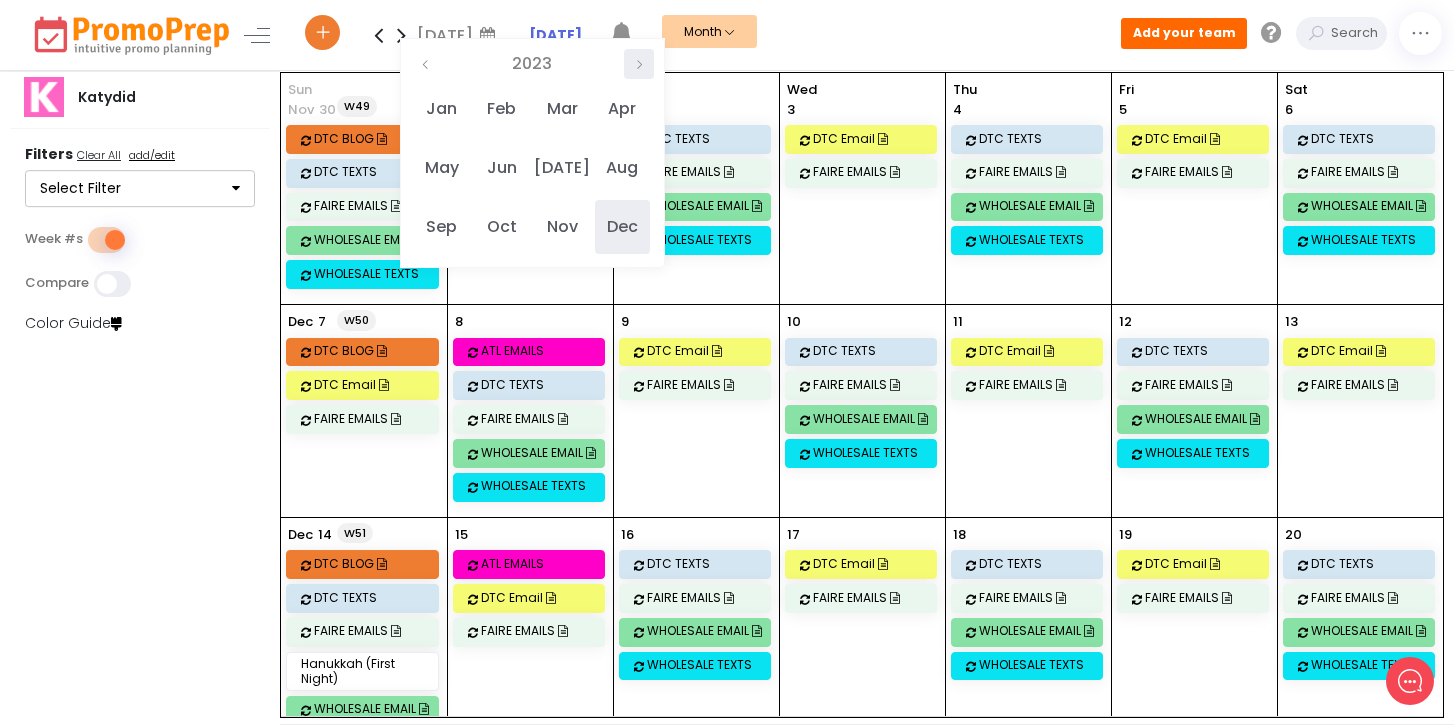 click at bounding box center [639, 65] 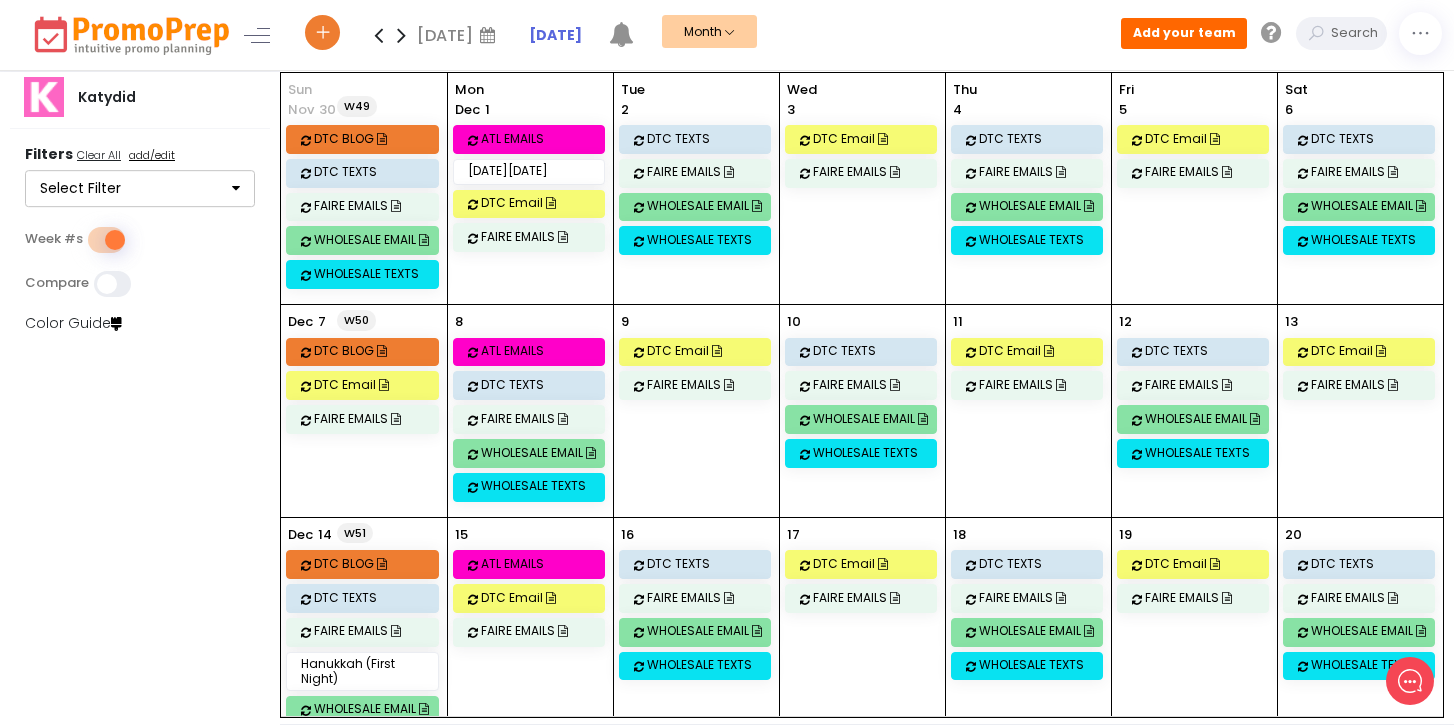 click on "Dec" at bounding box center [622, 227] 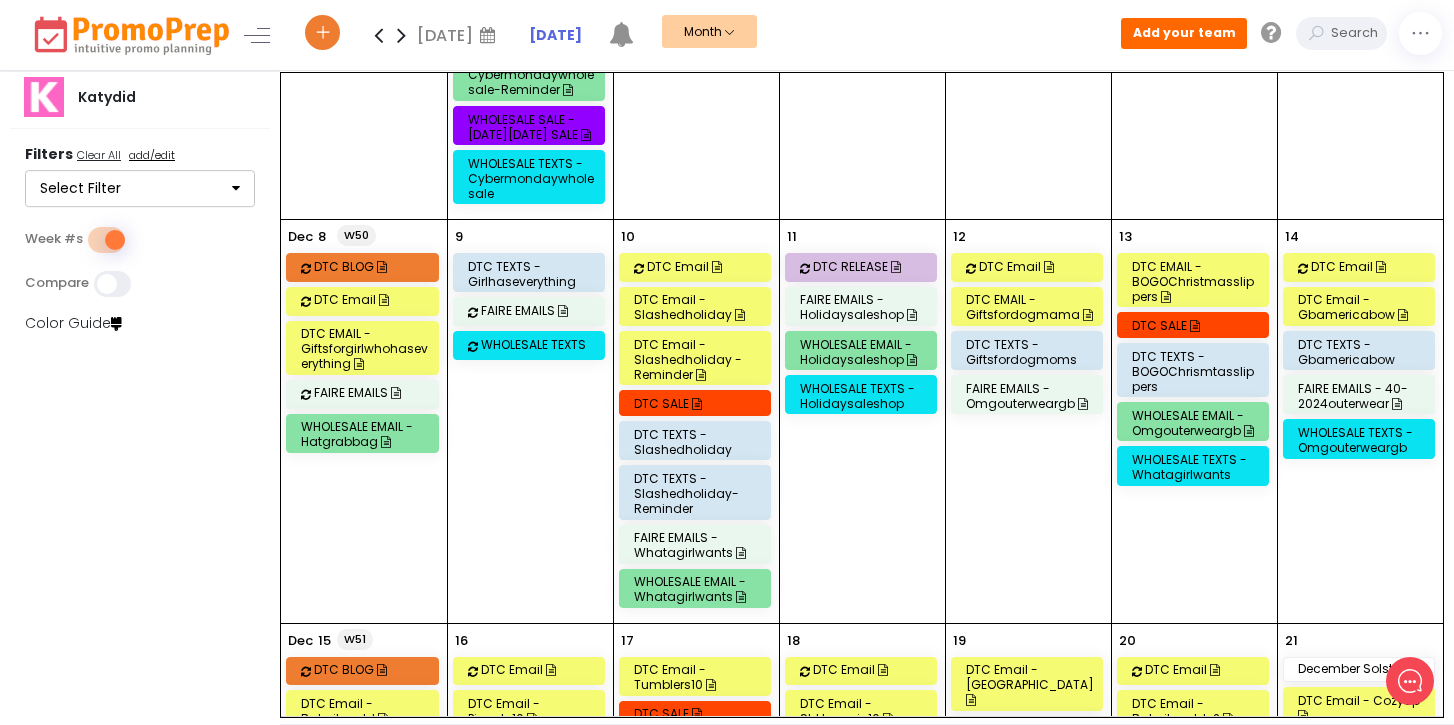 scroll, scrollTop: 0, scrollLeft: 0, axis: both 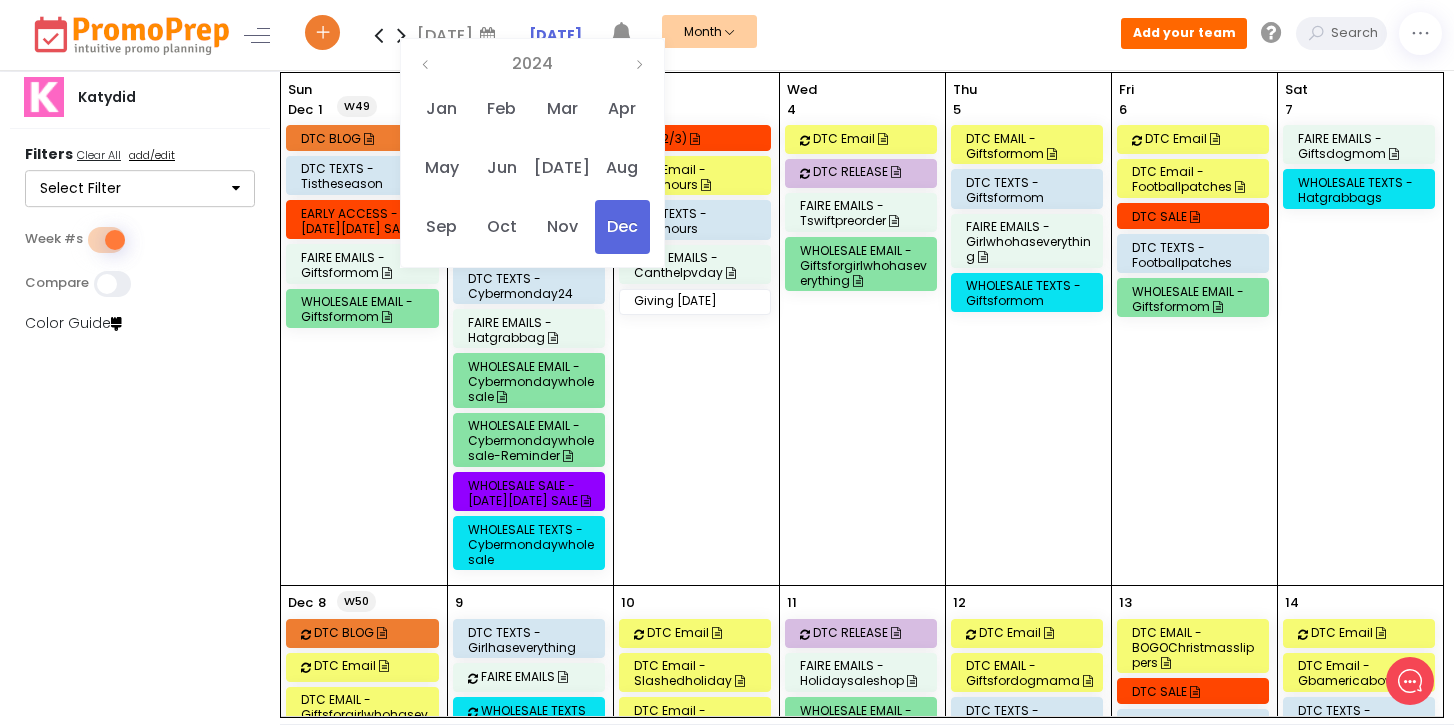 click at bounding box center (487, 35) 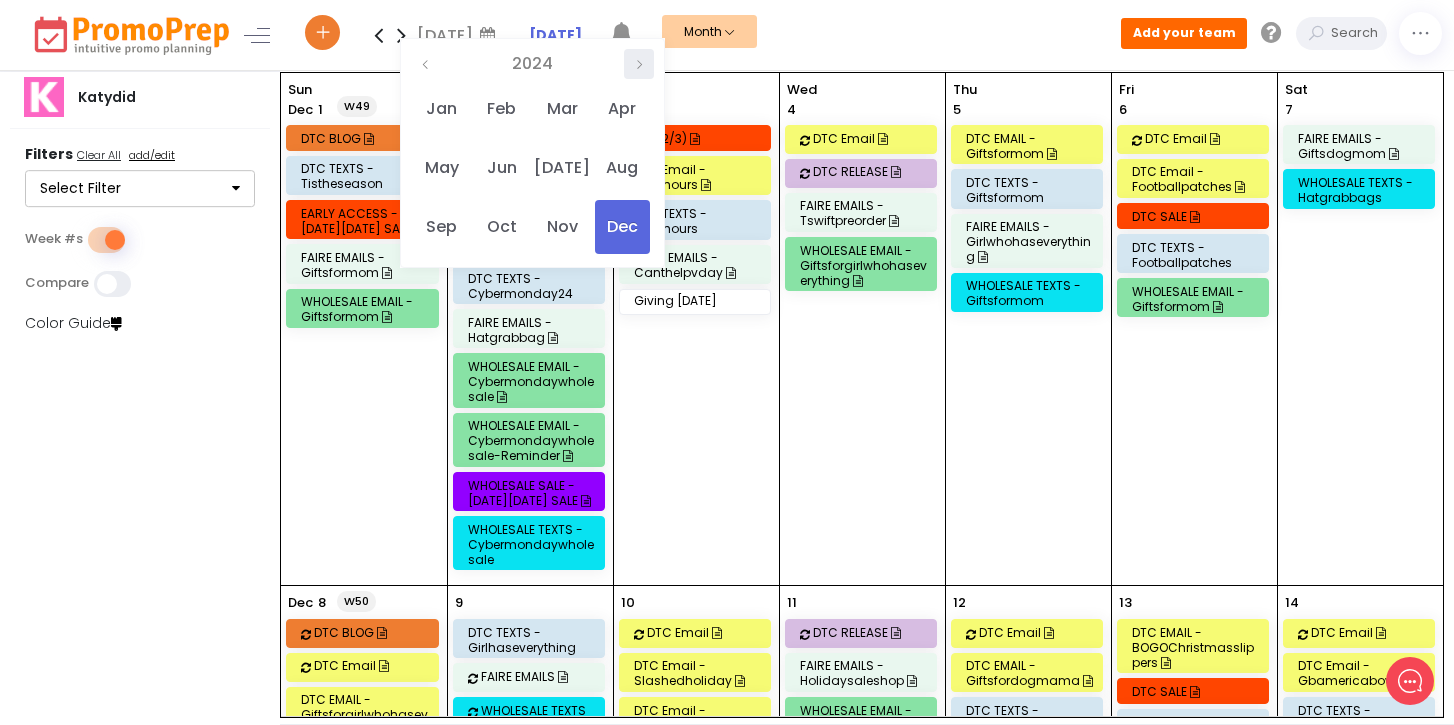 click at bounding box center (639, 64) 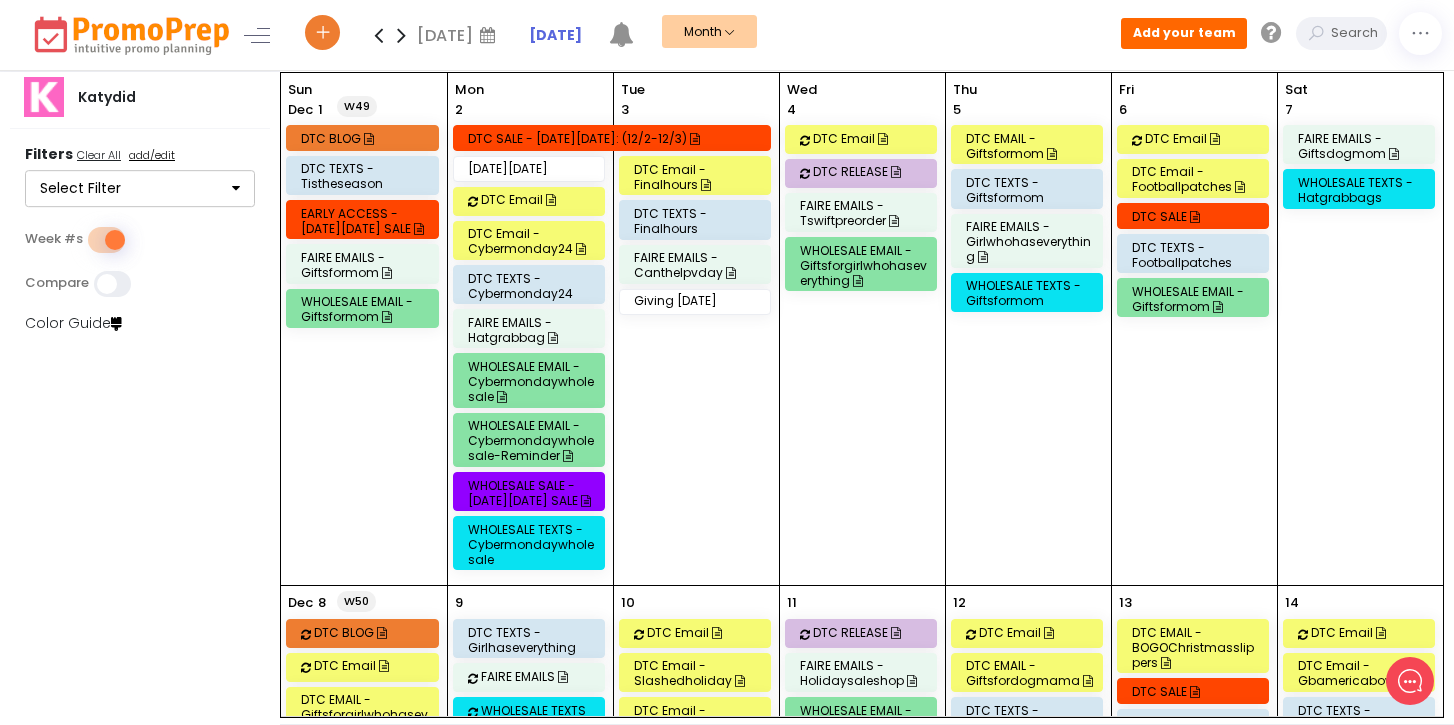 click on "Nov" at bounding box center (561, 227) 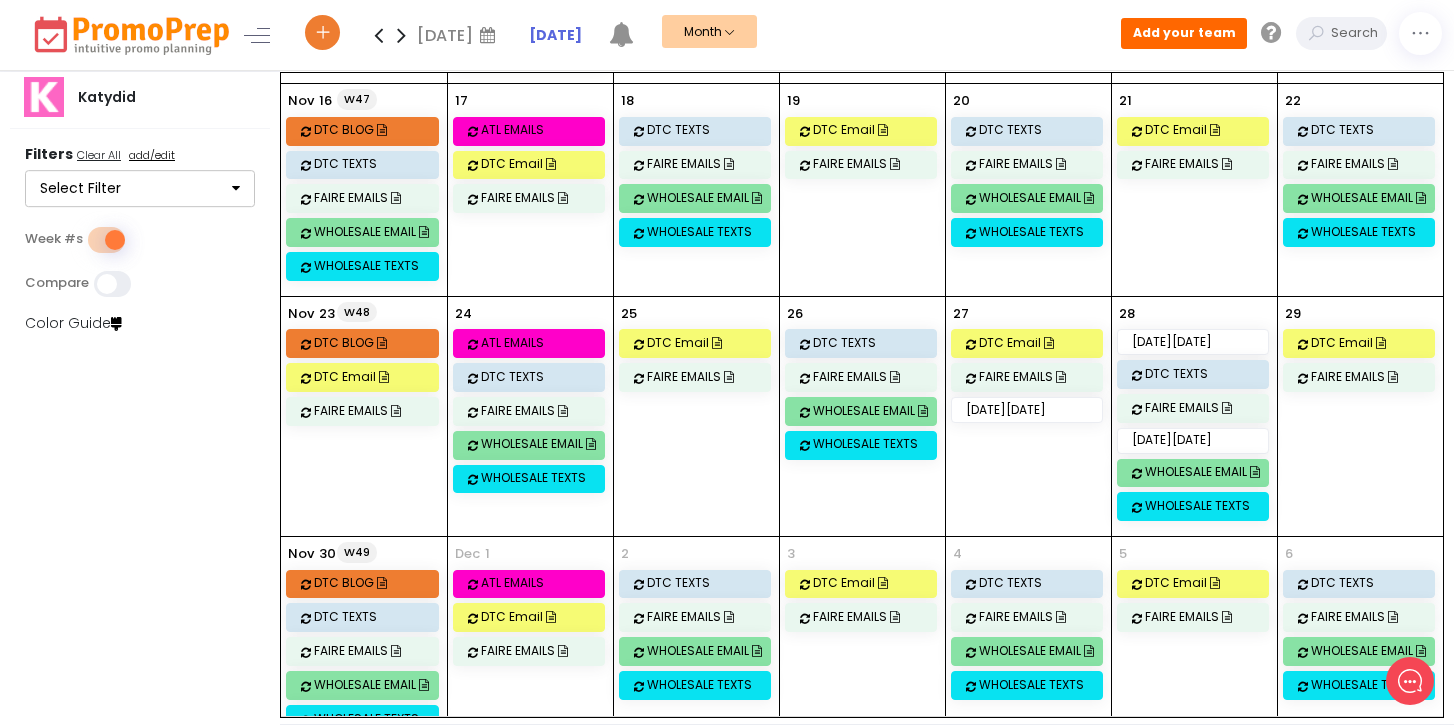 scroll, scrollTop: 650, scrollLeft: 0, axis: vertical 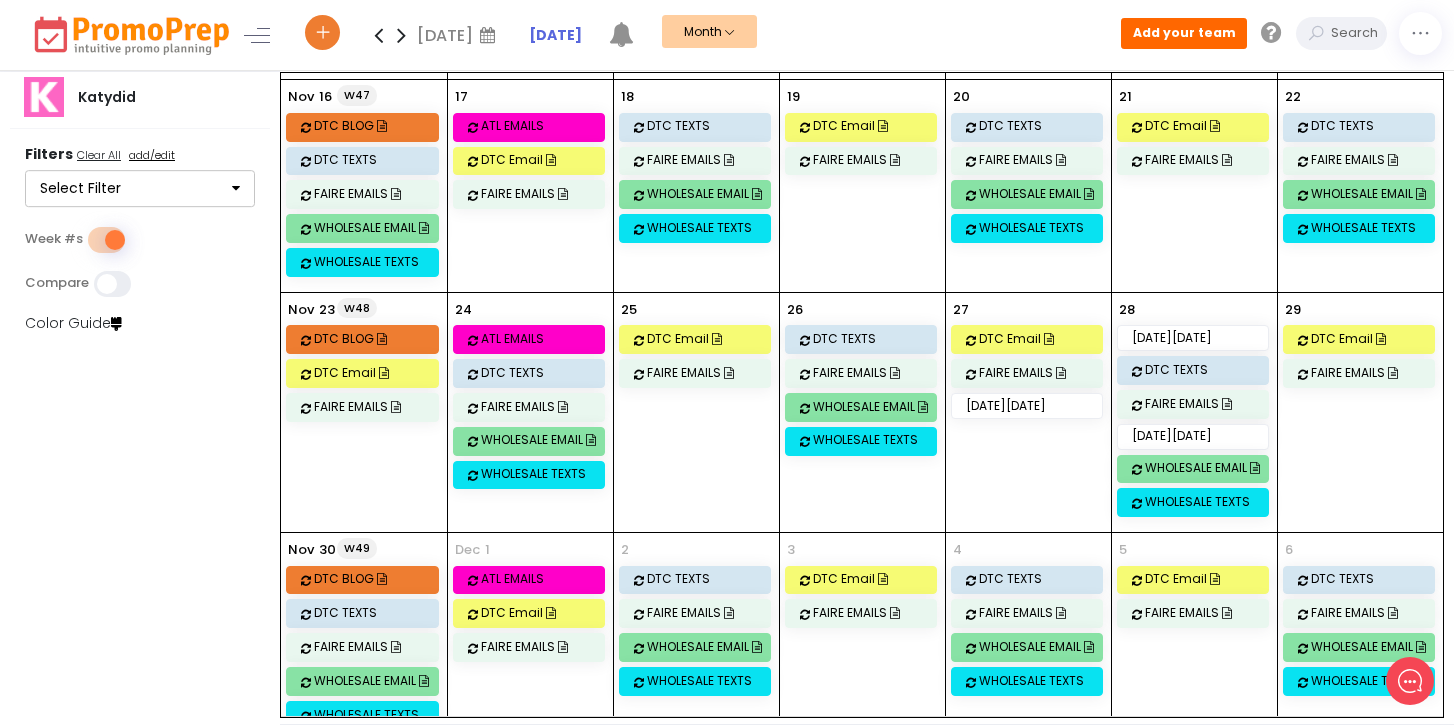 click at bounding box center [378, 35] 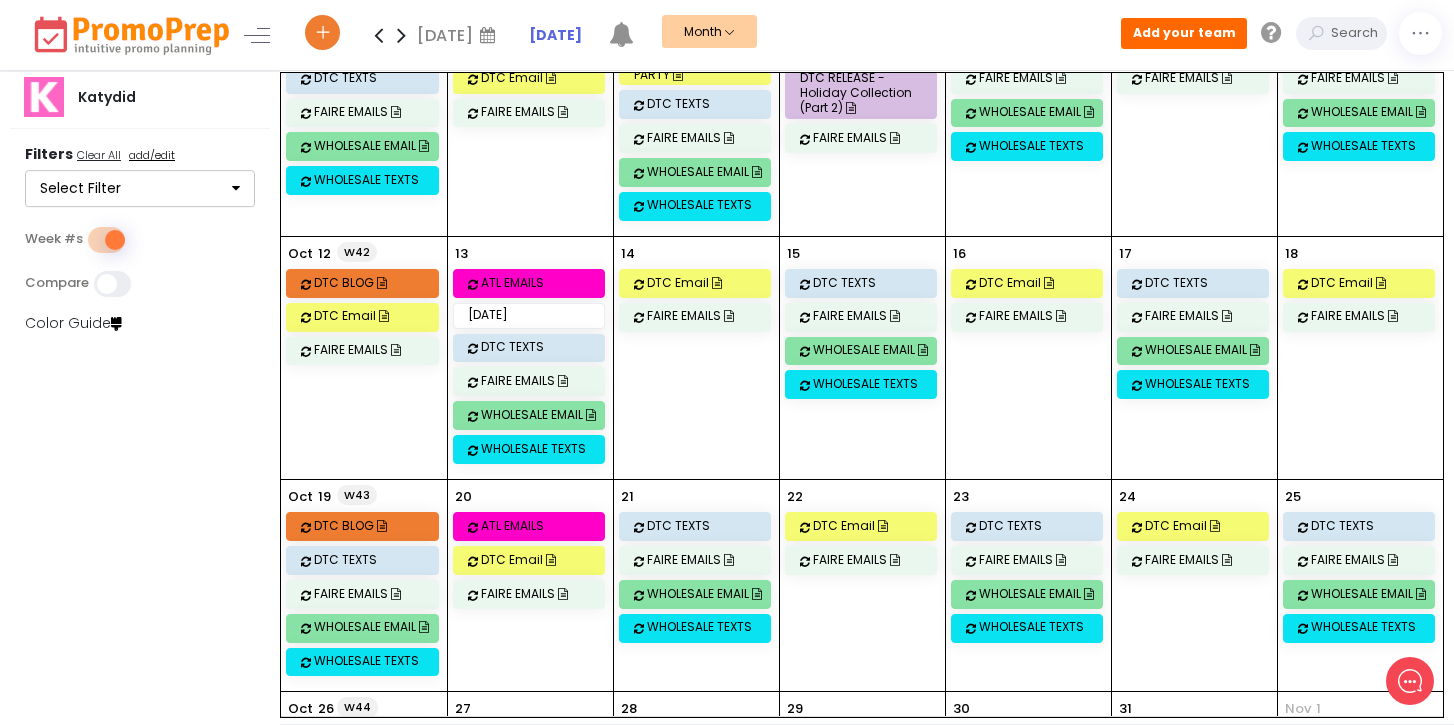scroll, scrollTop: 517, scrollLeft: 0, axis: vertical 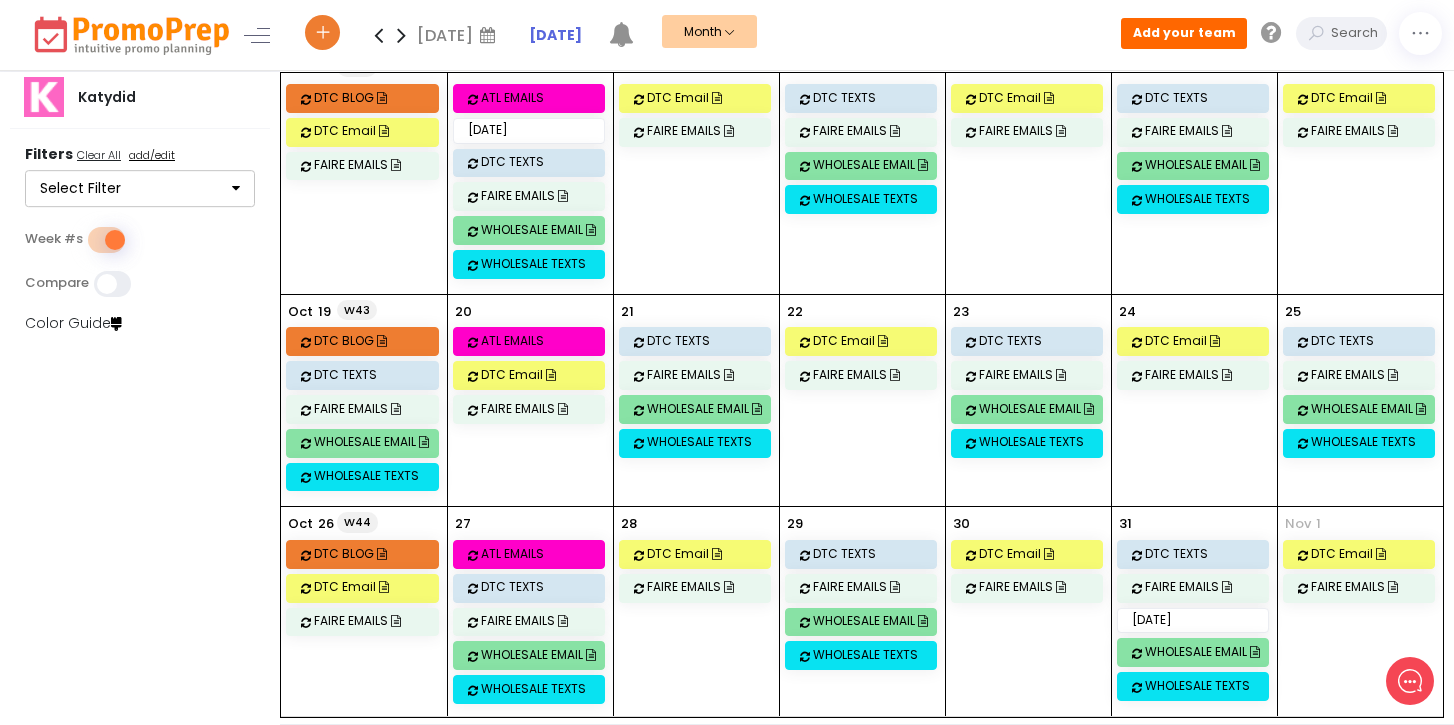 click at bounding box center (378, 35) 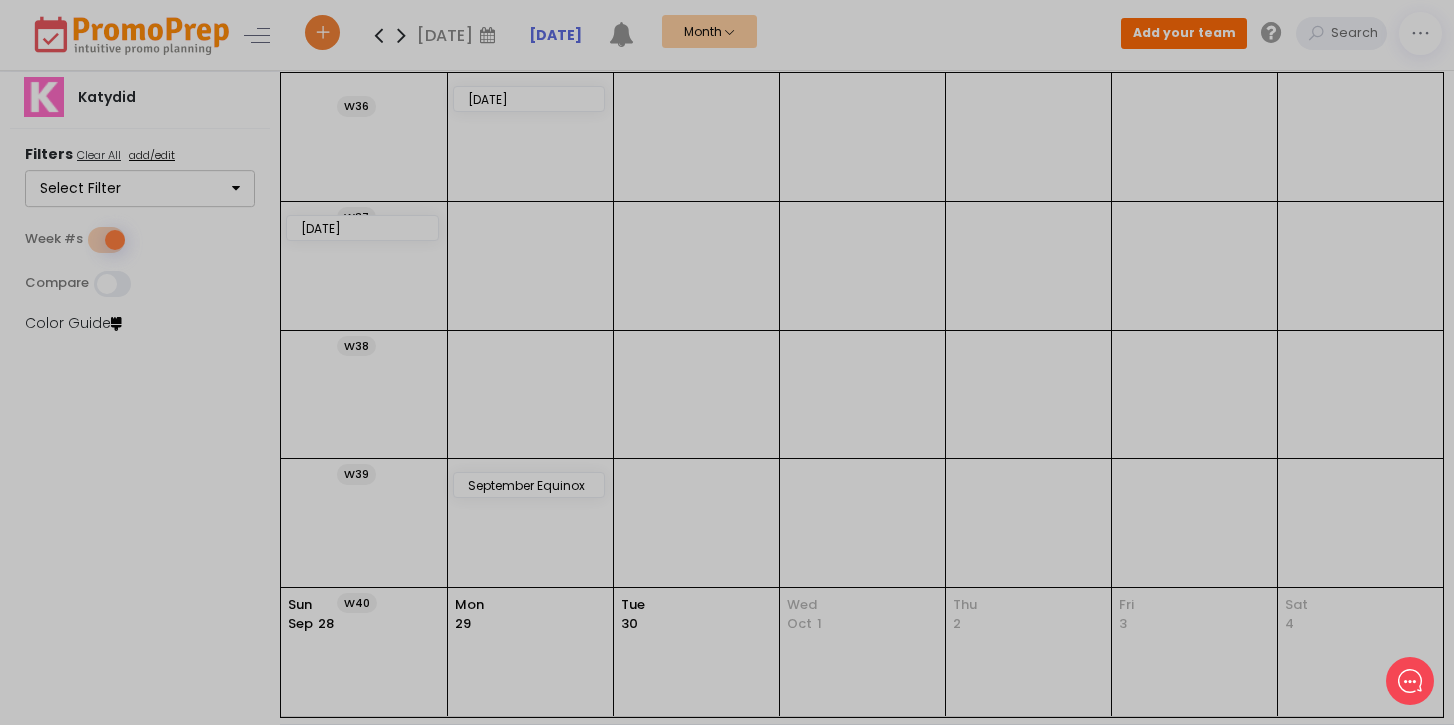 scroll, scrollTop: 0, scrollLeft: 0, axis: both 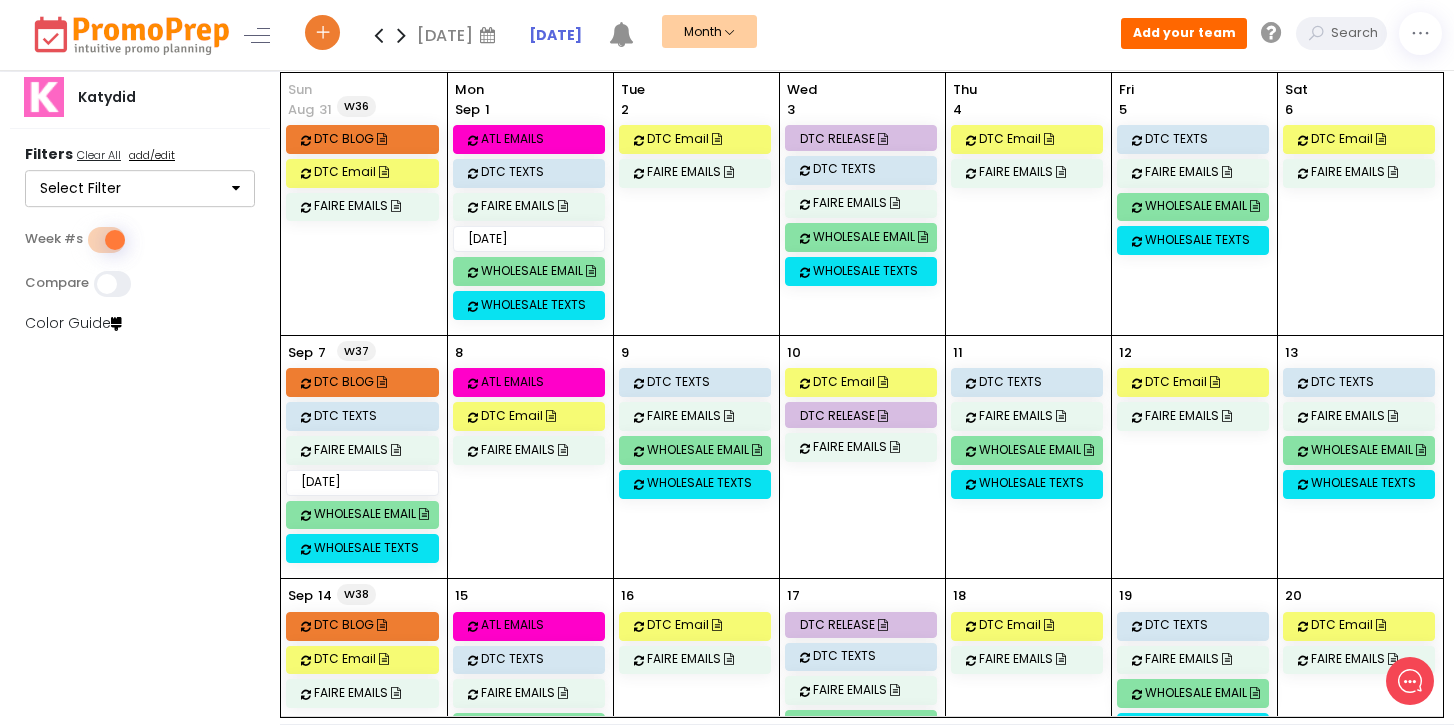 click at bounding box center (401, 35) 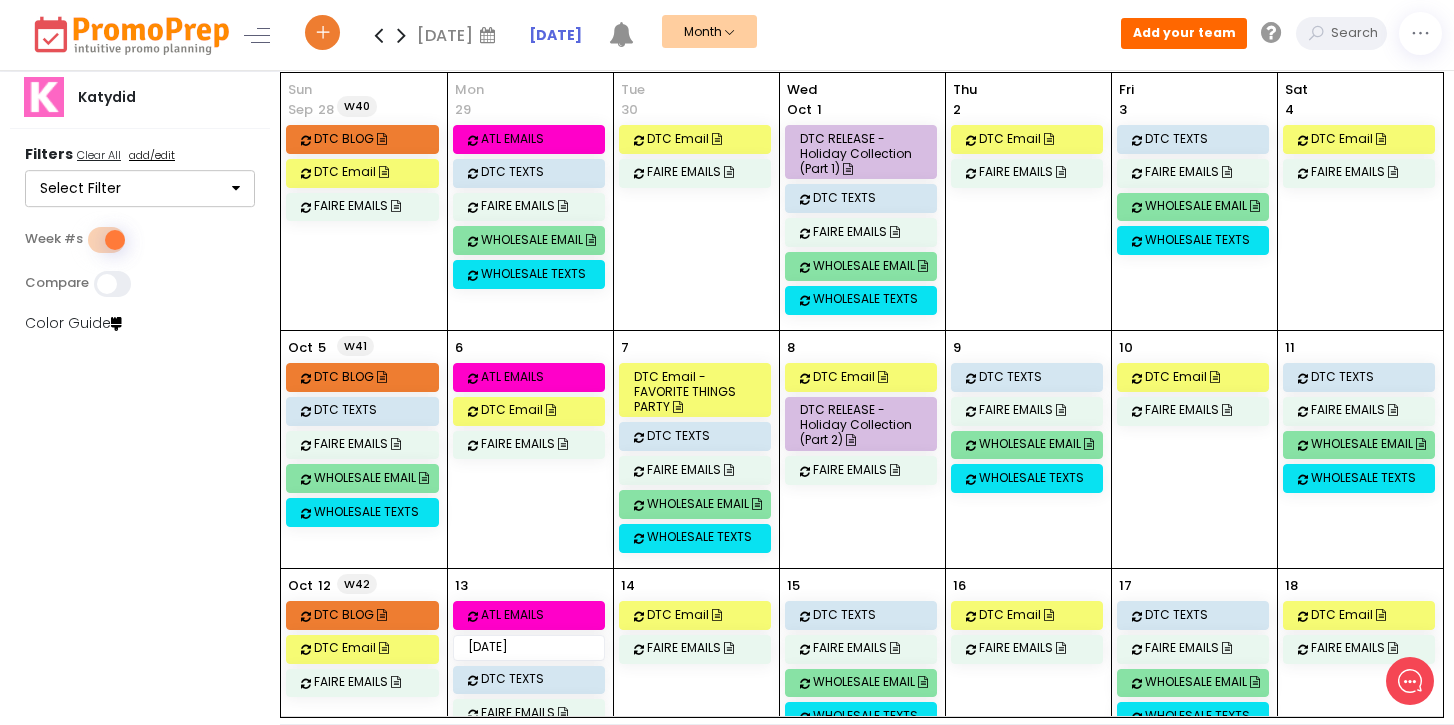 click at bounding box center (378, 35) 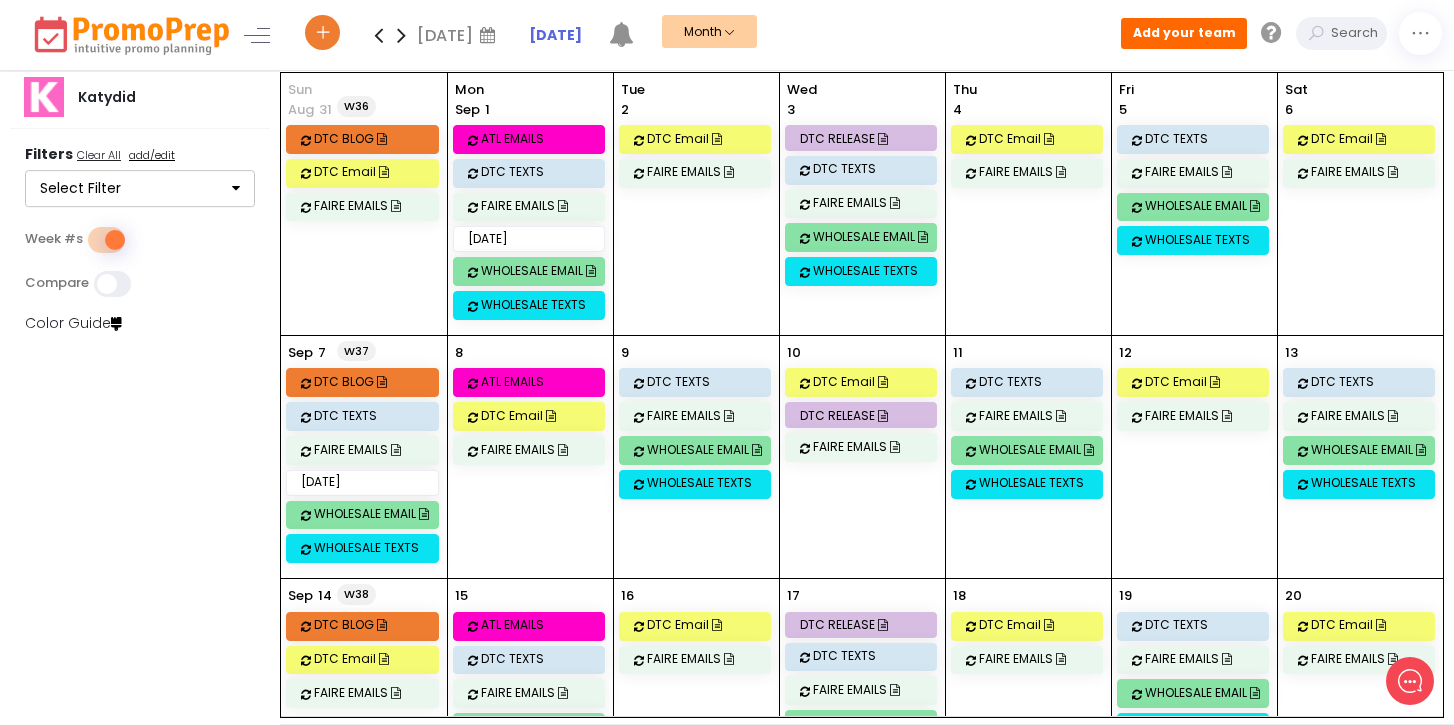 click at bounding box center (401, 35) 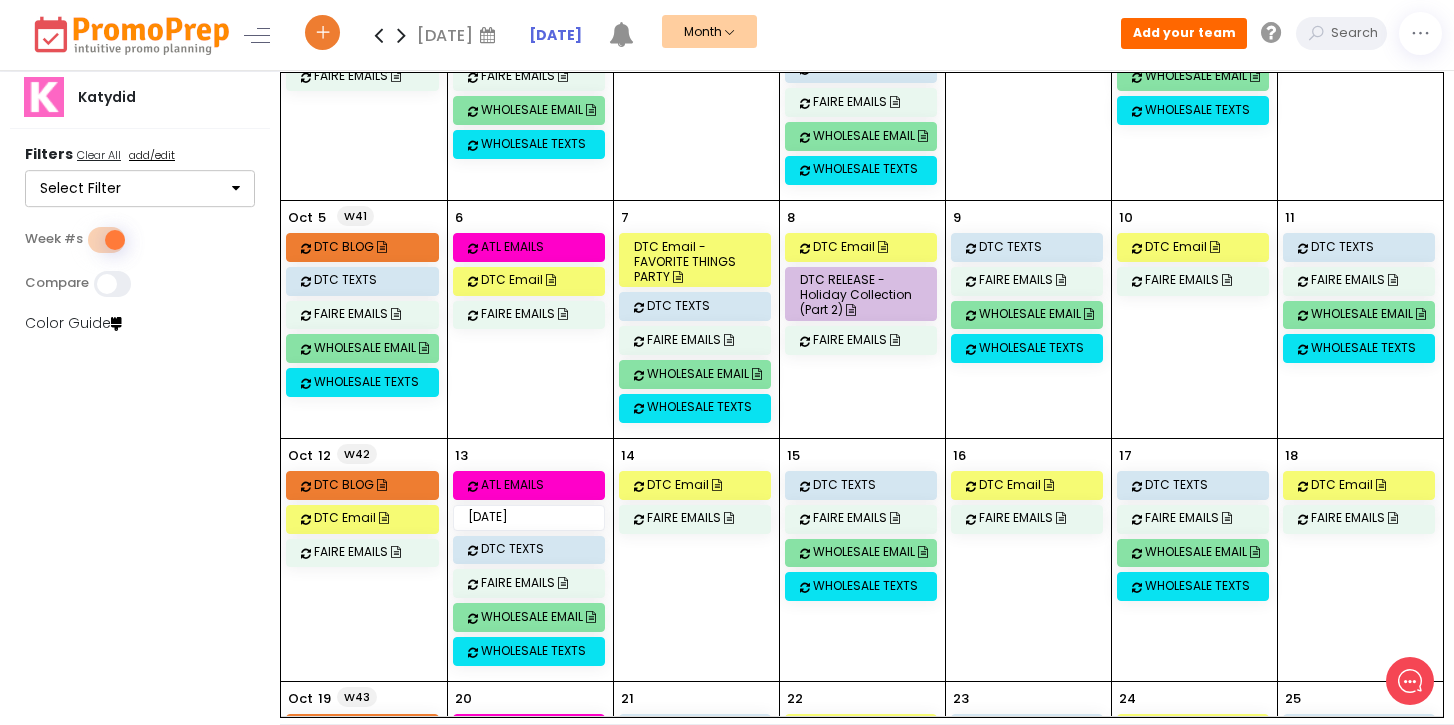 scroll, scrollTop: 0, scrollLeft: 0, axis: both 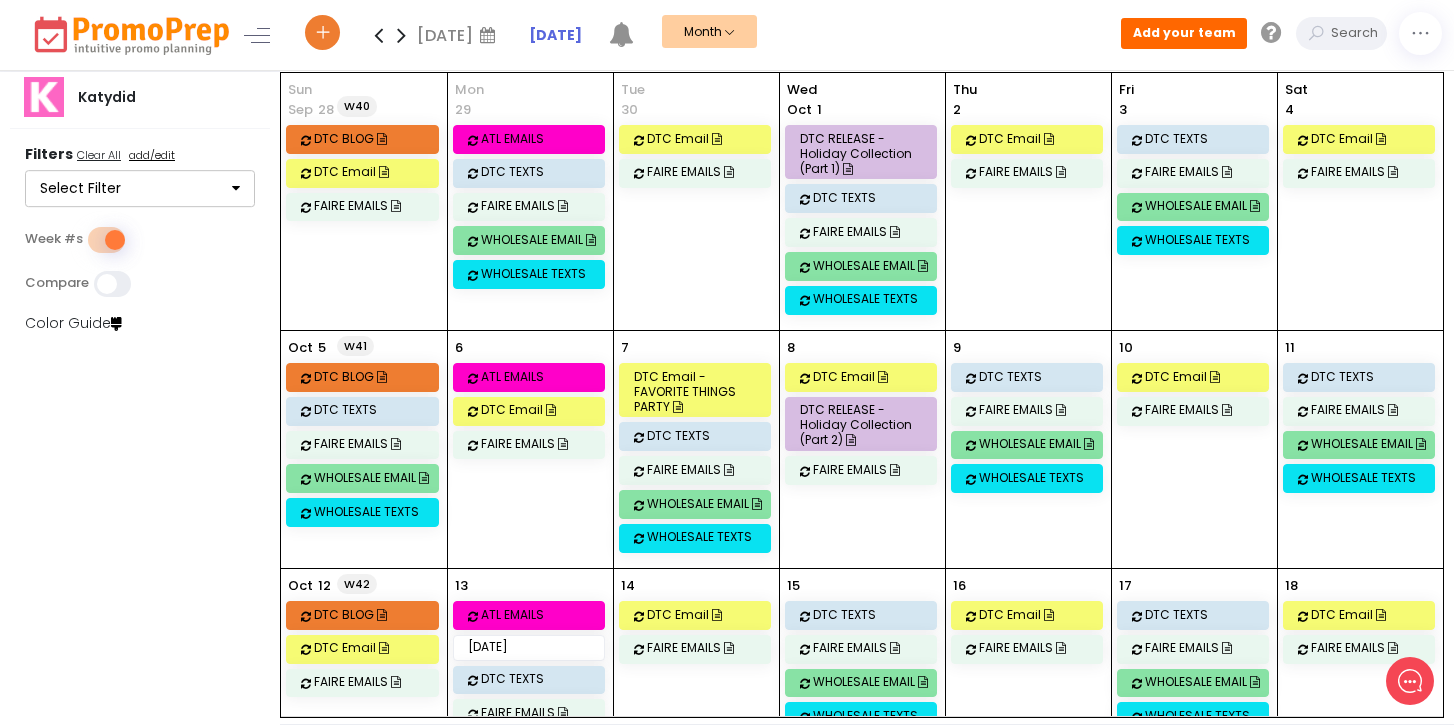 click at bounding box center (378, 35) 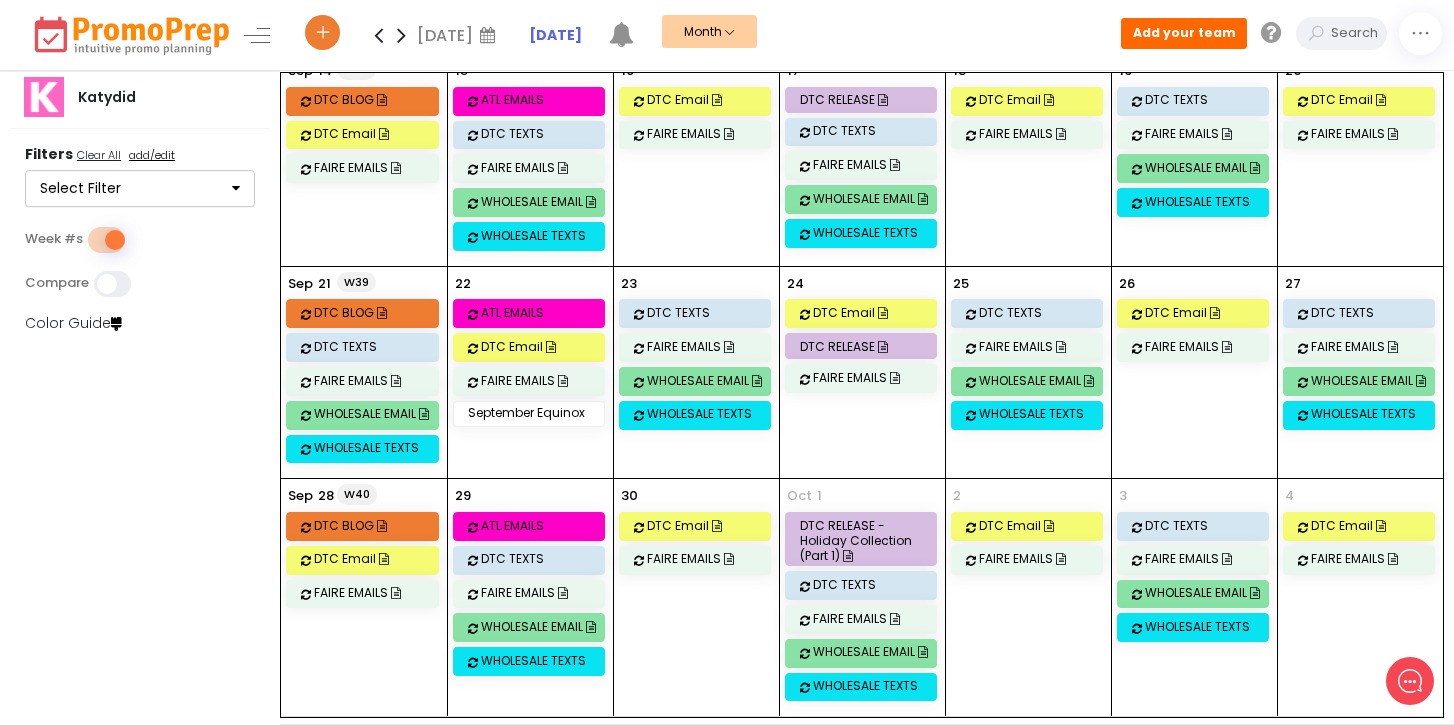 scroll, scrollTop: 0, scrollLeft: 0, axis: both 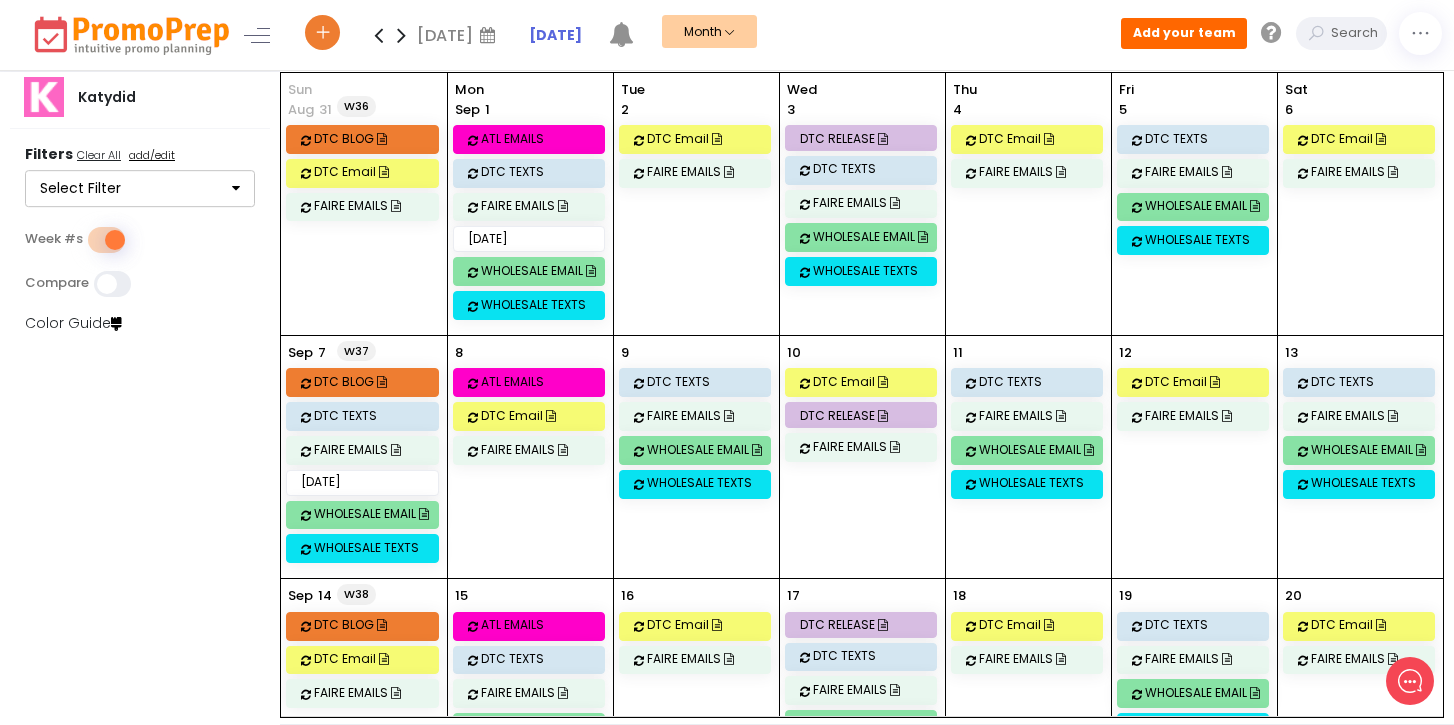 click at bounding box center (378, 35) 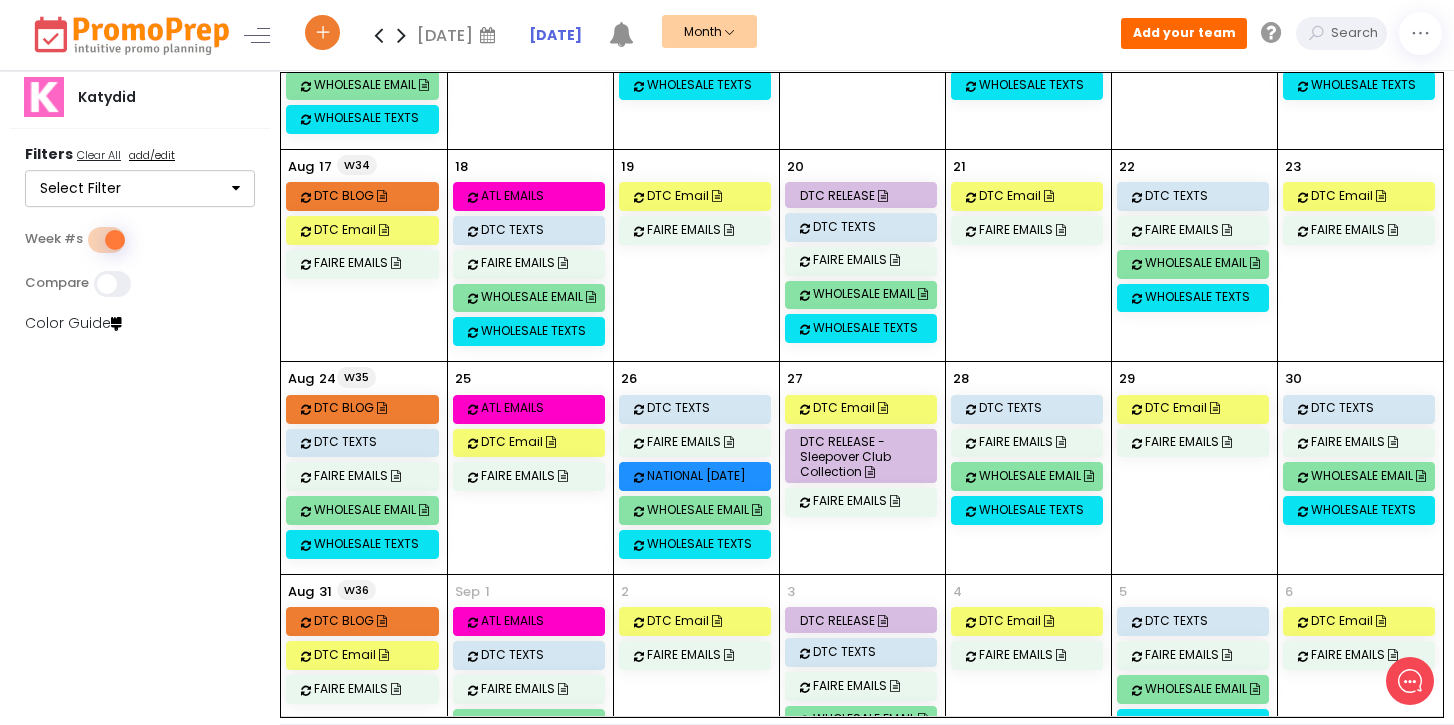 scroll, scrollTop: 691, scrollLeft: 0, axis: vertical 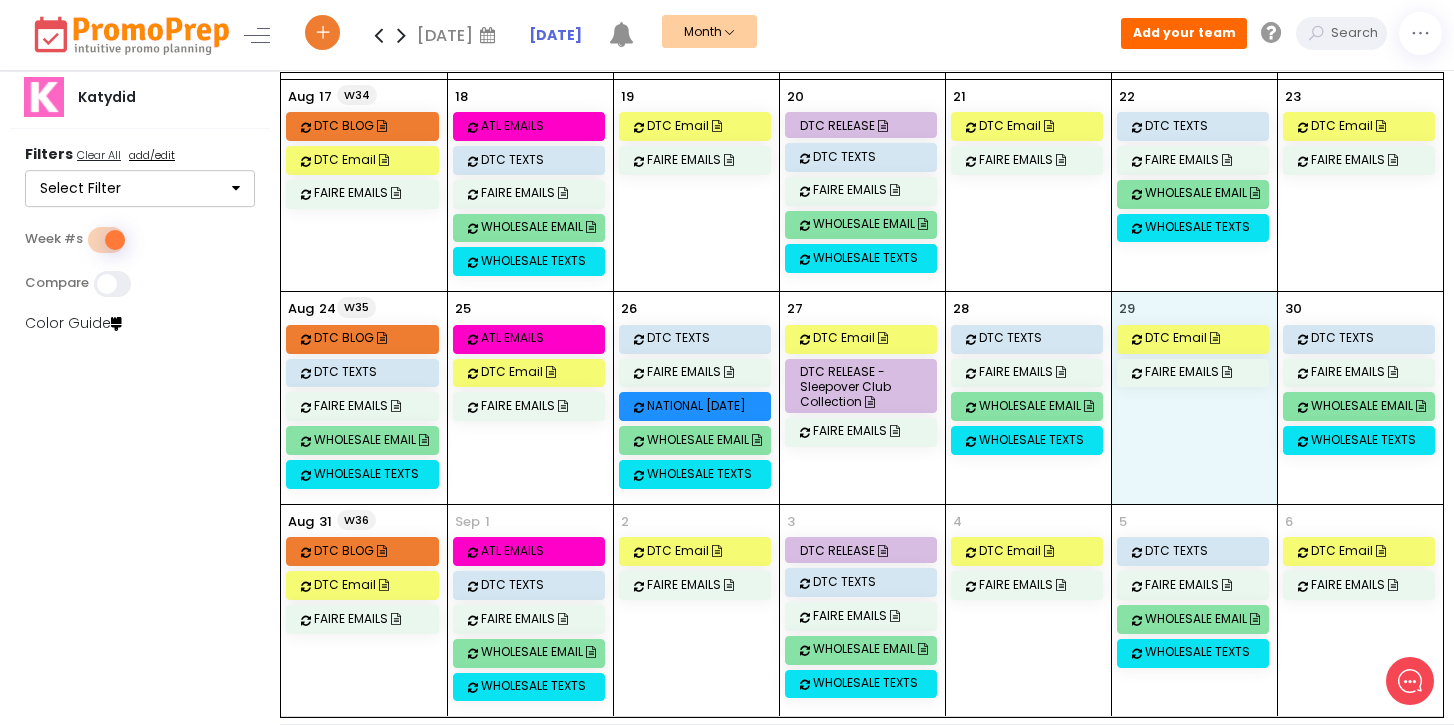 click on "29   DTC Email      FAIRE EMAILS" at bounding box center [1194, 398] 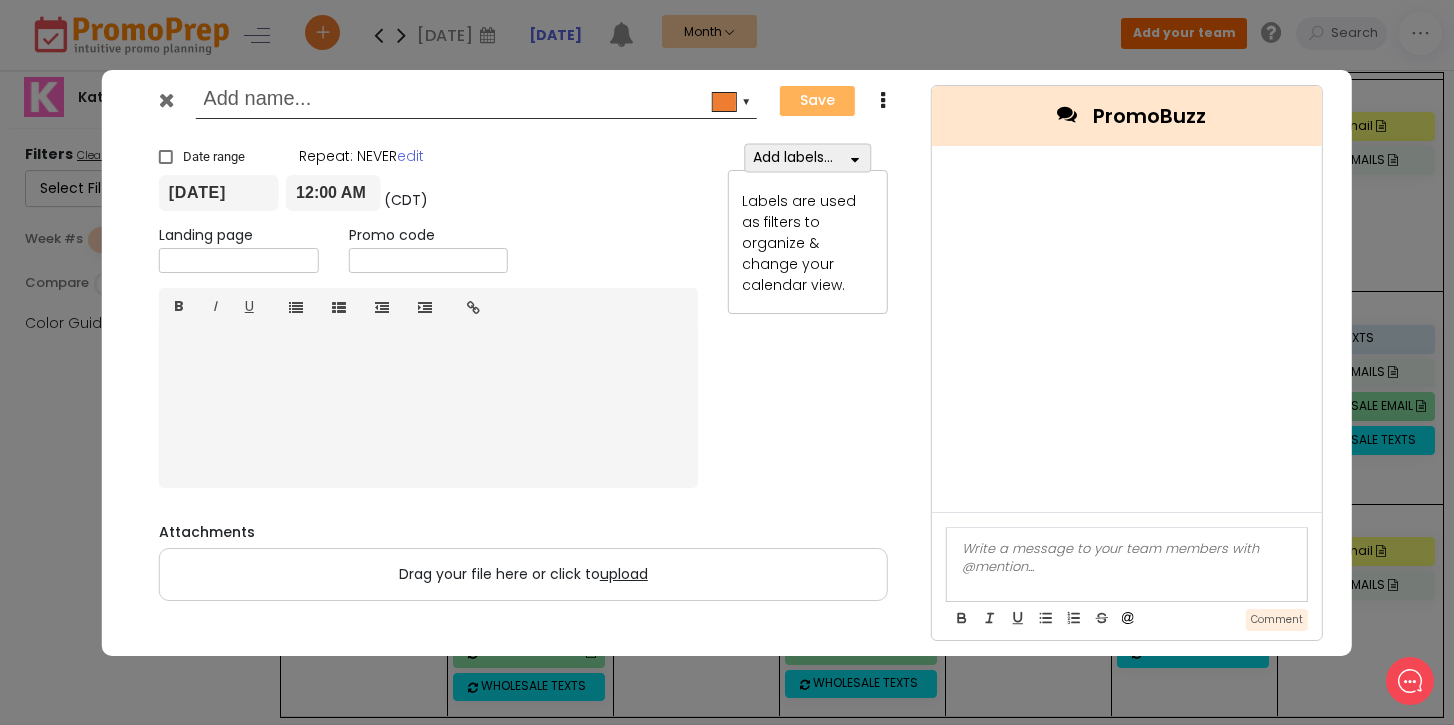 click at bounding box center [169, 105] 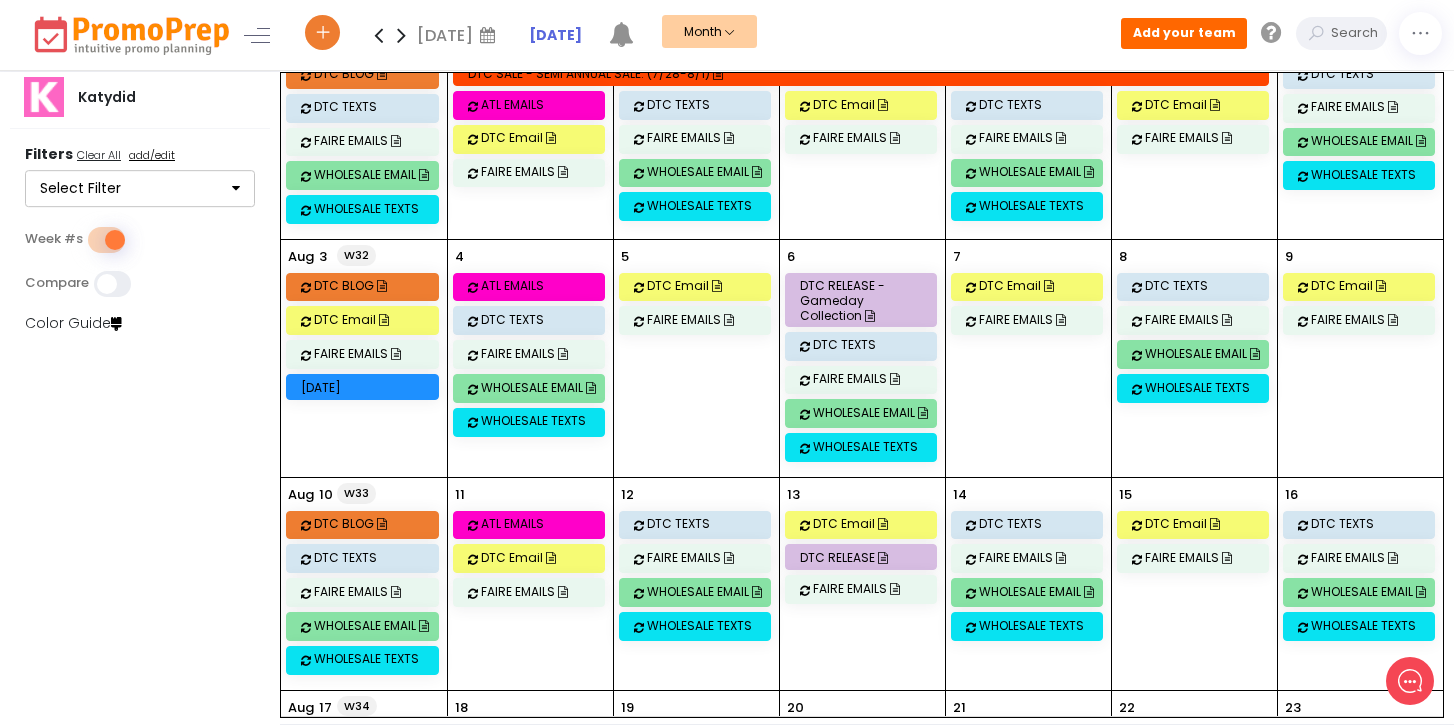 scroll, scrollTop: 0, scrollLeft: 0, axis: both 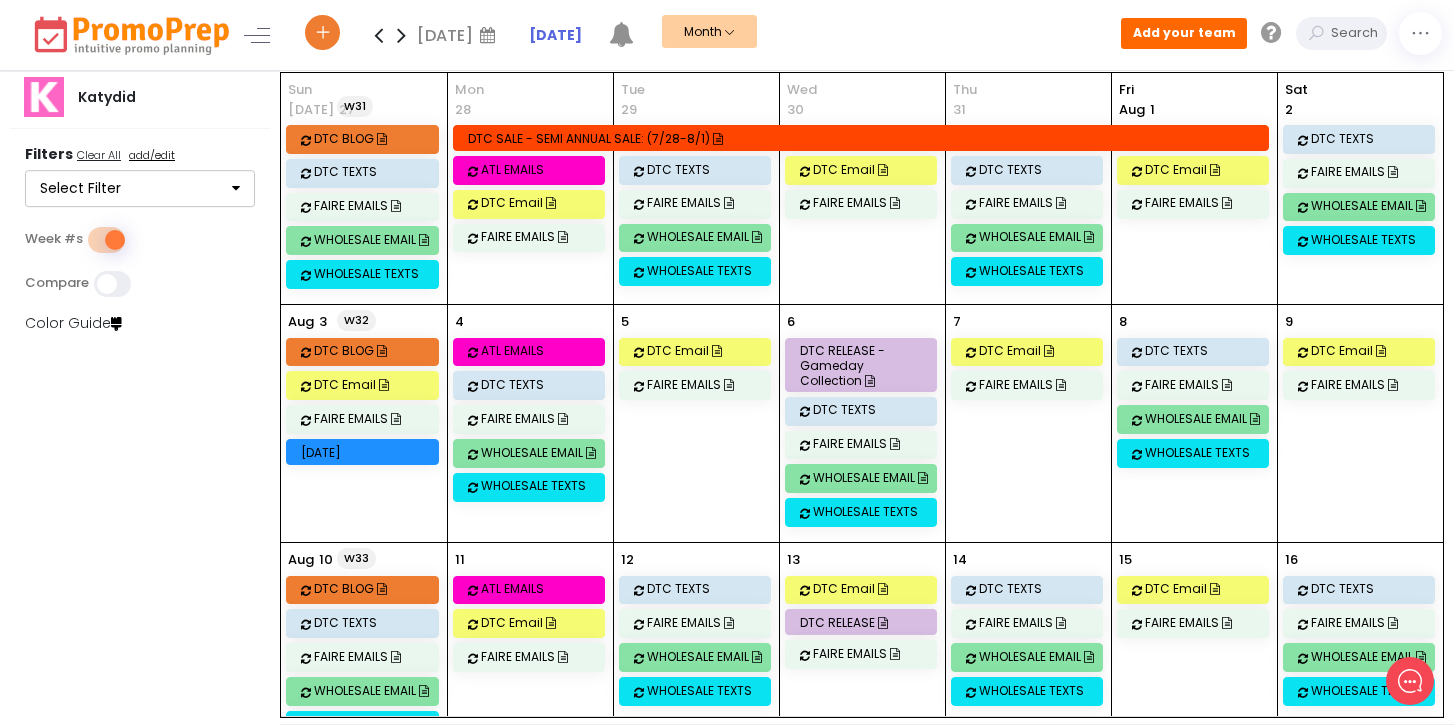click at bounding box center (378, 35) 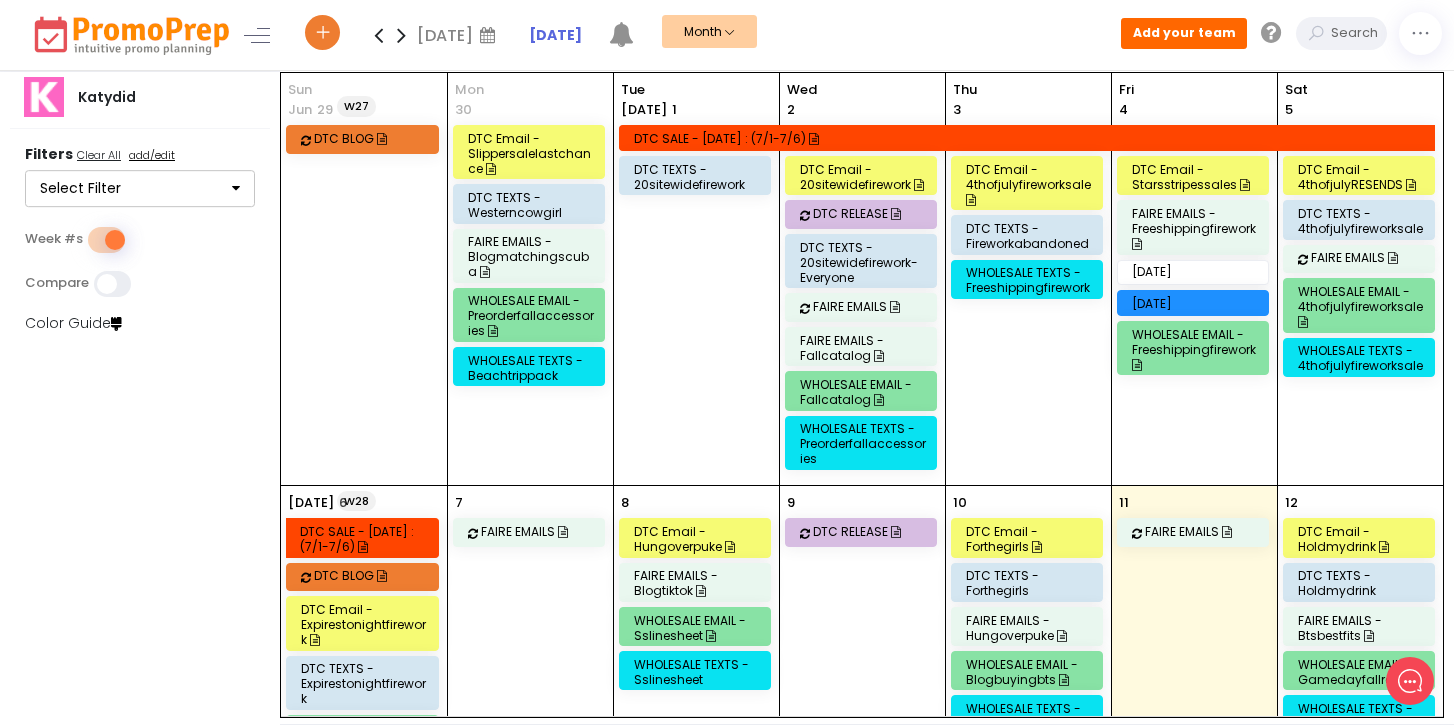 scroll, scrollTop: 814, scrollLeft: 0, axis: vertical 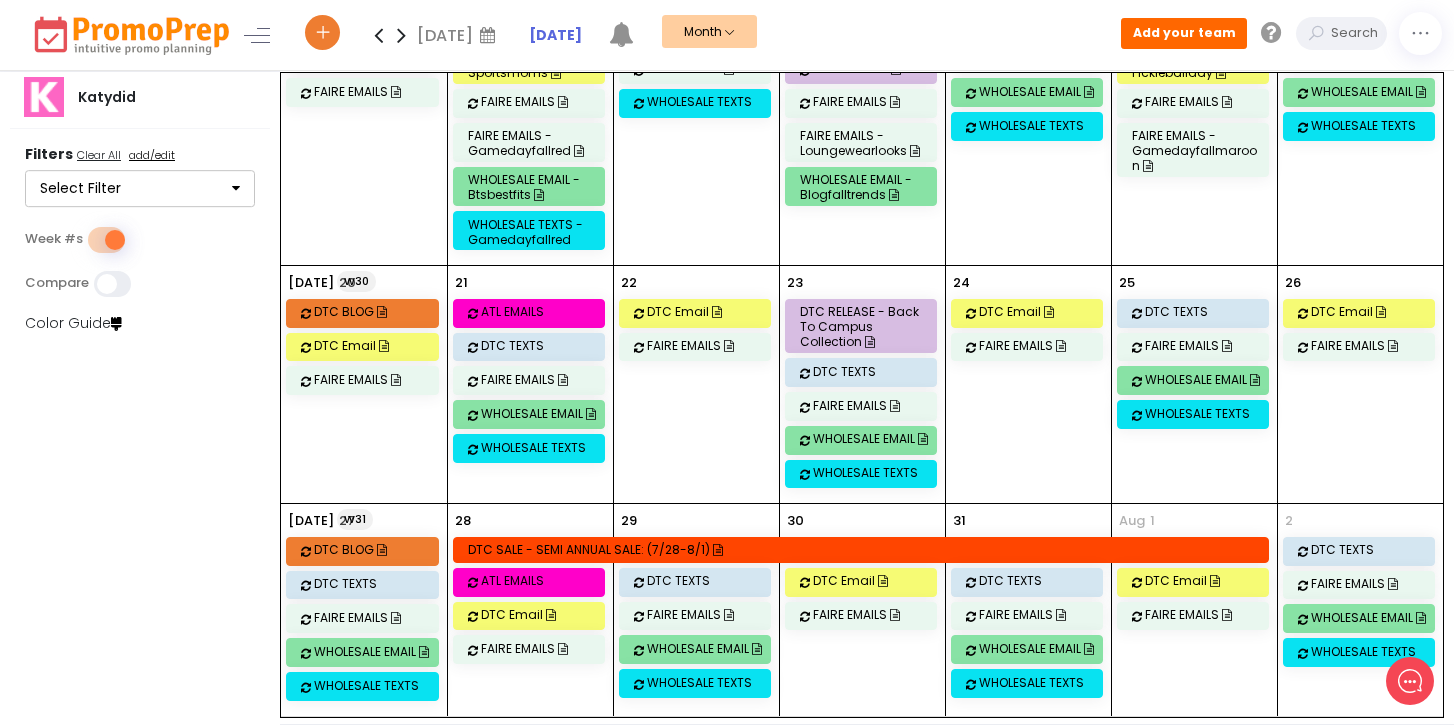 click at bounding box center [401, 35] 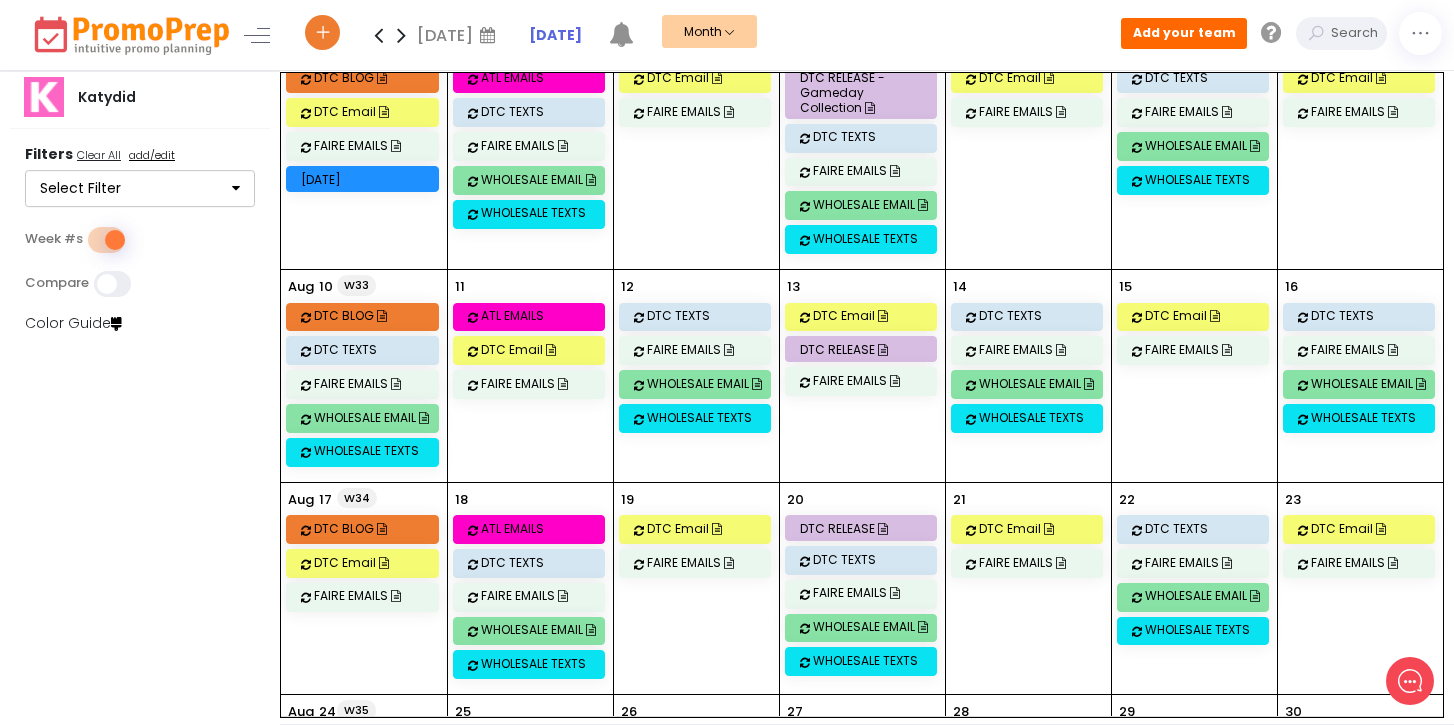 scroll, scrollTop: 691, scrollLeft: 0, axis: vertical 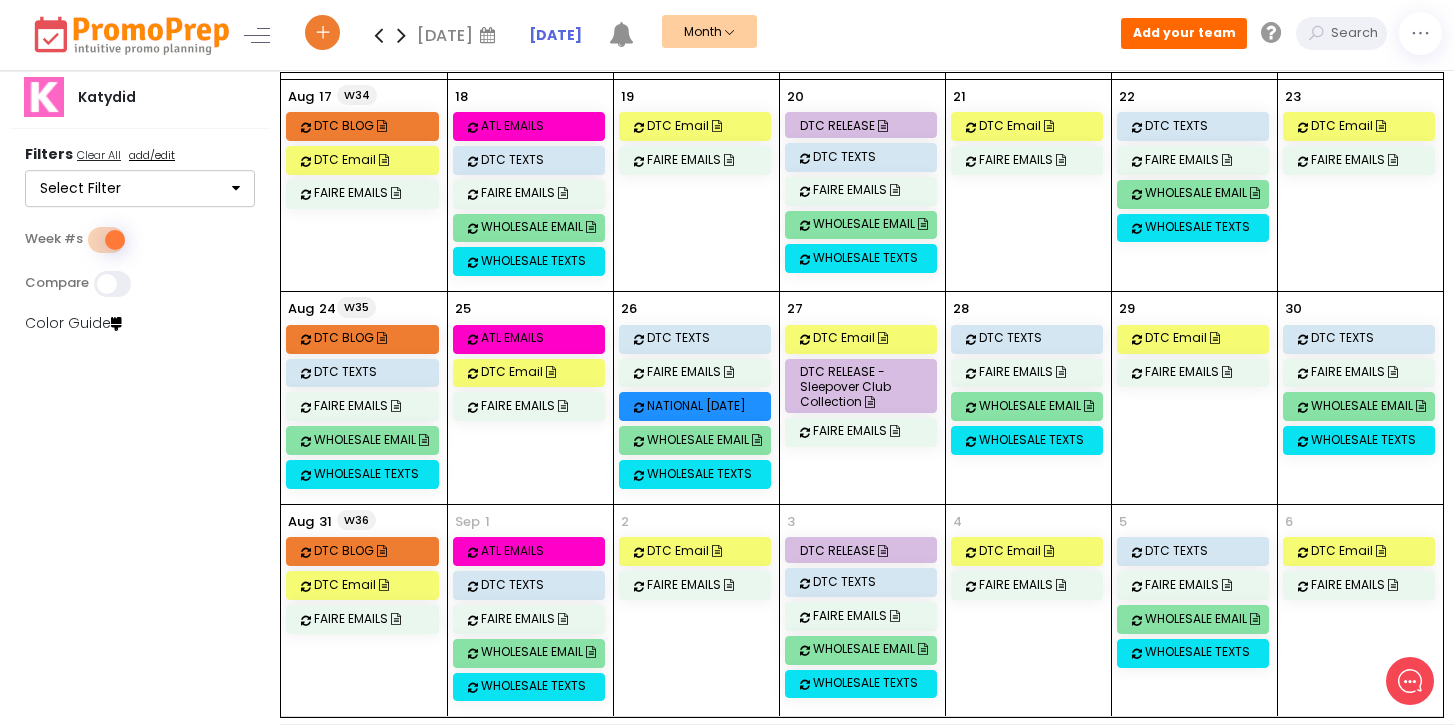 click on "29   DTC Email      FAIRE EMAILS" at bounding box center (1194, 398) 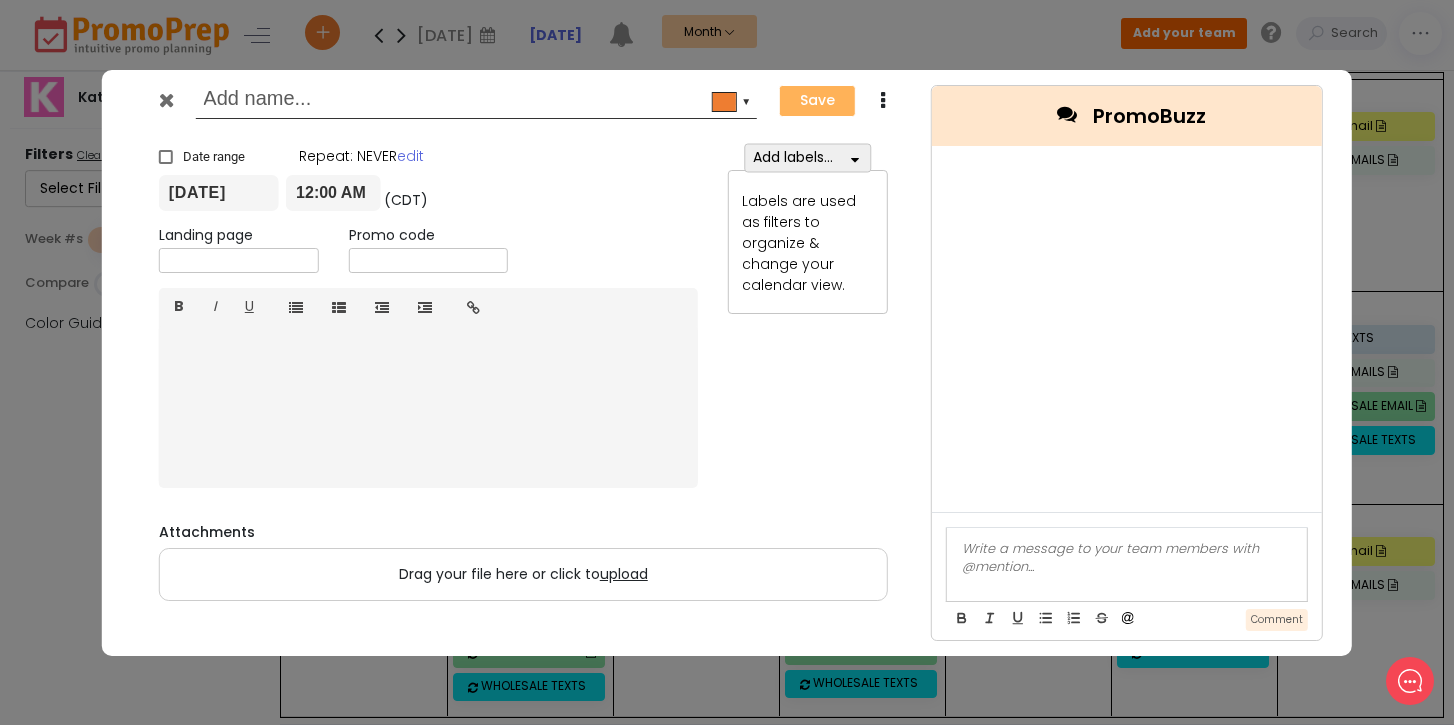 click at bounding box center [472, 101] 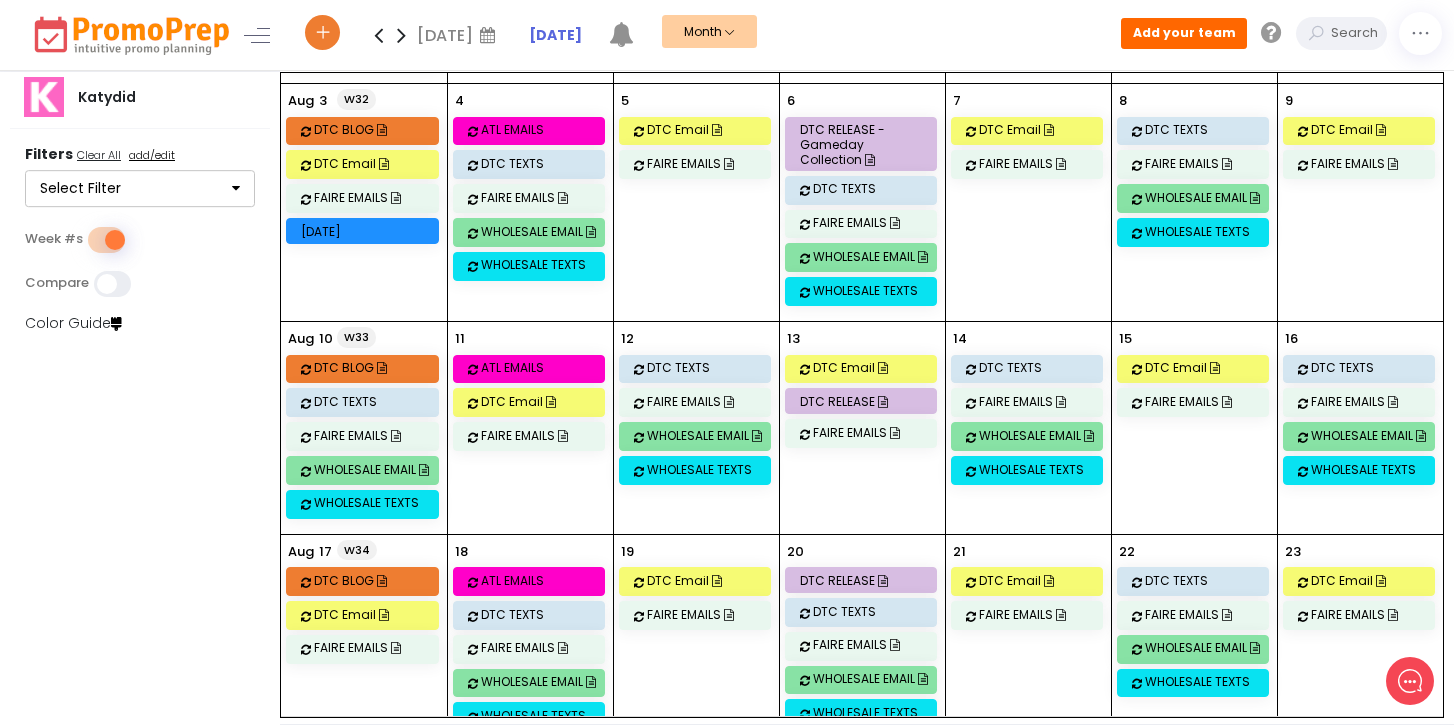 scroll, scrollTop: 0, scrollLeft: 0, axis: both 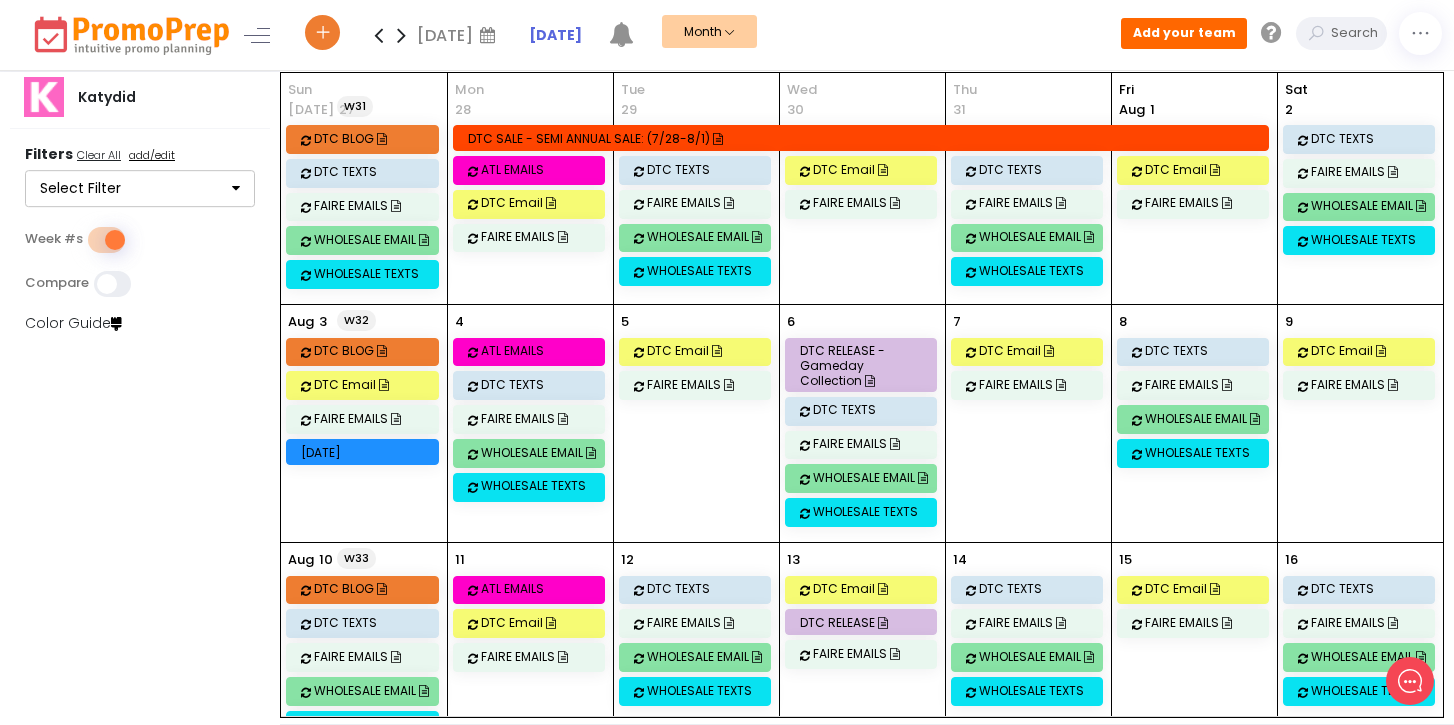 click on "DTC SALE - SEMI ANNUAL SALE:  (7/28-8/1)" at bounding box center [864, 138] 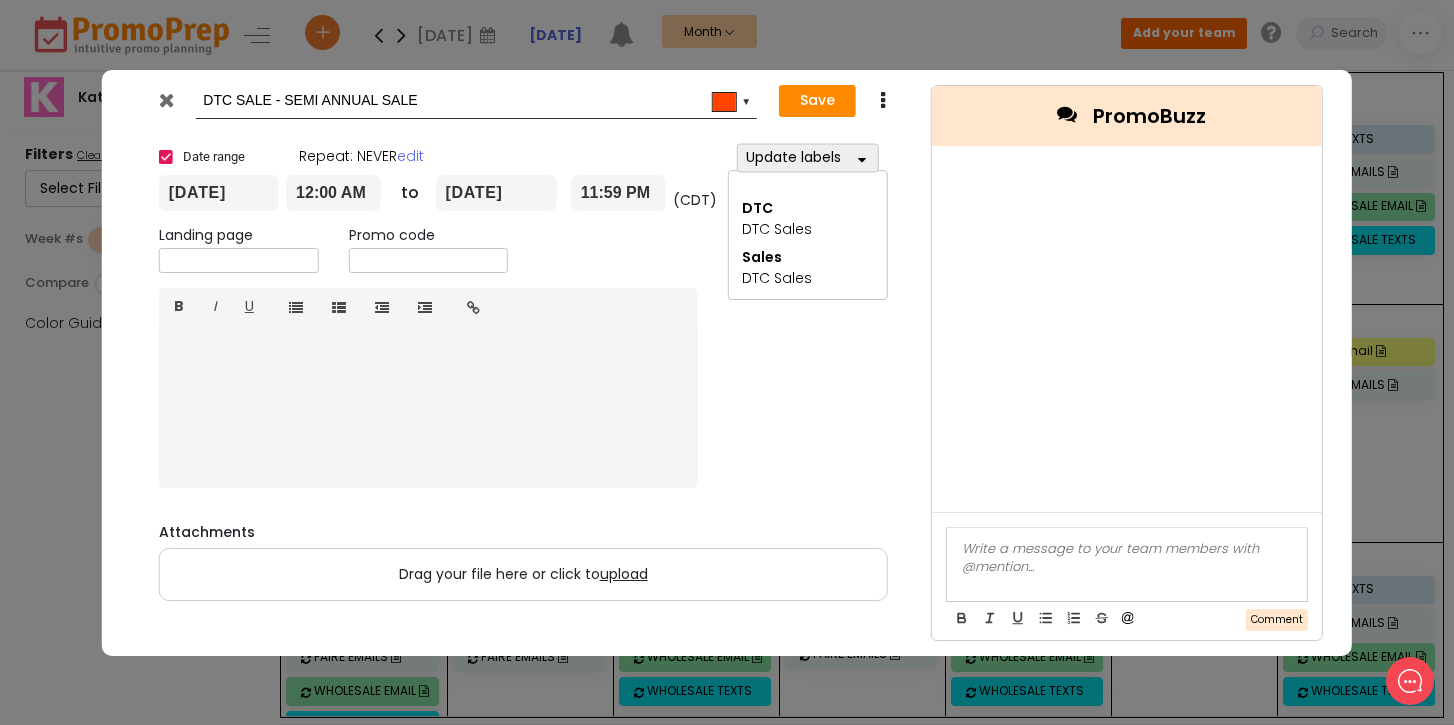 click at bounding box center [883, 101] 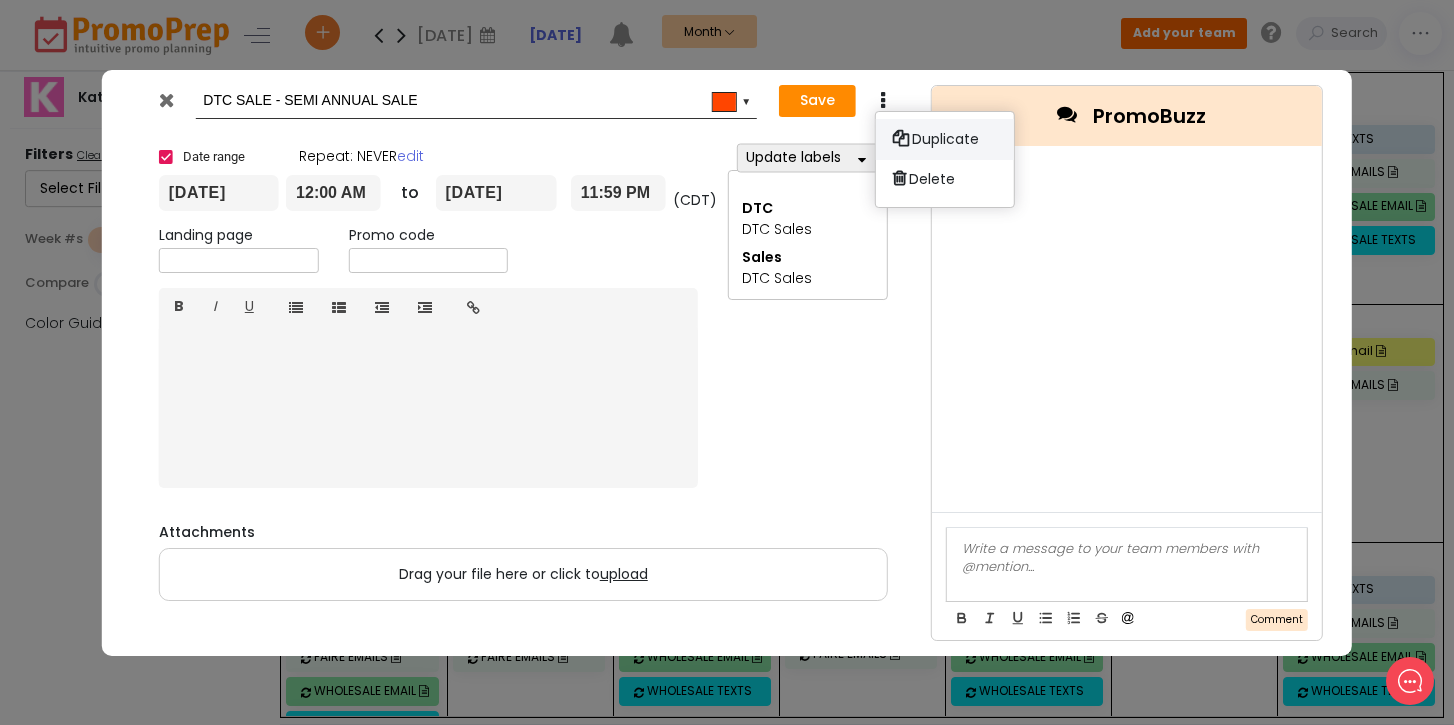 click on "Duplicate" at bounding box center (945, 139) 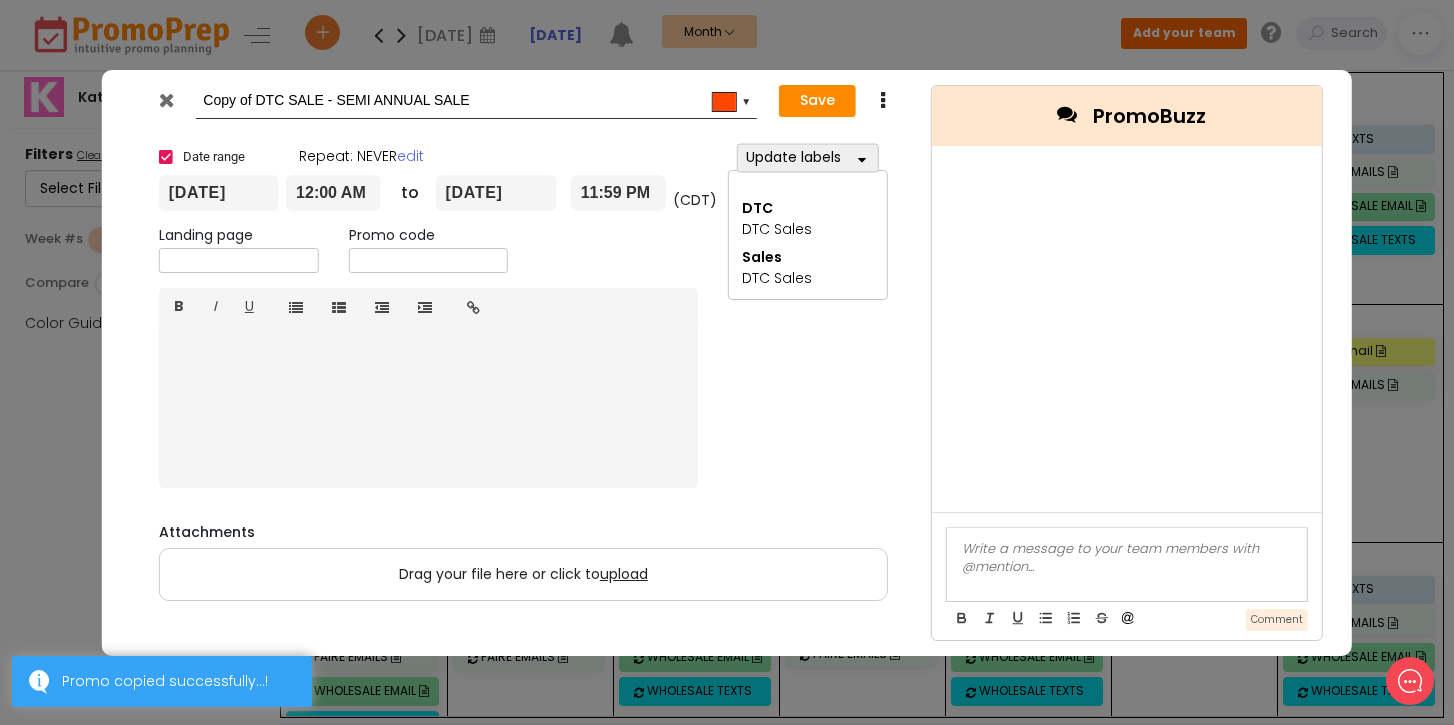 drag, startPoint x: 258, startPoint y: 99, endPoint x: 182, endPoint y: 95, distance: 76.105194 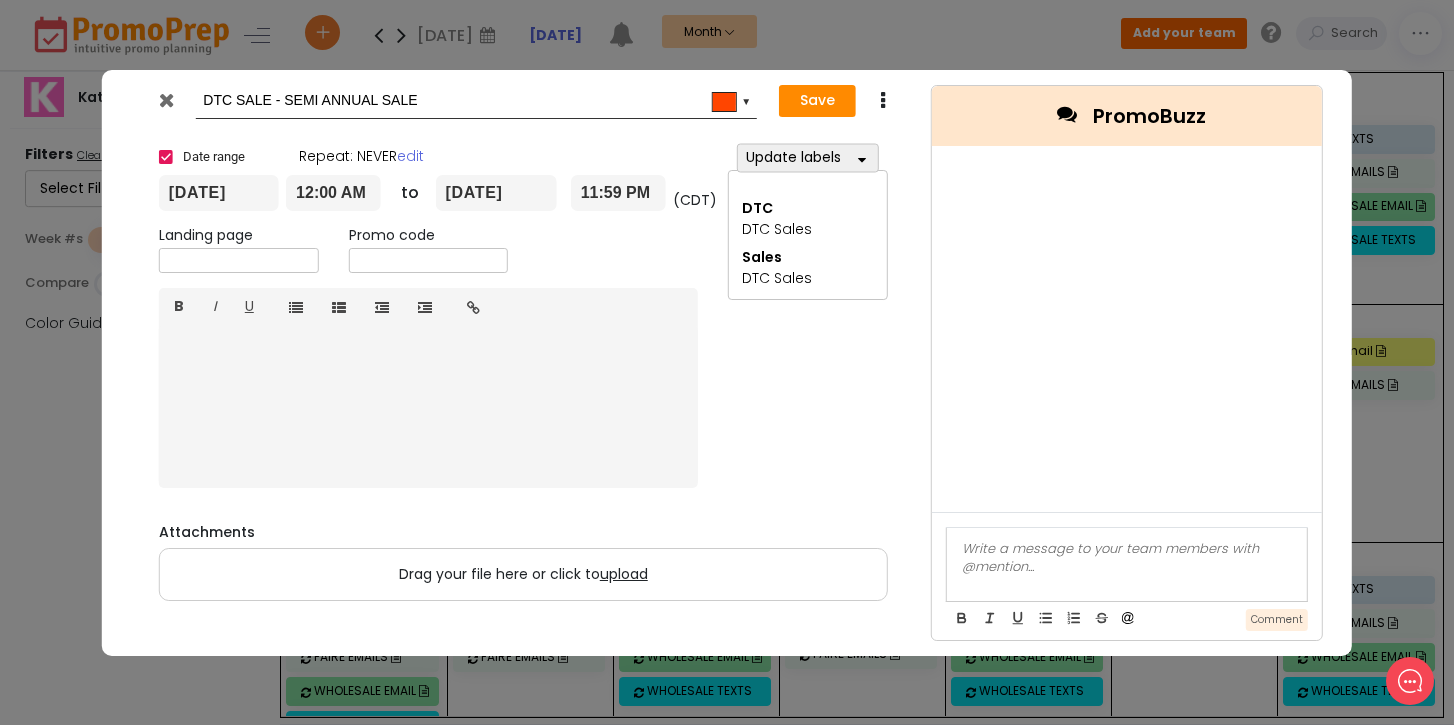 drag, startPoint x: 284, startPoint y: 99, endPoint x: 380, endPoint y: 95, distance: 96.0833 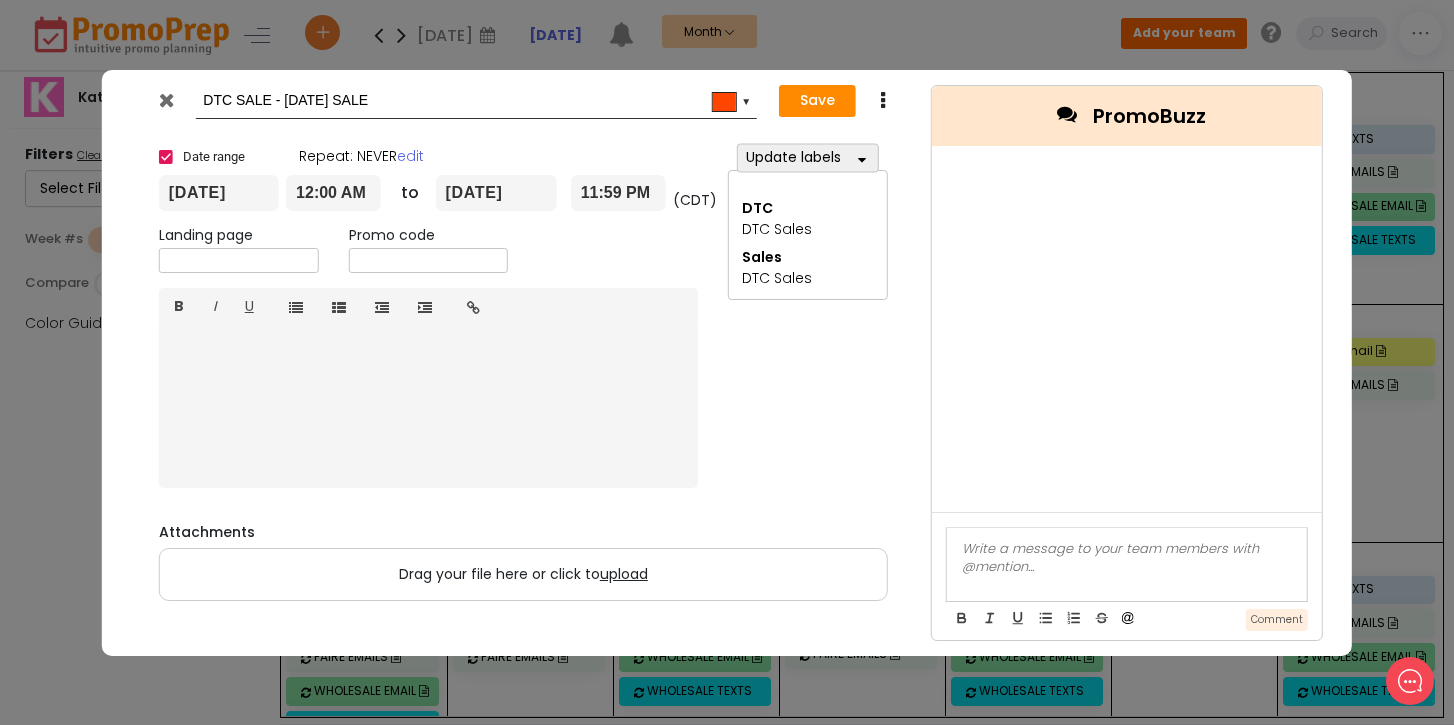 type on "DTC SALE - [DATE] SALE" 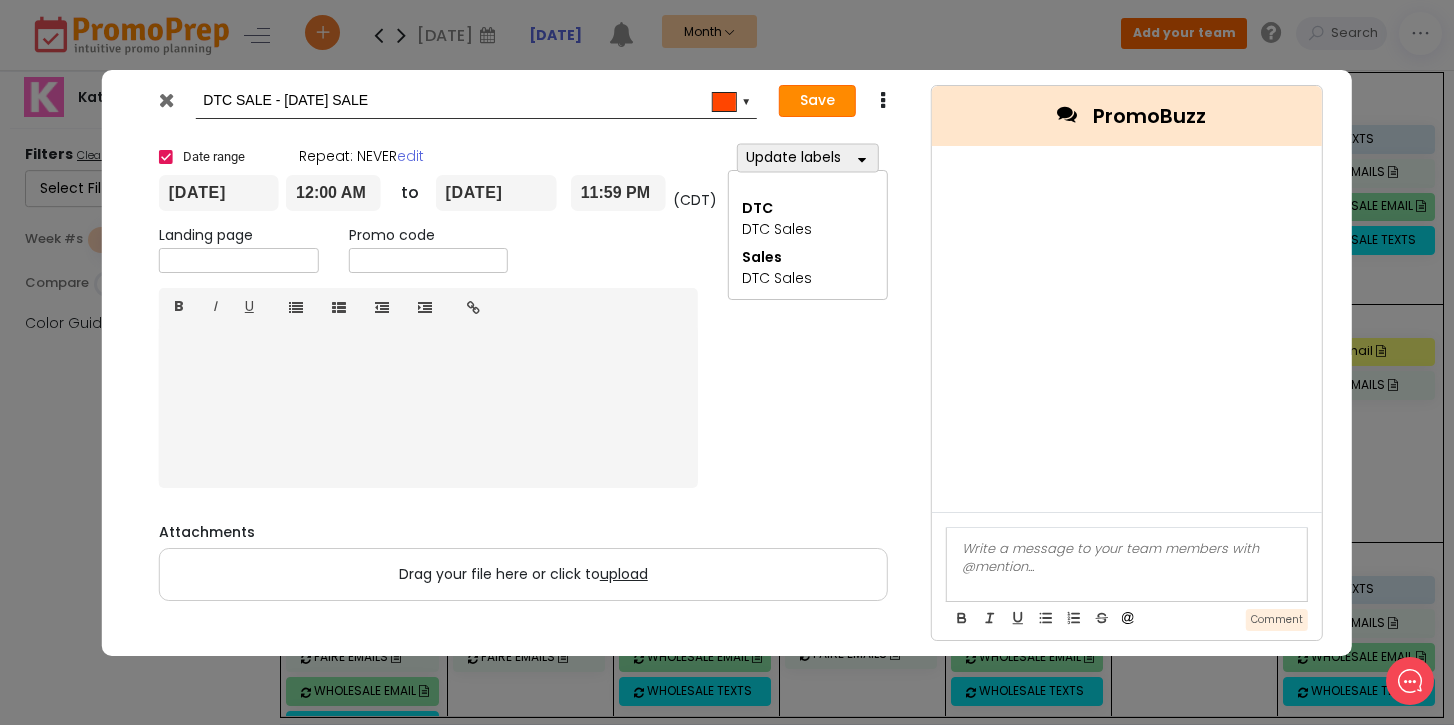 click on "Save" at bounding box center (817, 101) 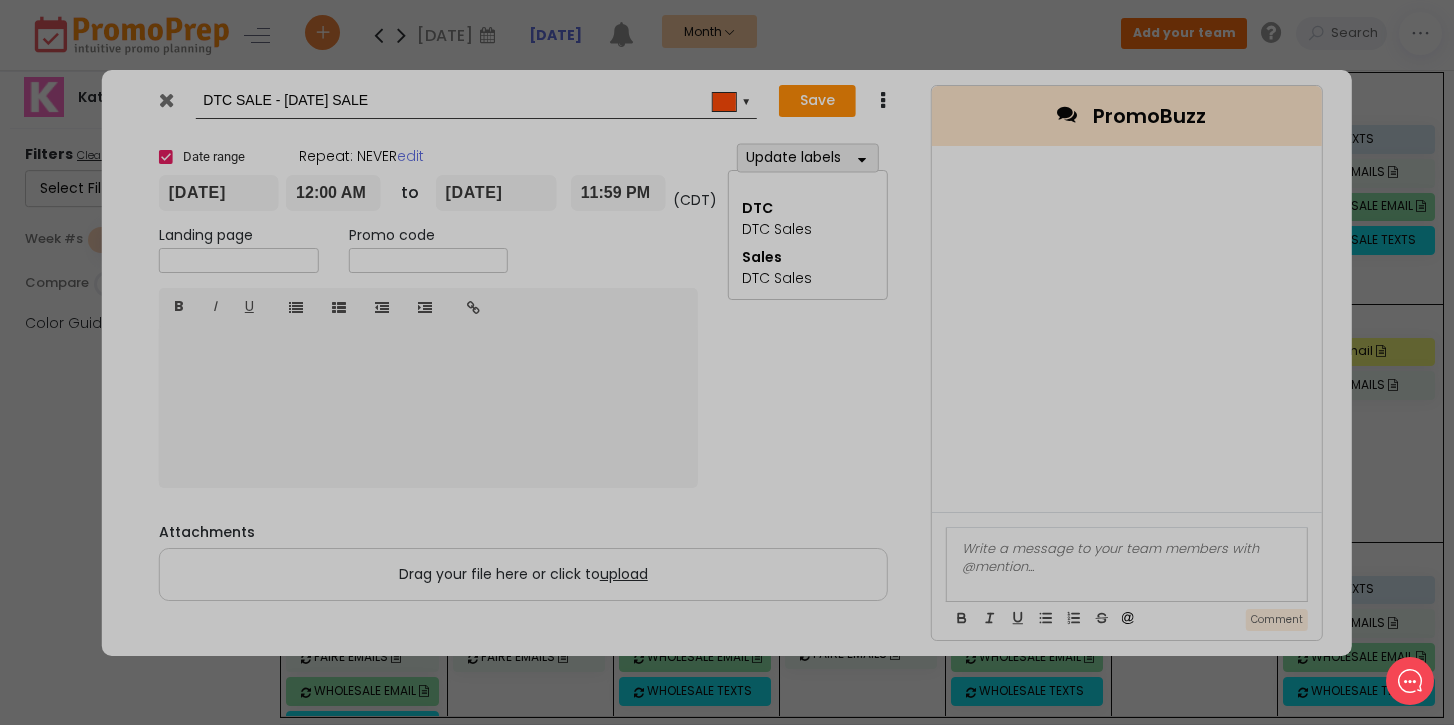 type on "[DATE]" 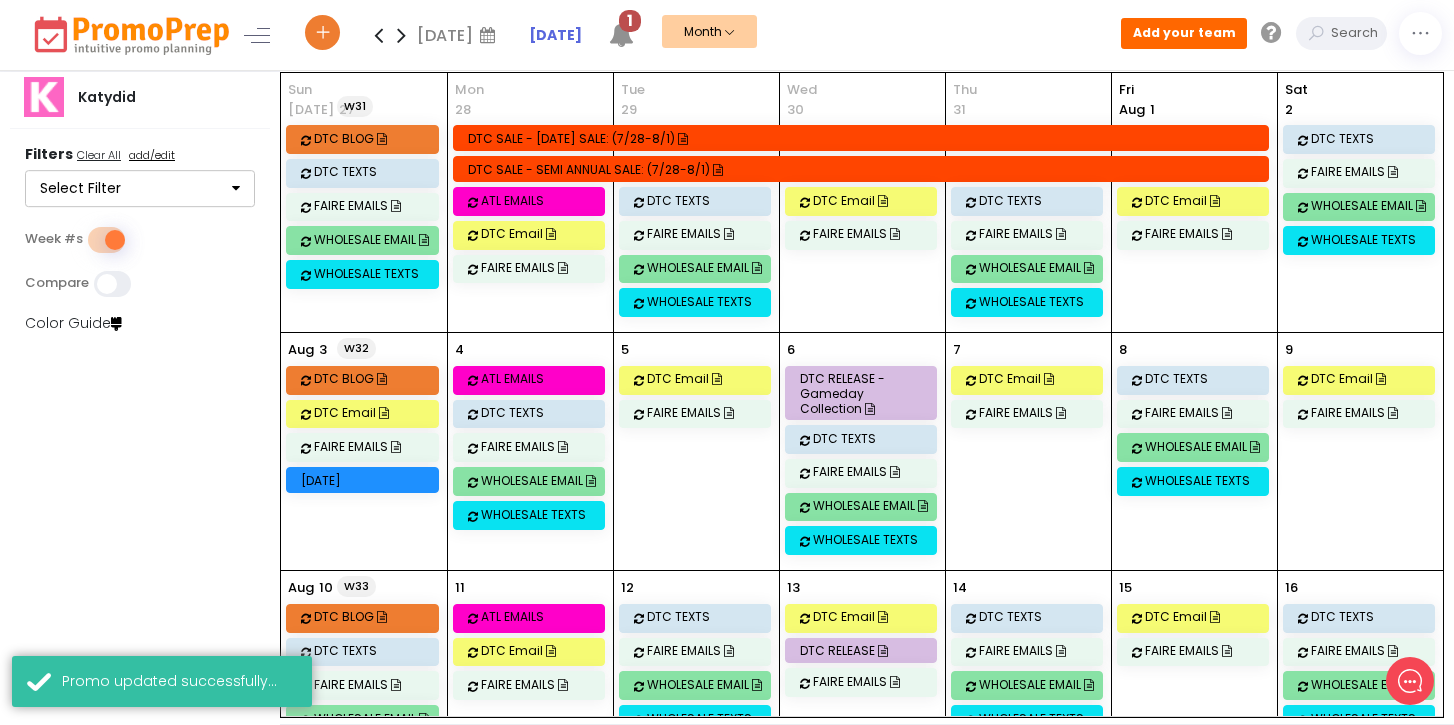 click on "DTC SALE - [DATE] SALE:  (7/28-8/1)" 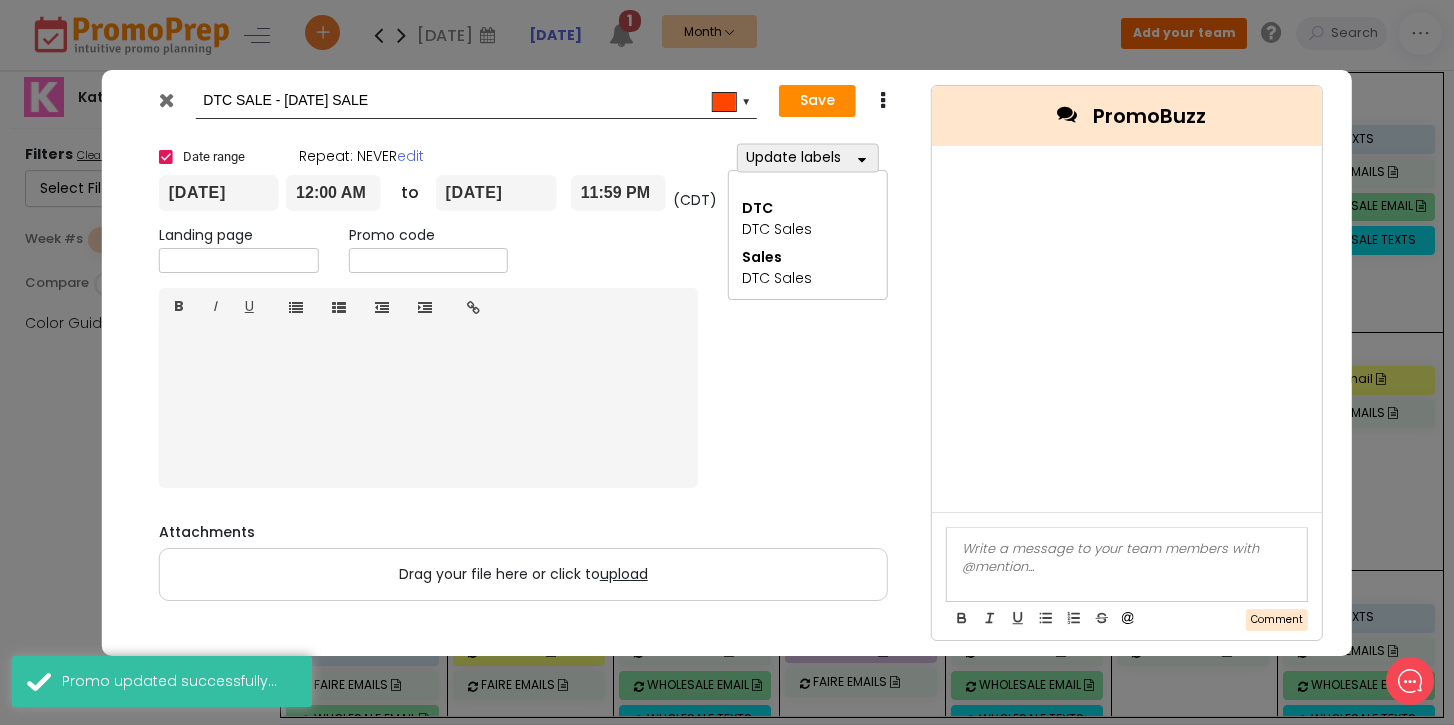 click on "[DATE]" at bounding box center (219, 193) 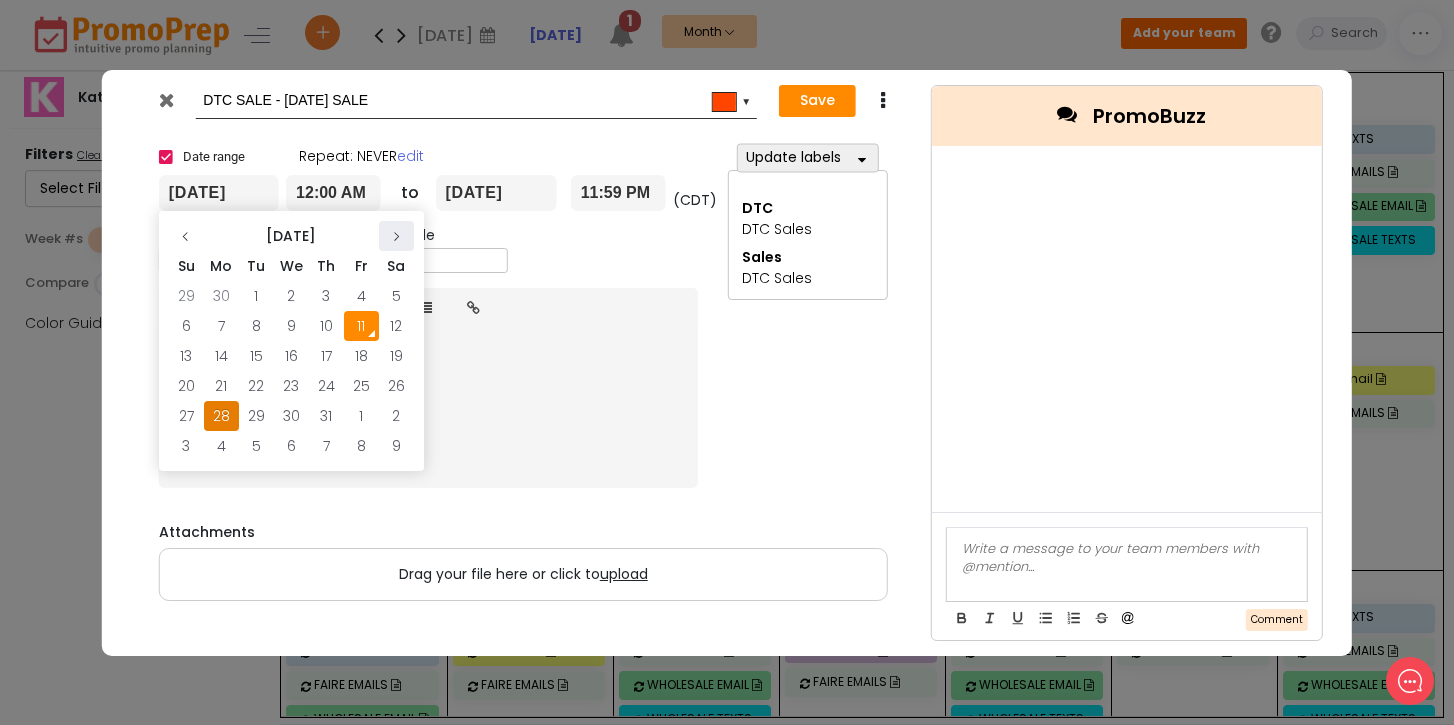 click at bounding box center (396, 236) 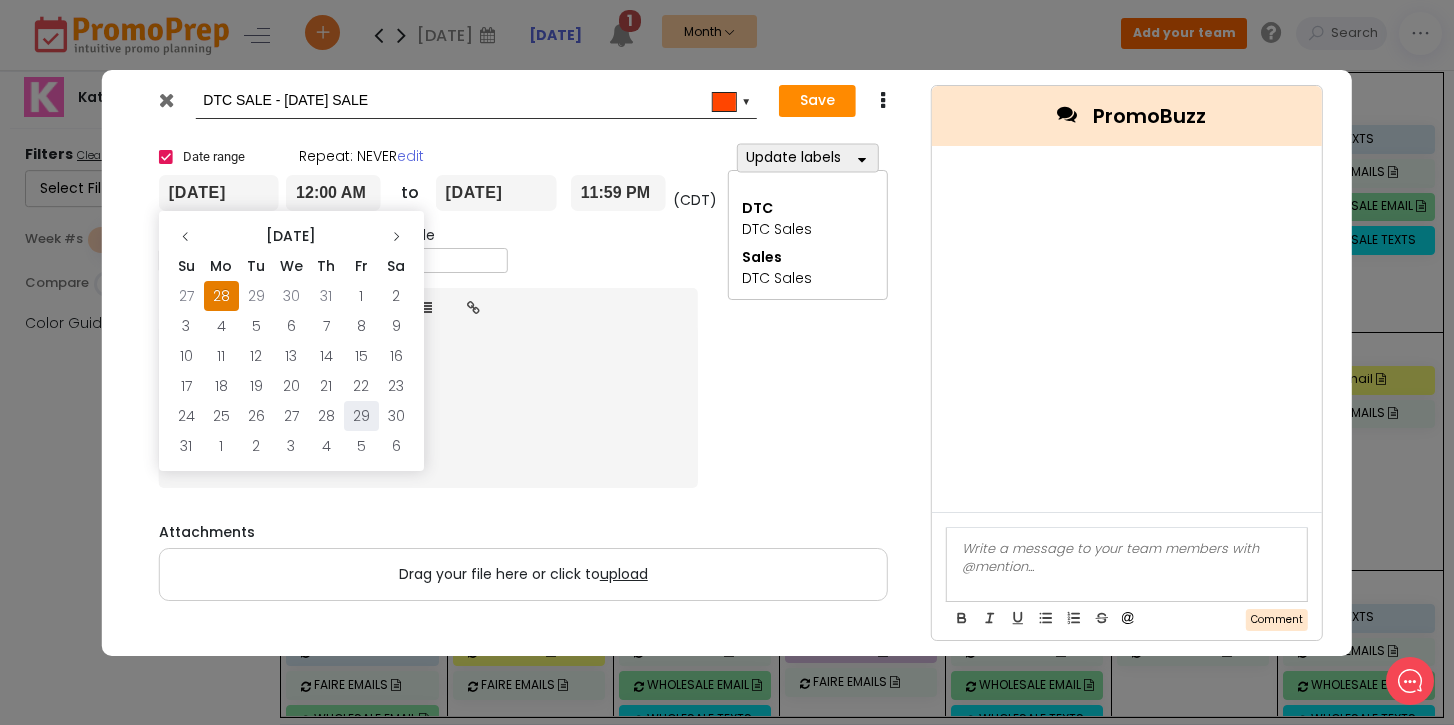 click on "29" at bounding box center [361, 416] 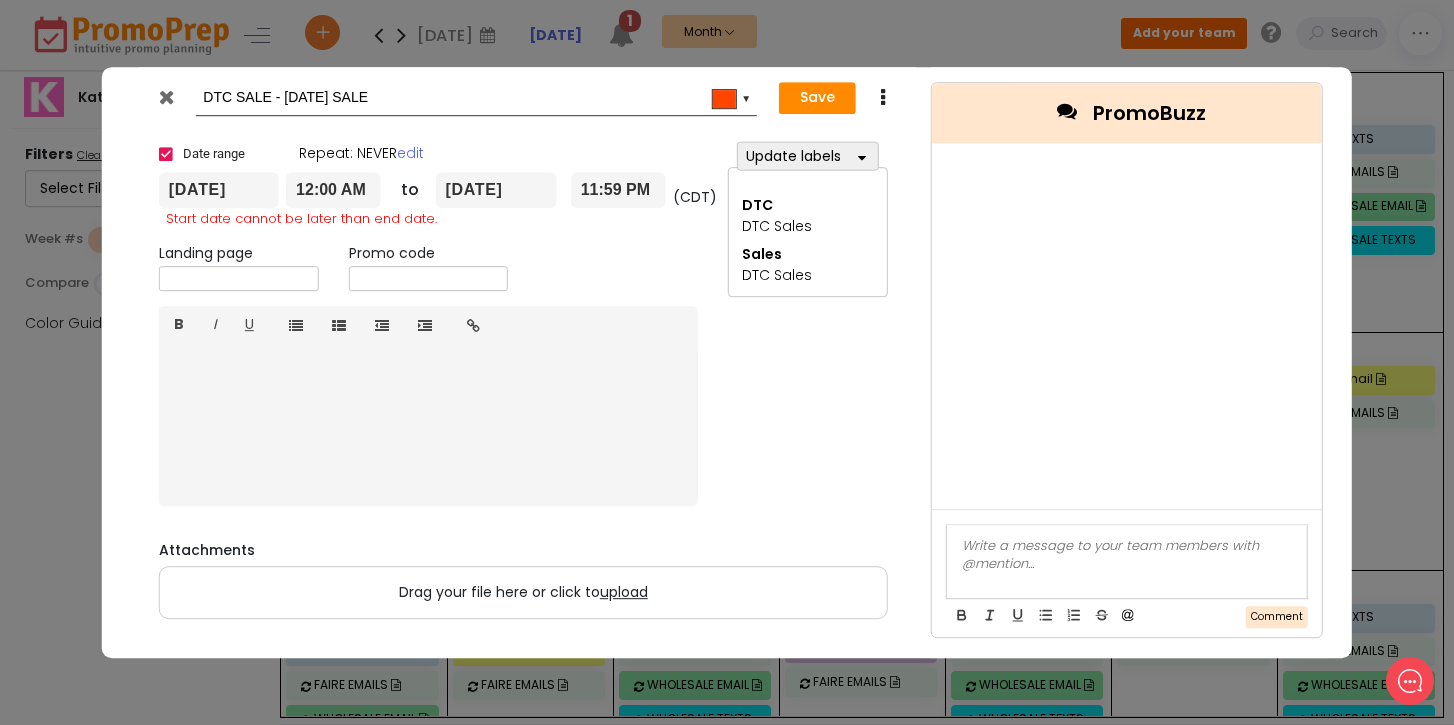 click on "[DATE]" at bounding box center [495, 191] 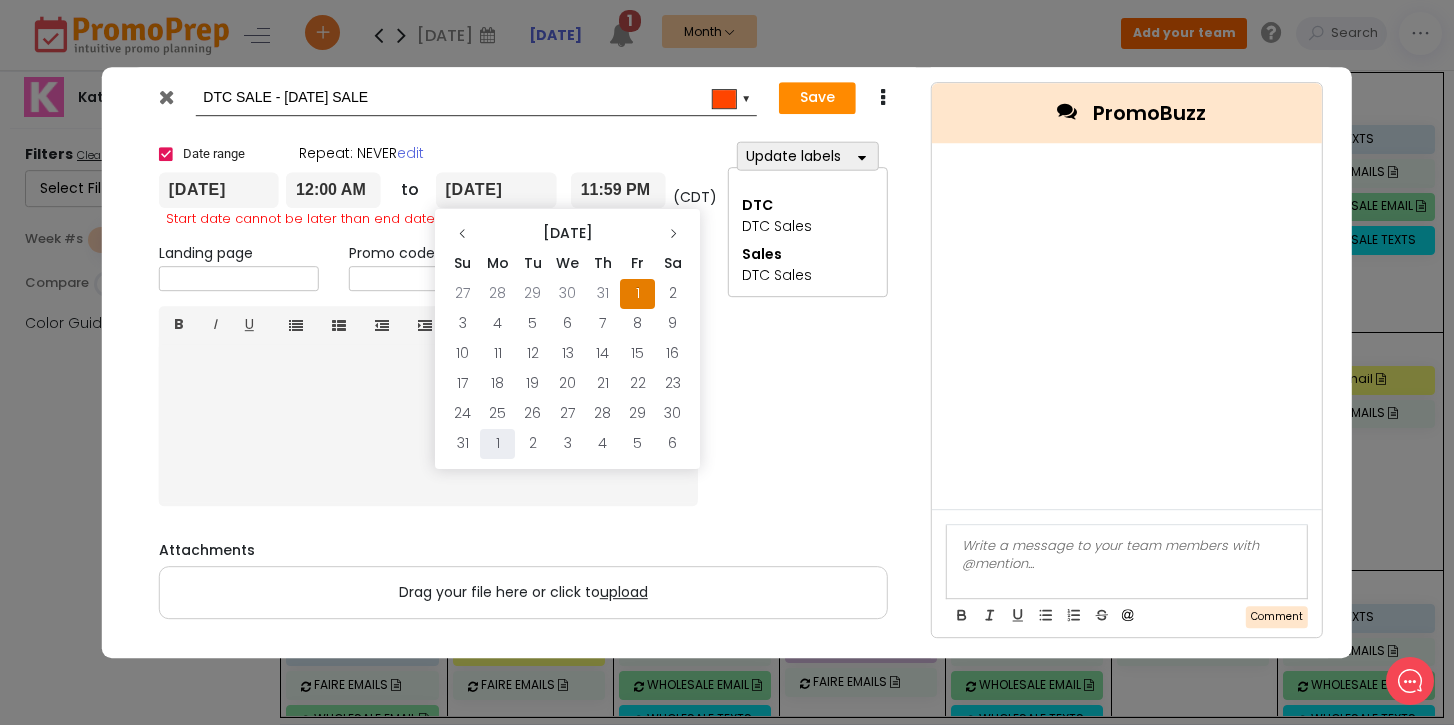 click on "1" at bounding box center (497, 444) 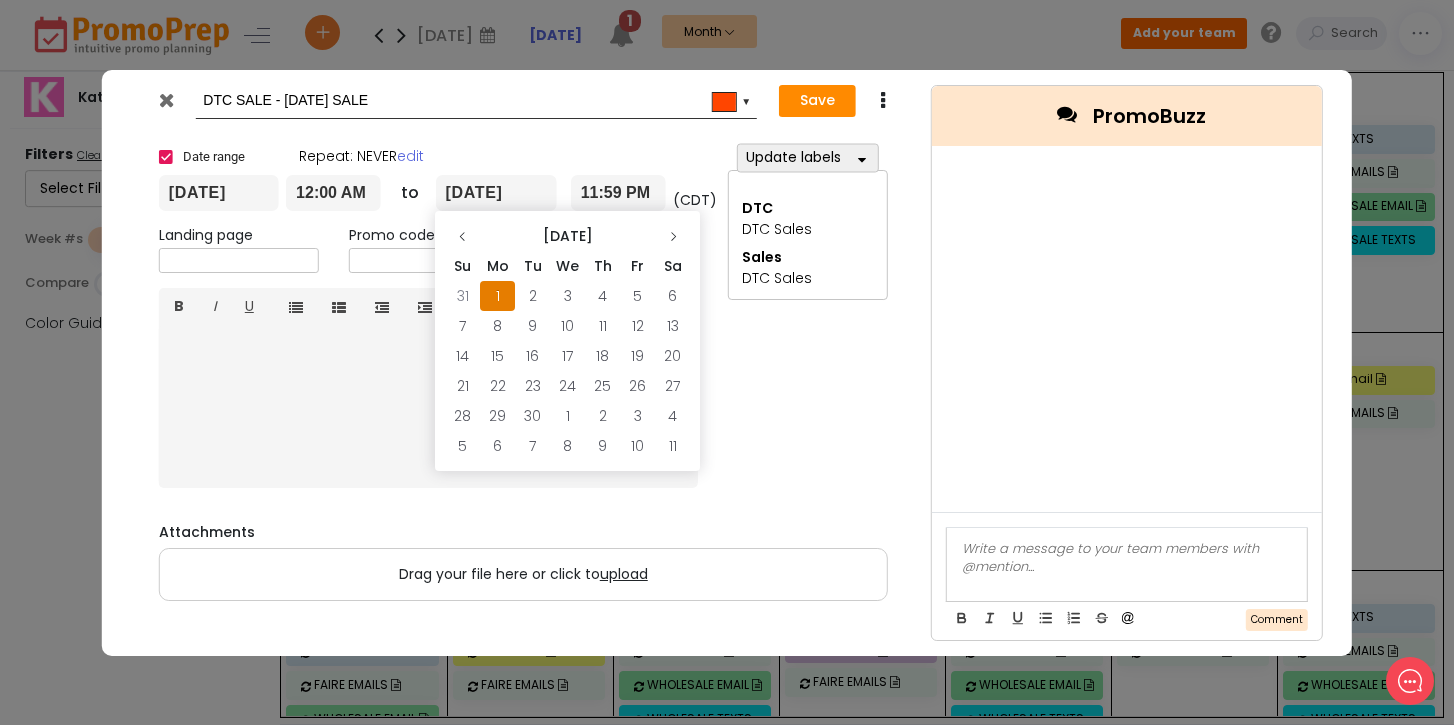 click on "[DATE]" at bounding box center (495, 193) 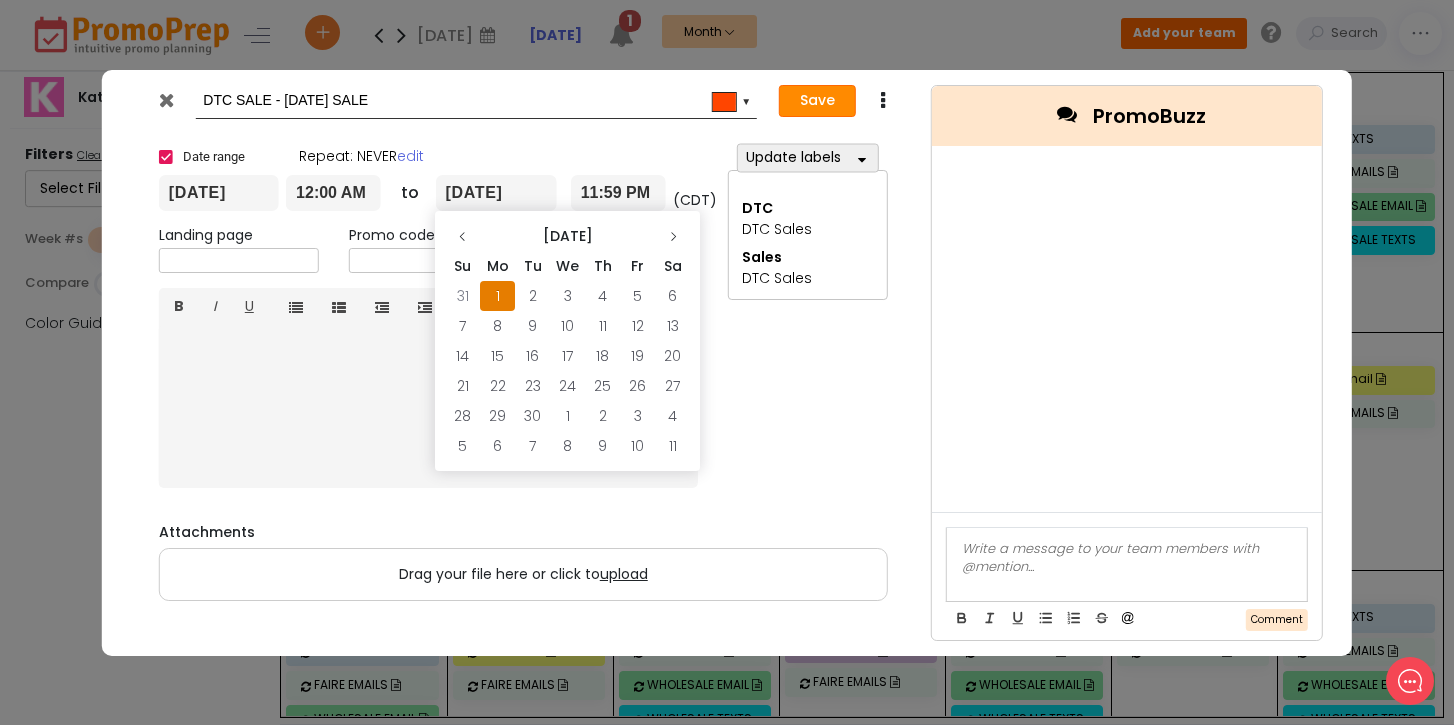 click on "Save" at bounding box center [817, 101] 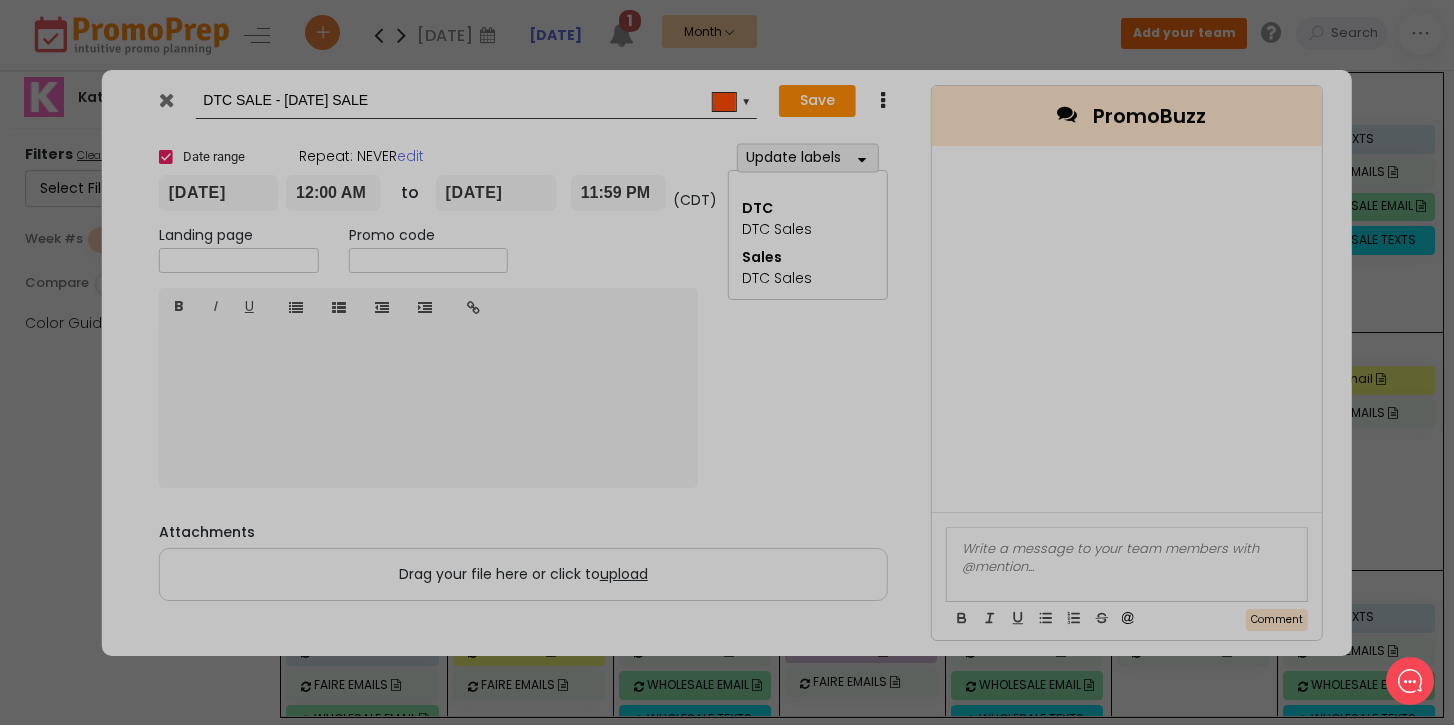 type on "[DATE]" 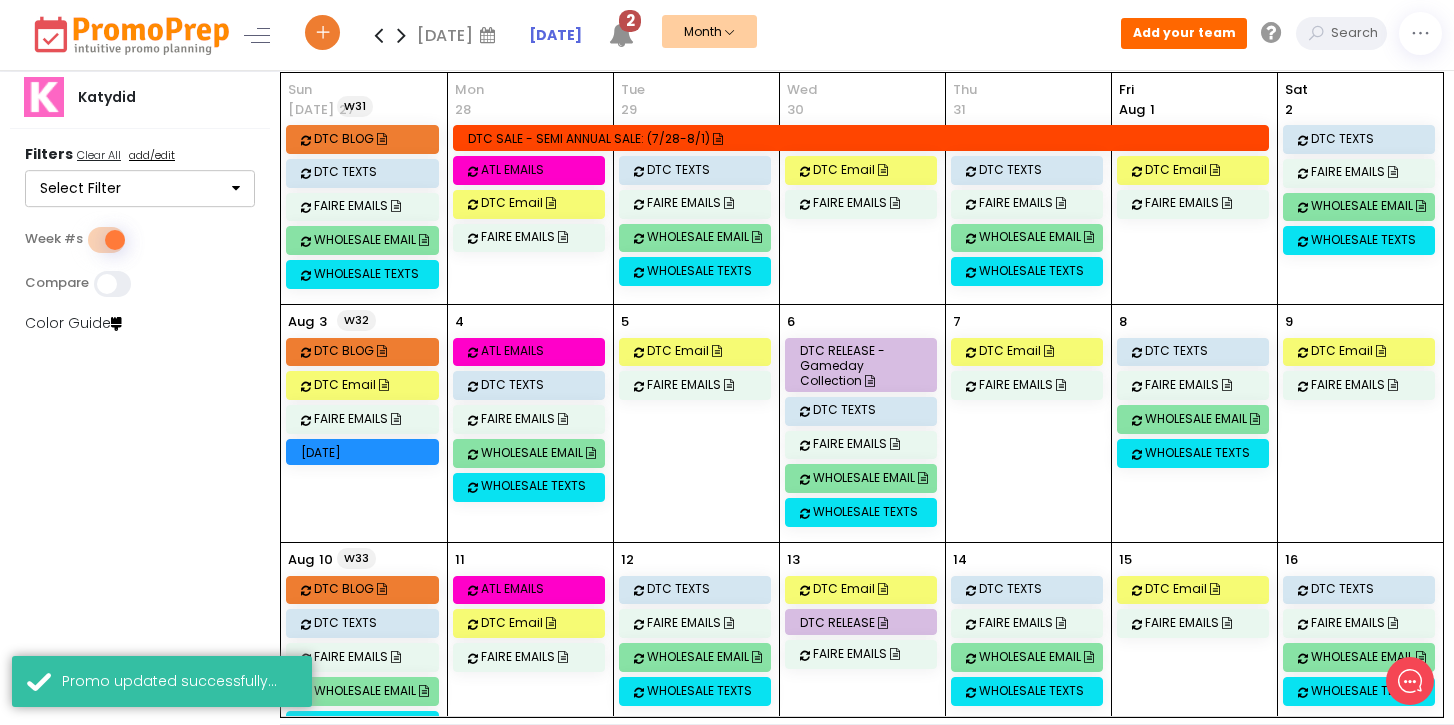 scroll, scrollTop: 722, scrollLeft: 0, axis: vertical 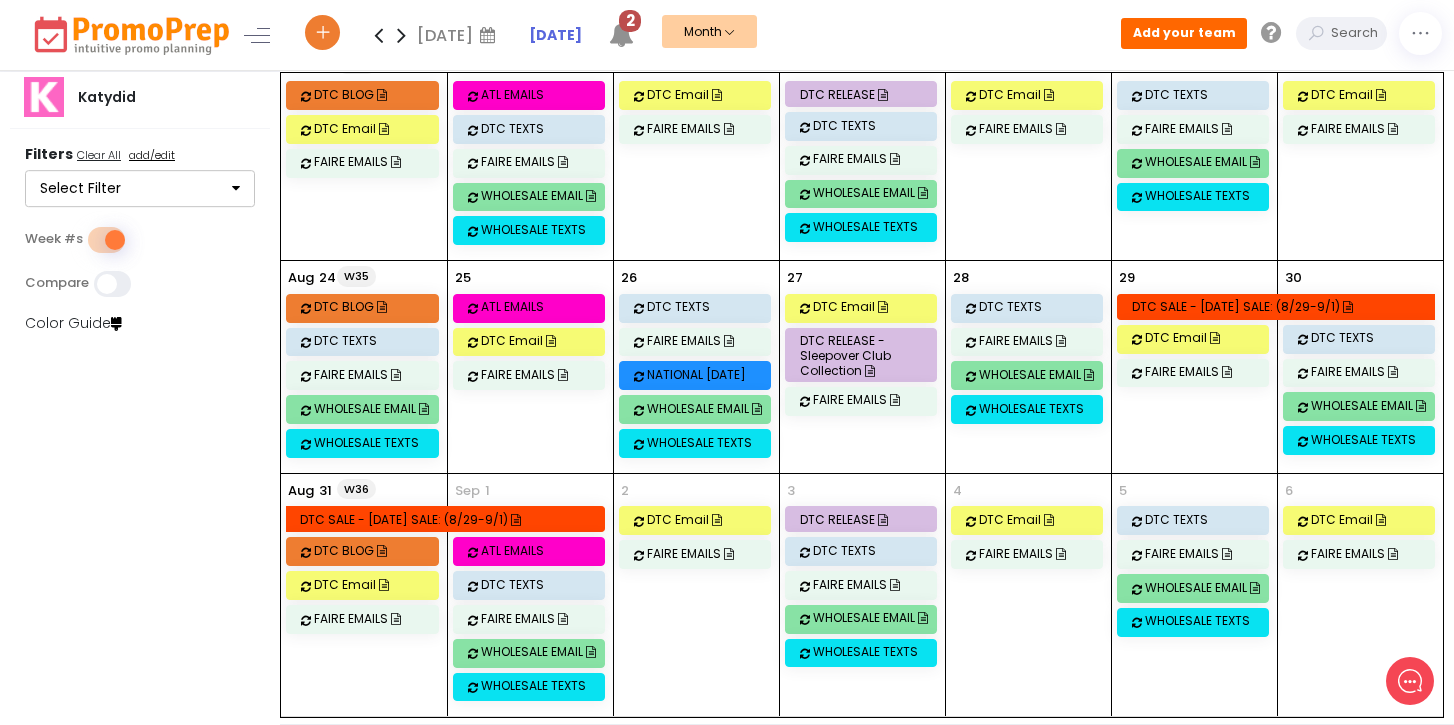 click at bounding box center [621, 34] 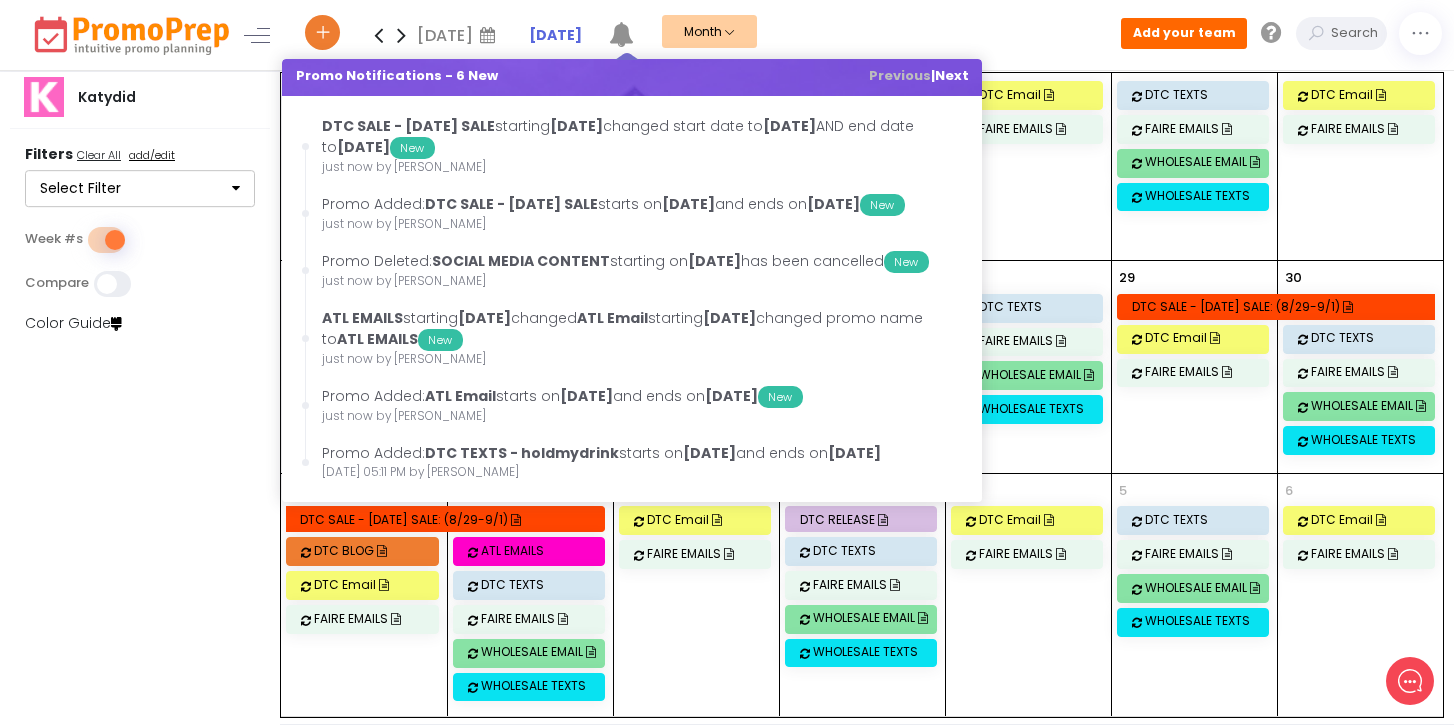 click on "Katydid  Filters Clear All add/edit  Select Filter  DTC Select All Clear All Blog Posts DTC Email DTC Releases DTC Sales DTC Texts Social Media Wholesale Select All Clear All Faire Markets Wholesale Wholesale Emails Wholesale Sales Wholesale Texts Sales Select All Clear All DTC Sales Wholesale Sales Cancel  Bookmark   Apply   Week #s   Compare  Color Guide" at bounding box center [141, 398] 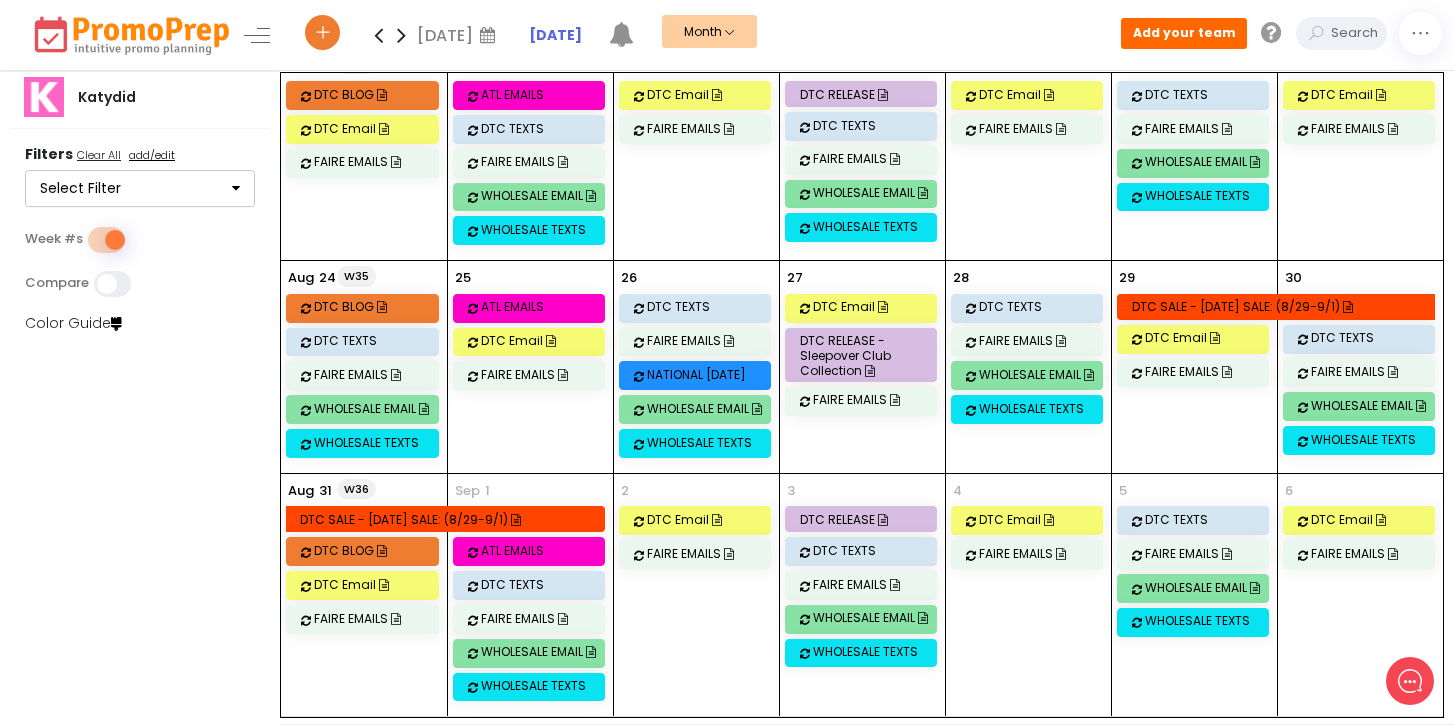 click at bounding box center (401, 35) 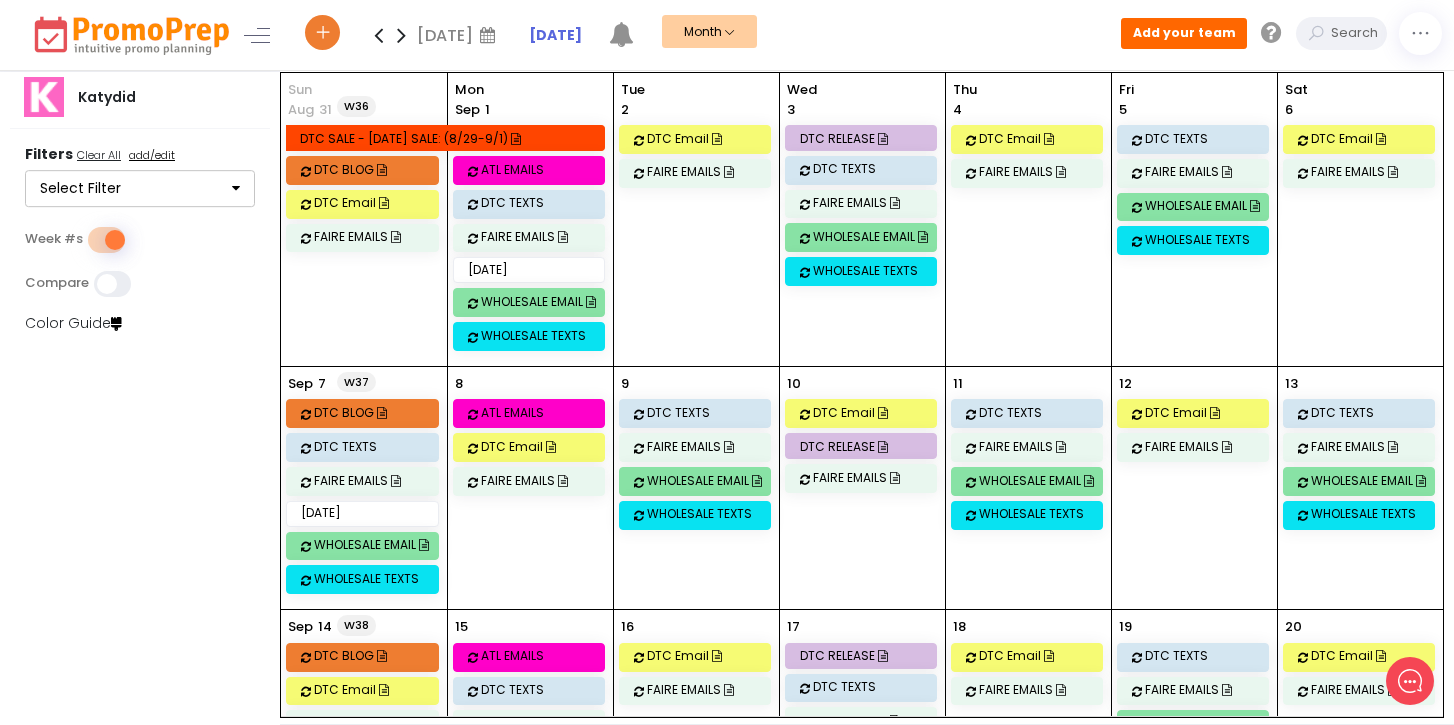 scroll, scrollTop: 582, scrollLeft: 0, axis: vertical 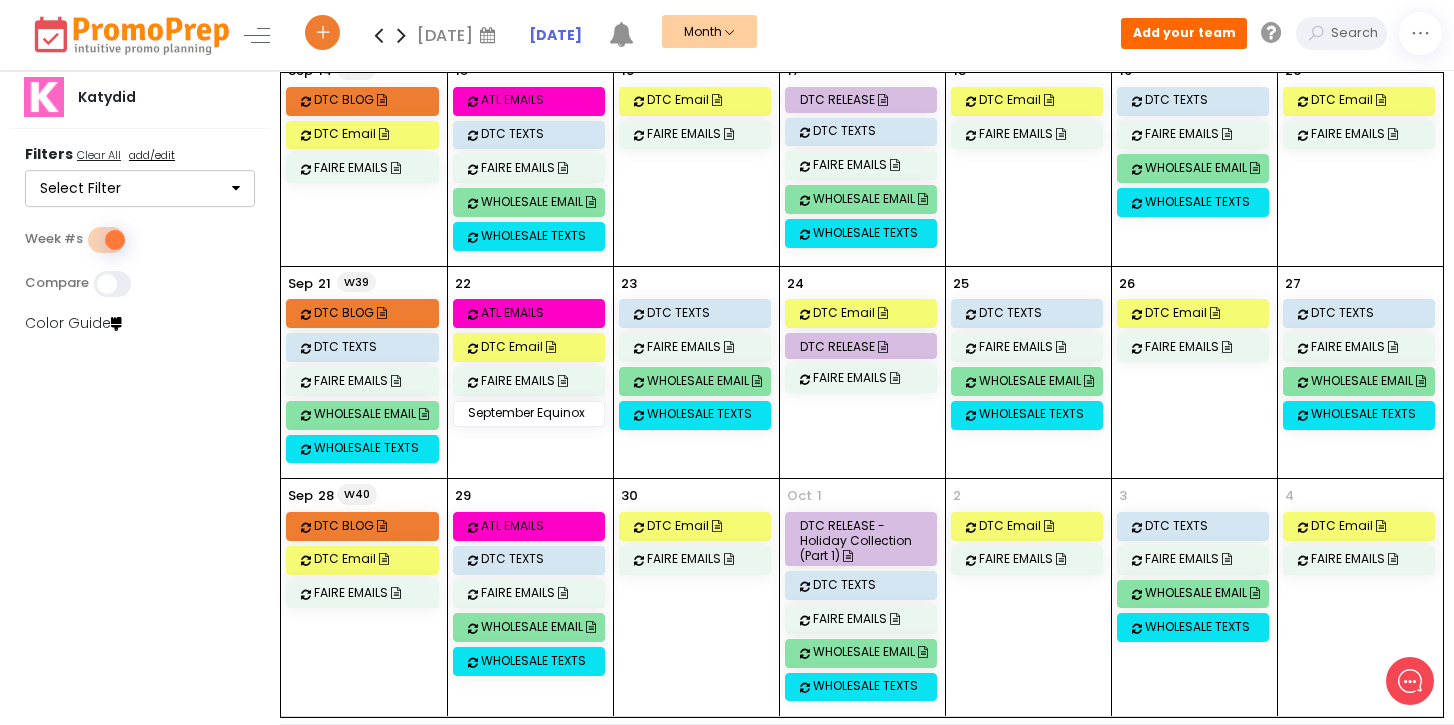 click at bounding box center (401, 35) 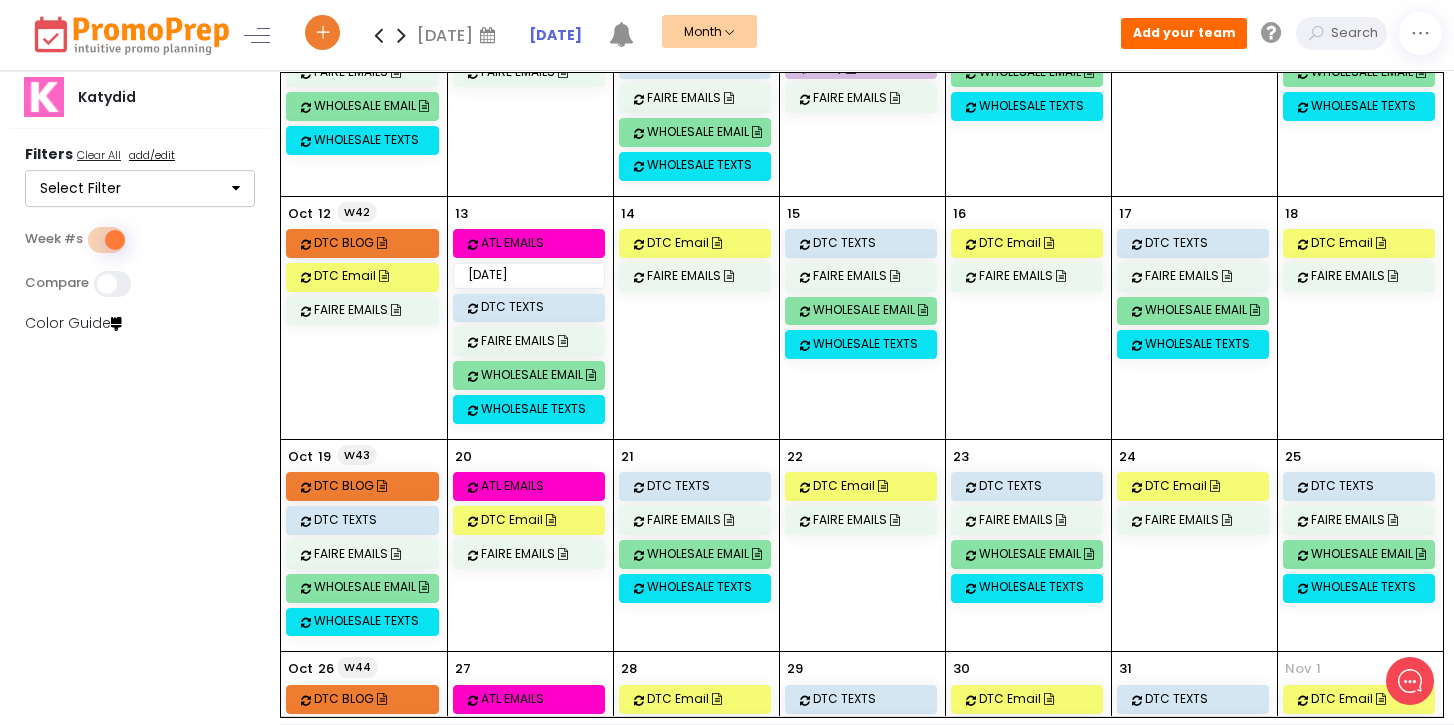 scroll, scrollTop: 0, scrollLeft: 0, axis: both 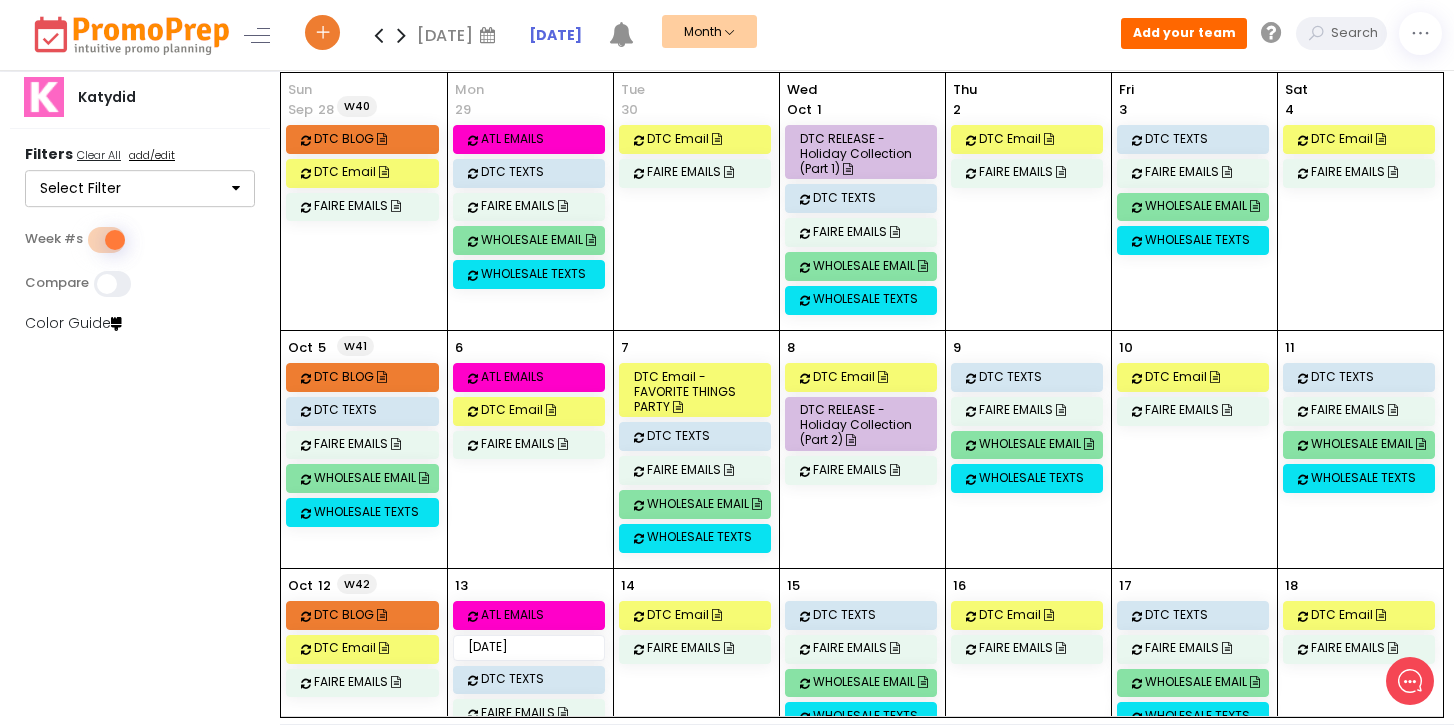 click at bounding box center [378, 35] 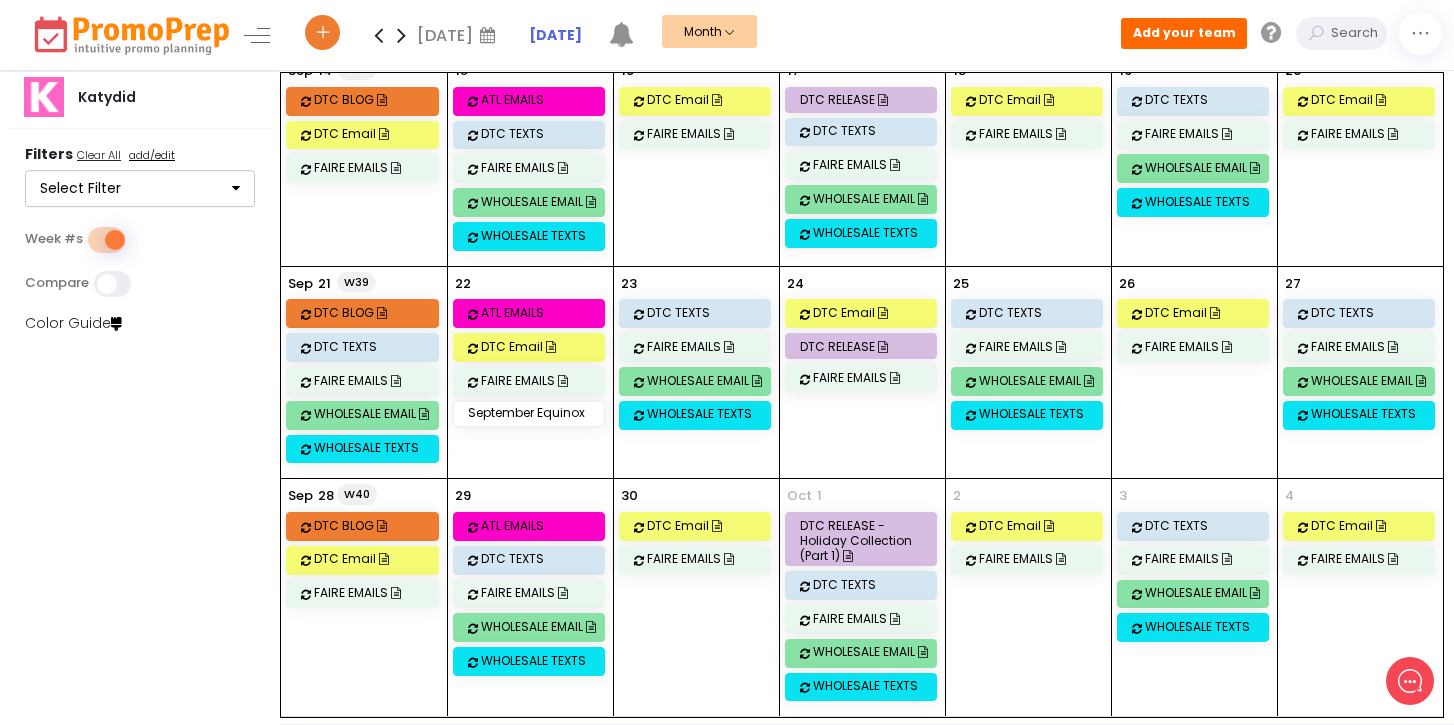 scroll, scrollTop: 0, scrollLeft: 0, axis: both 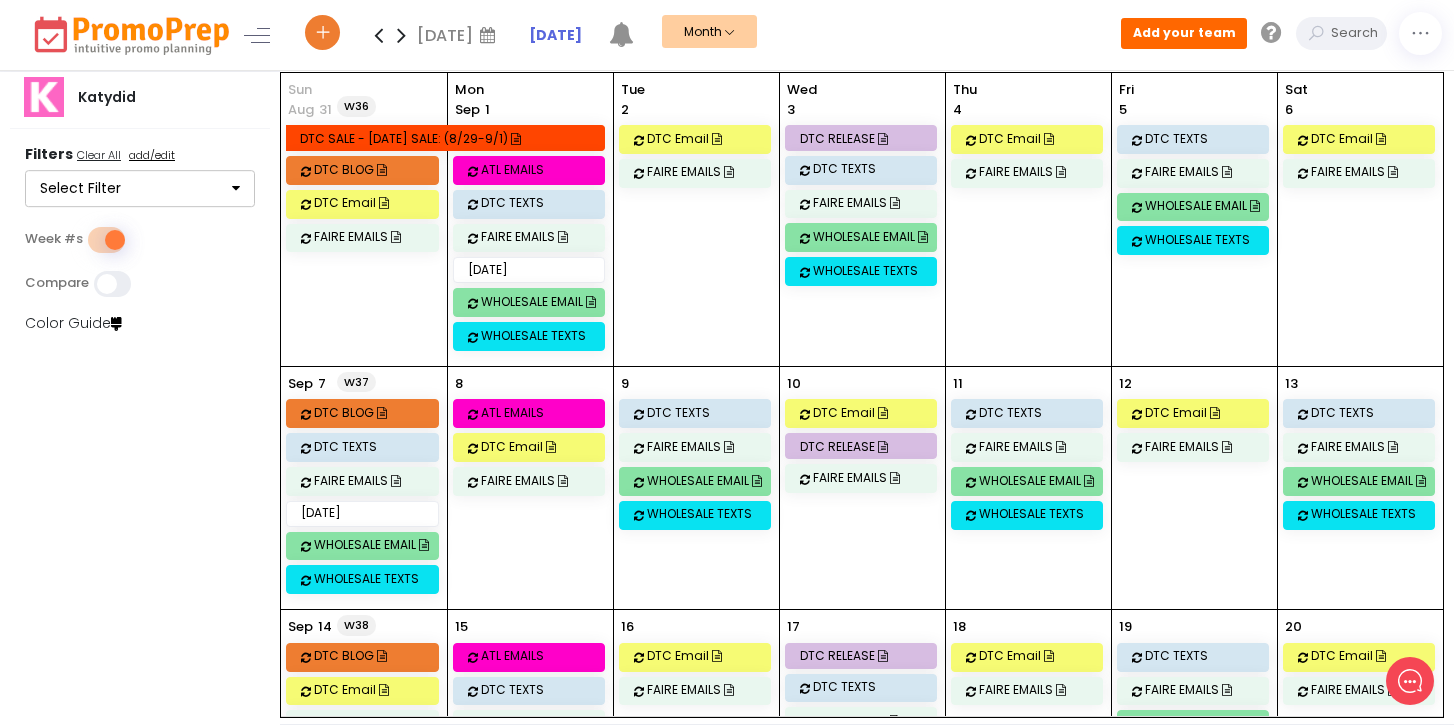 click at bounding box center (401, 35) 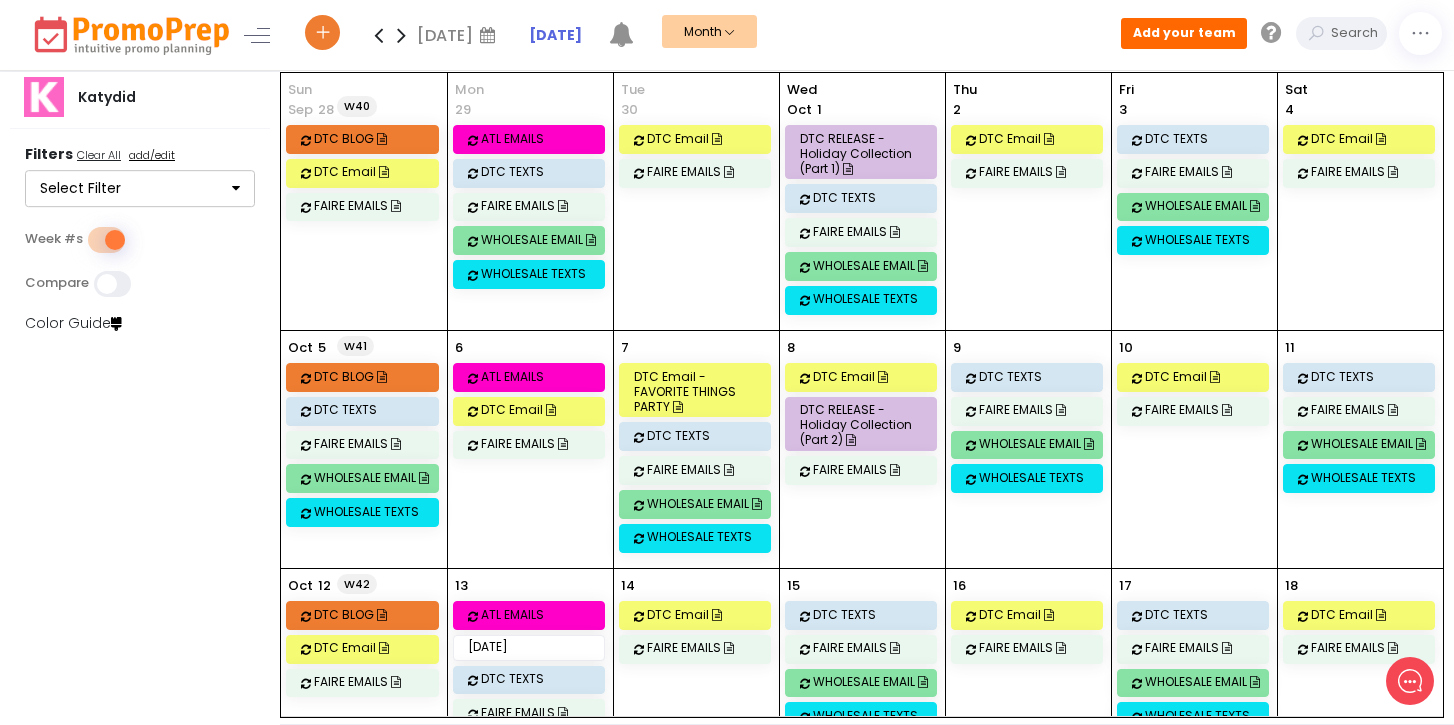 click at bounding box center (378, 35) 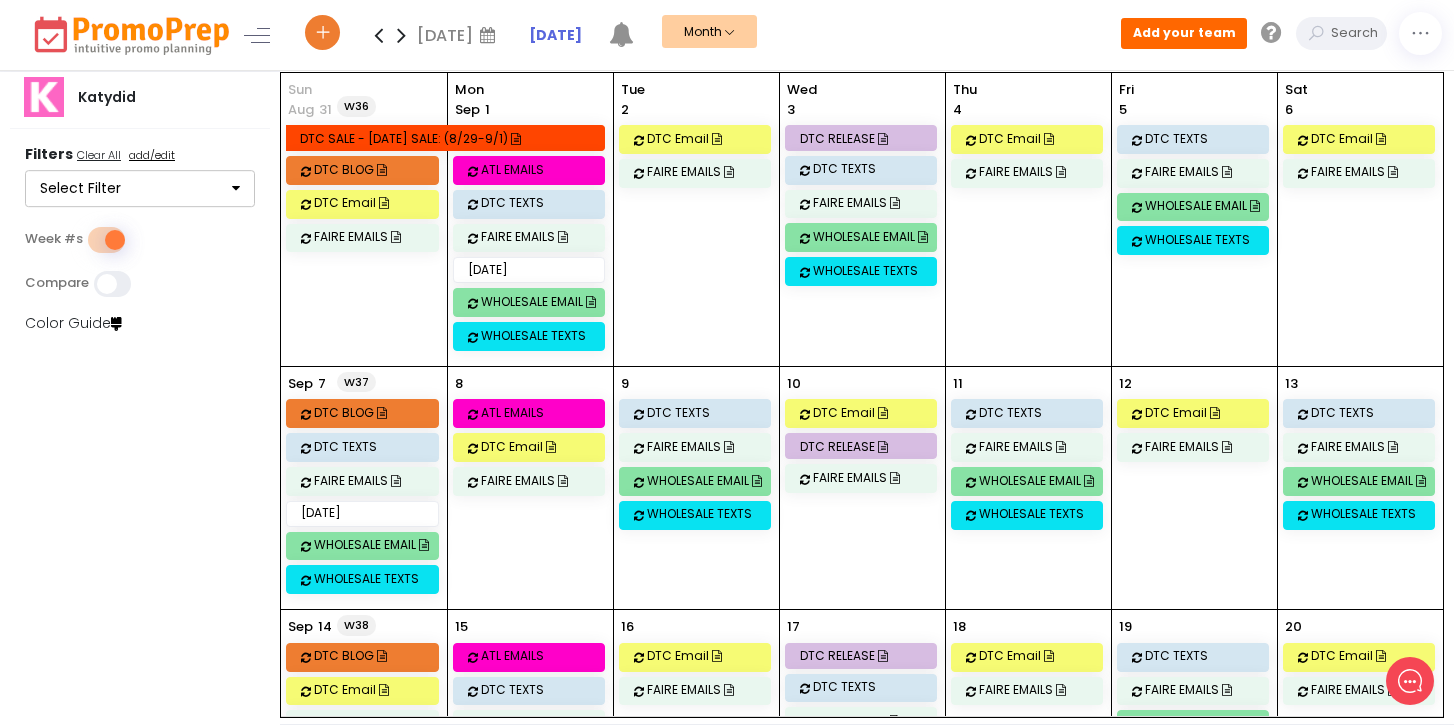scroll, scrollTop: 582, scrollLeft: 0, axis: vertical 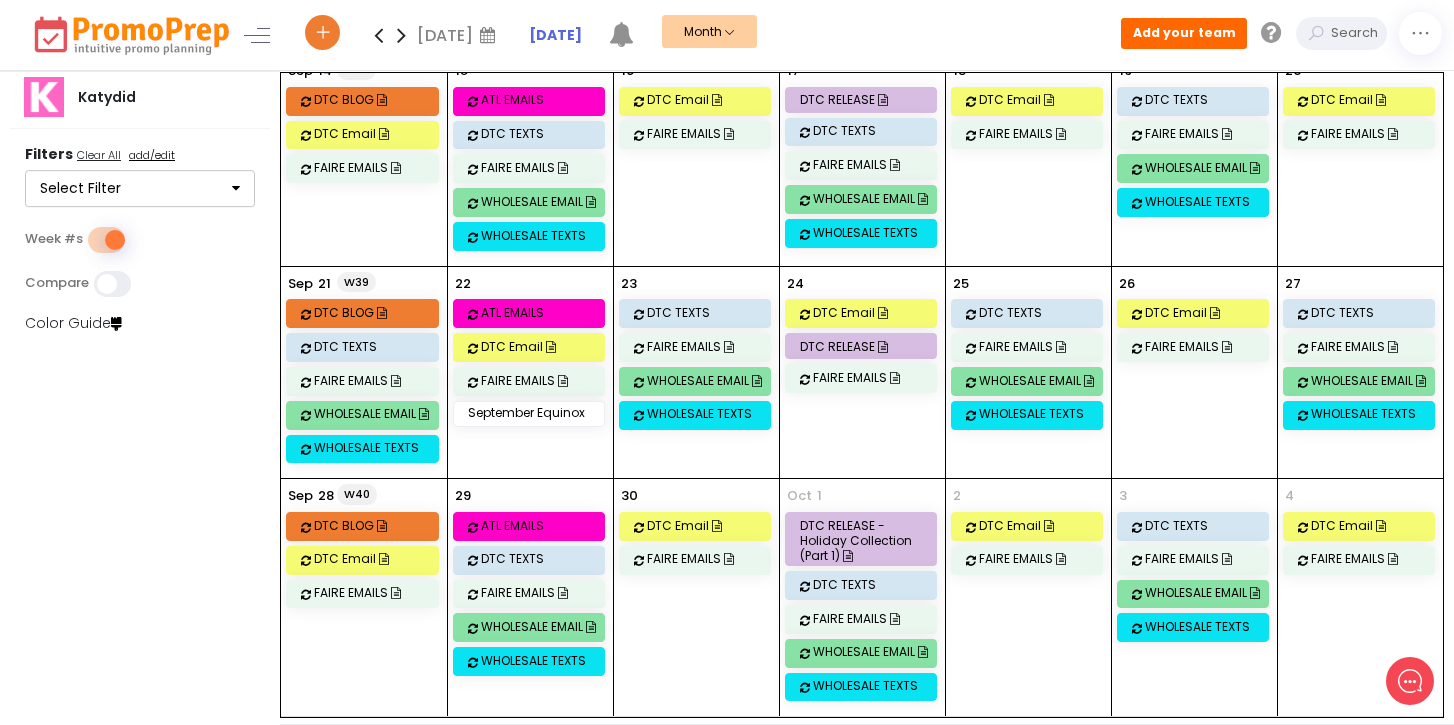 click at bounding box center [401, 35] 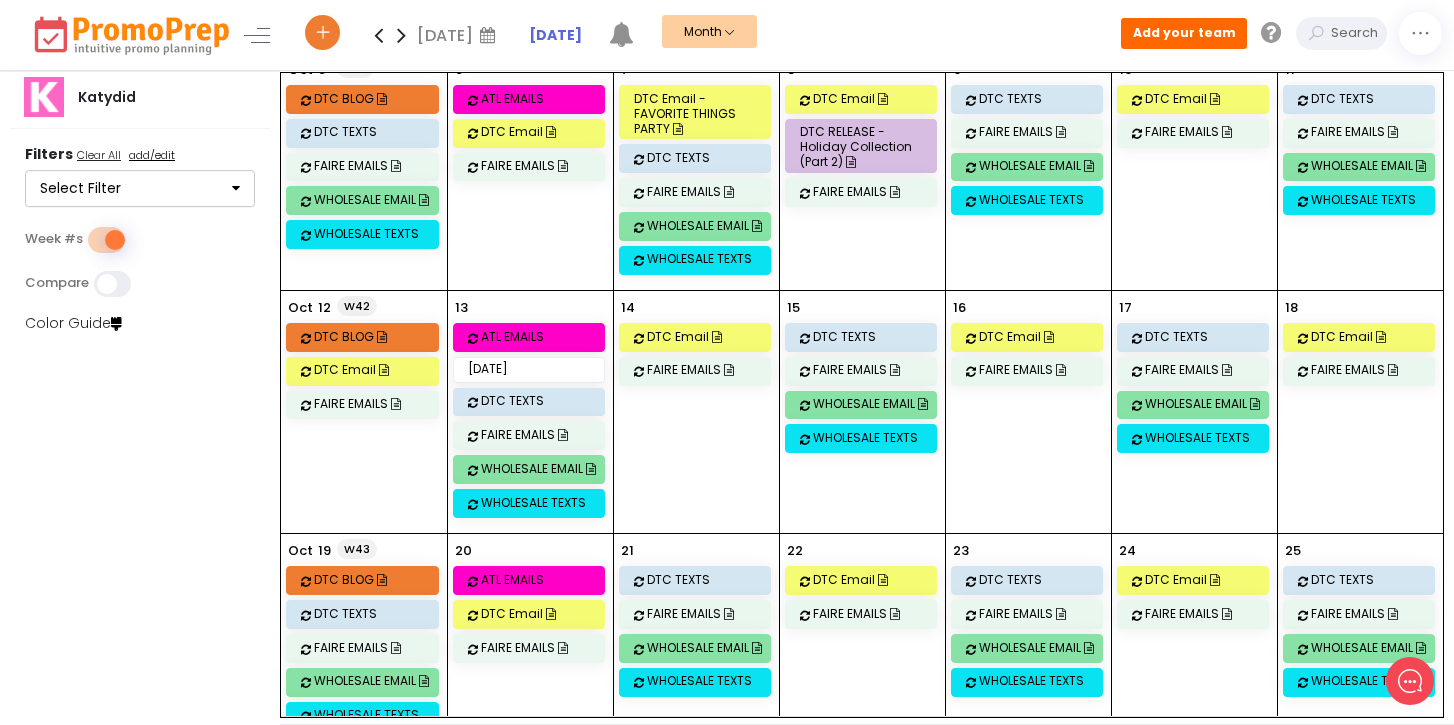 scroll, scrollTop: 517, scrollLeft: 0, axis: vertical 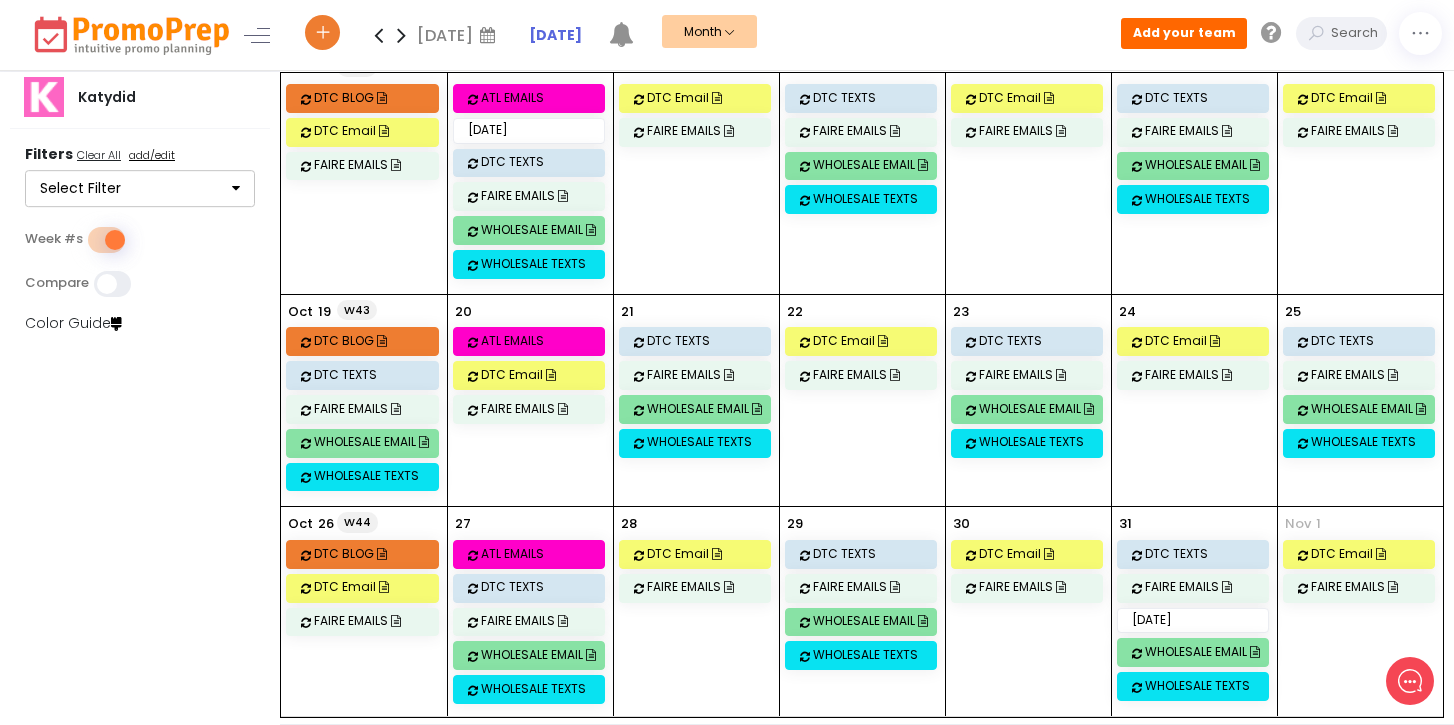 click at bounding box center [378, 35] 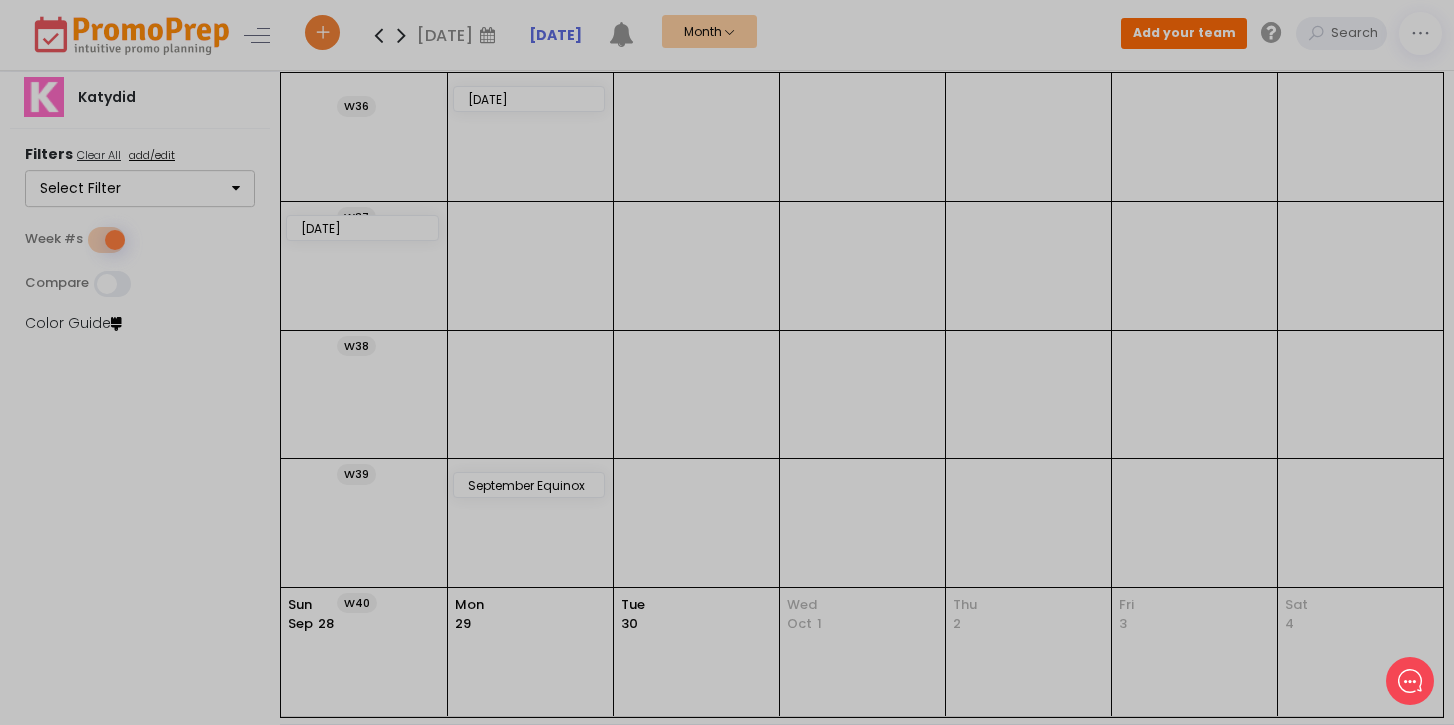 scroll, scrollTop: 0, scrollLeft: 0, axis: both 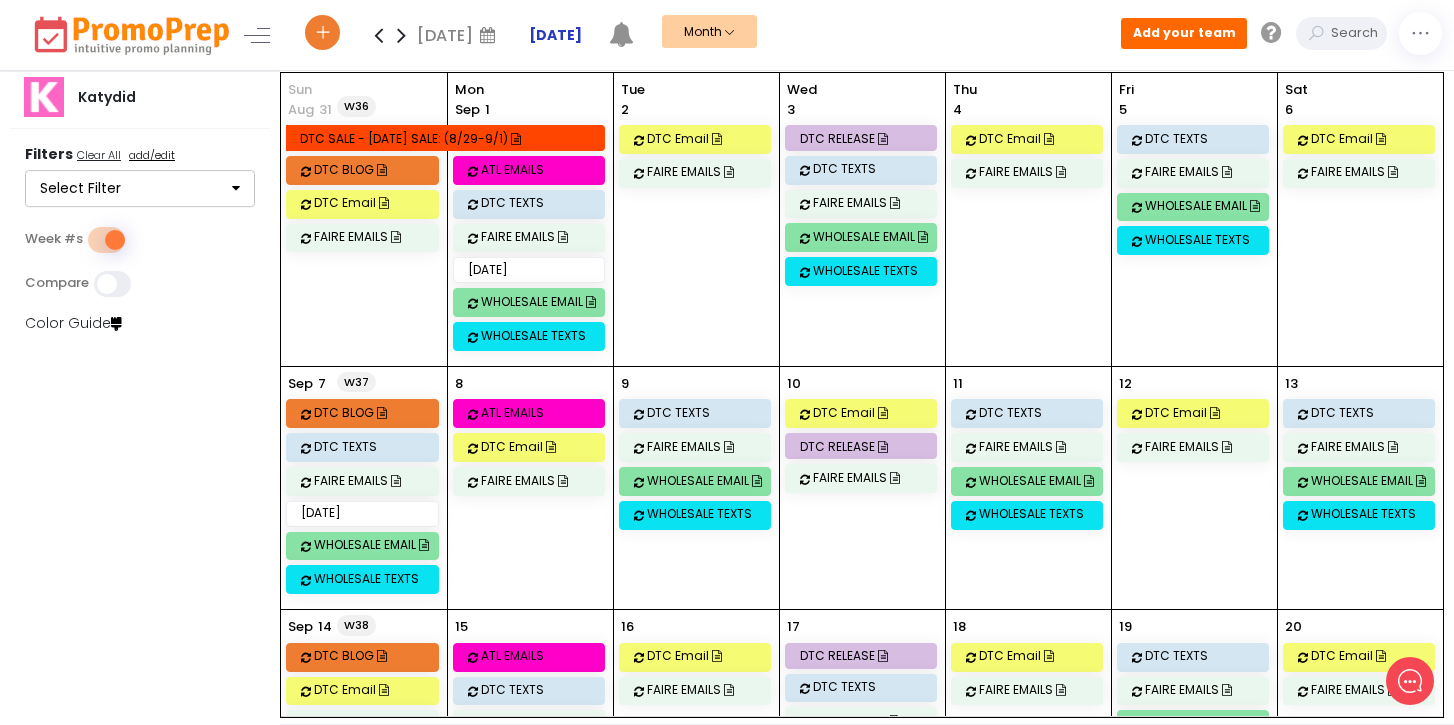 click on "[DATE]" at bounding box center (555, 35) 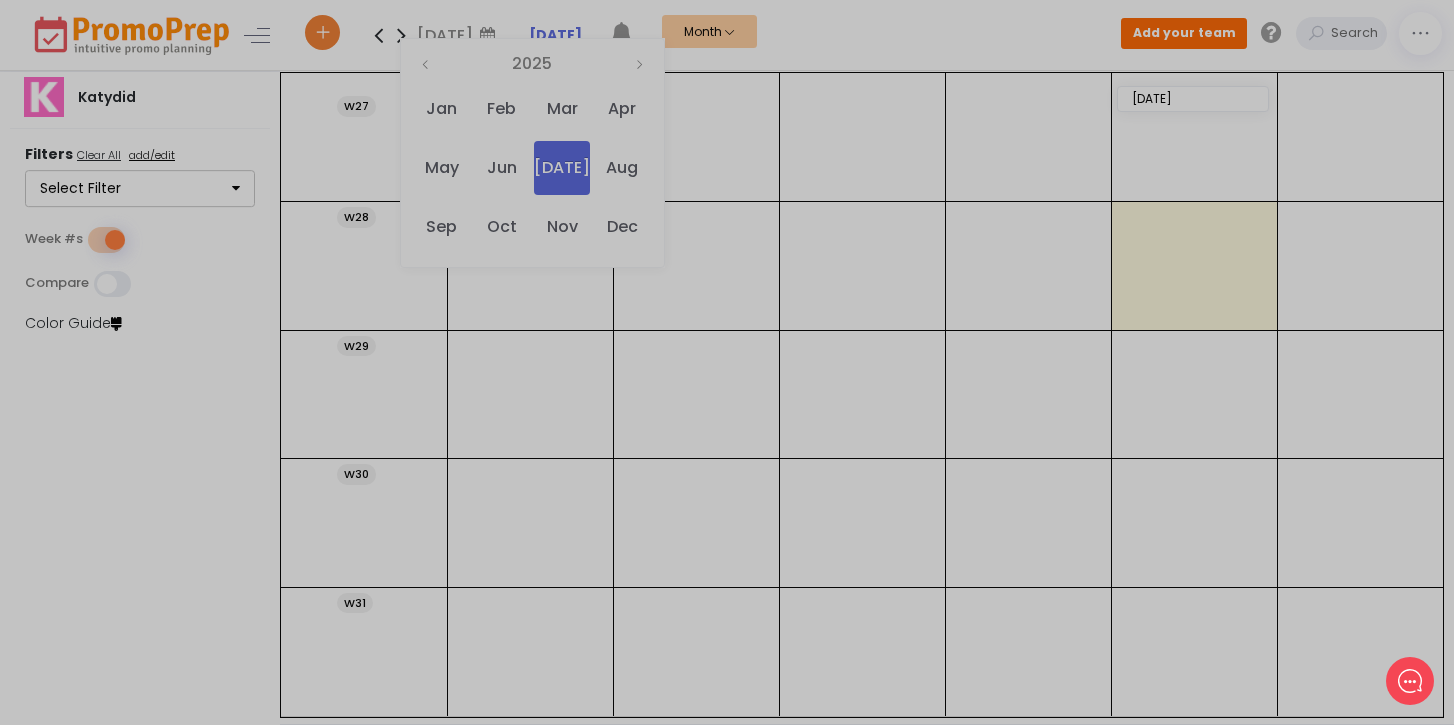 click on "[DATE] Su Mo Tu We Th Fr Sa 29 30 1 2 3 4 5 6 7 8 9 10 11 12 13 14 15 16 17 18 19 20 21 22 23 24 25 26 27 28 29 30 31 1 2 3 4 5 6 7 8 9 [DATE] Clear [DATE] Feb Mar Apr May Jun [DATE] Aug Sep Oct Nov Dec [DATE] Clear [DATE]-[DATE] 2019 2020 2021 2022 2023 2024 2025 2026 2027 2028 2029 2030 [DATE] Clear [DATE]-[DATE] 1990 2000 2010 2020 2030 2040 2050 2060 2070 2080 2090 2100 [DATE] Clear [DATE]-2900 1900 2000 2100 2200 2300 2400 2500 2600 2700 2800 2900 3000 [DATE] Clear" at bounding box center (532, 153) 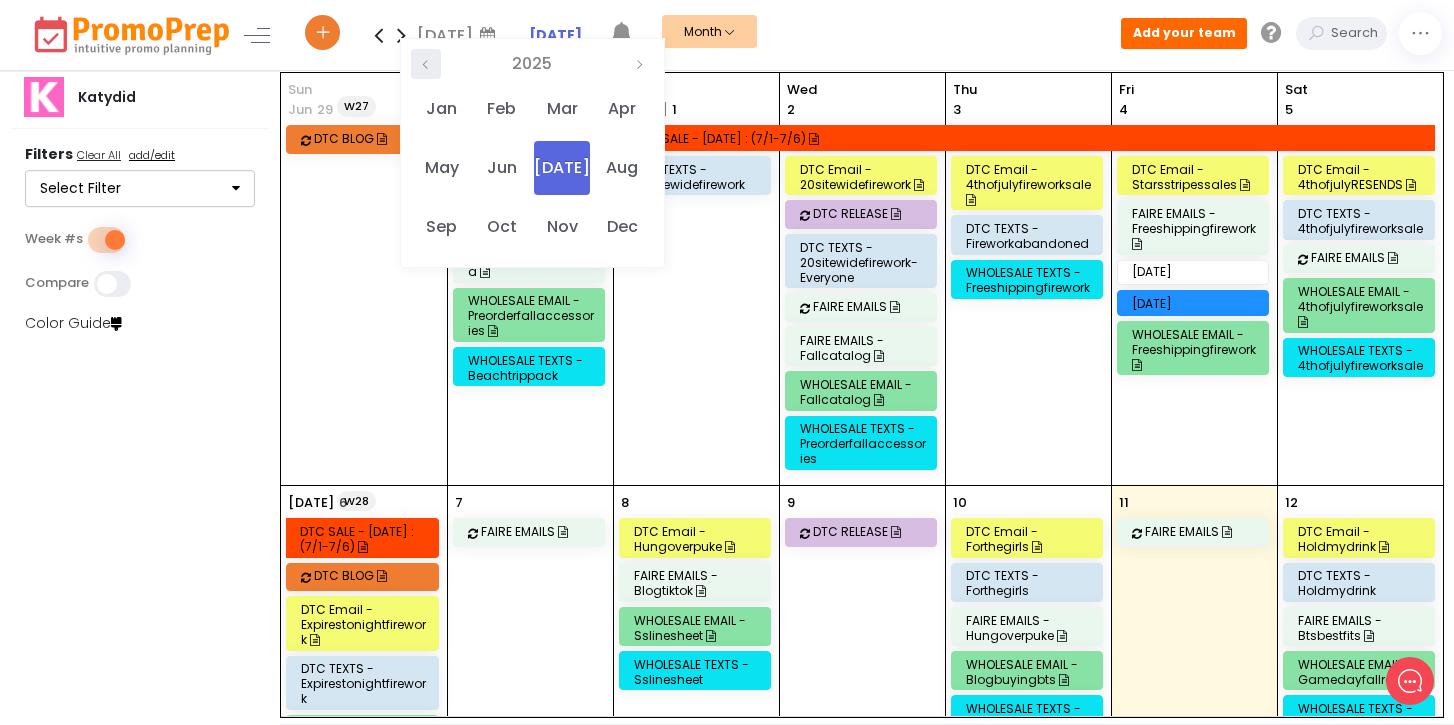 click at bounding box center (426, 64) 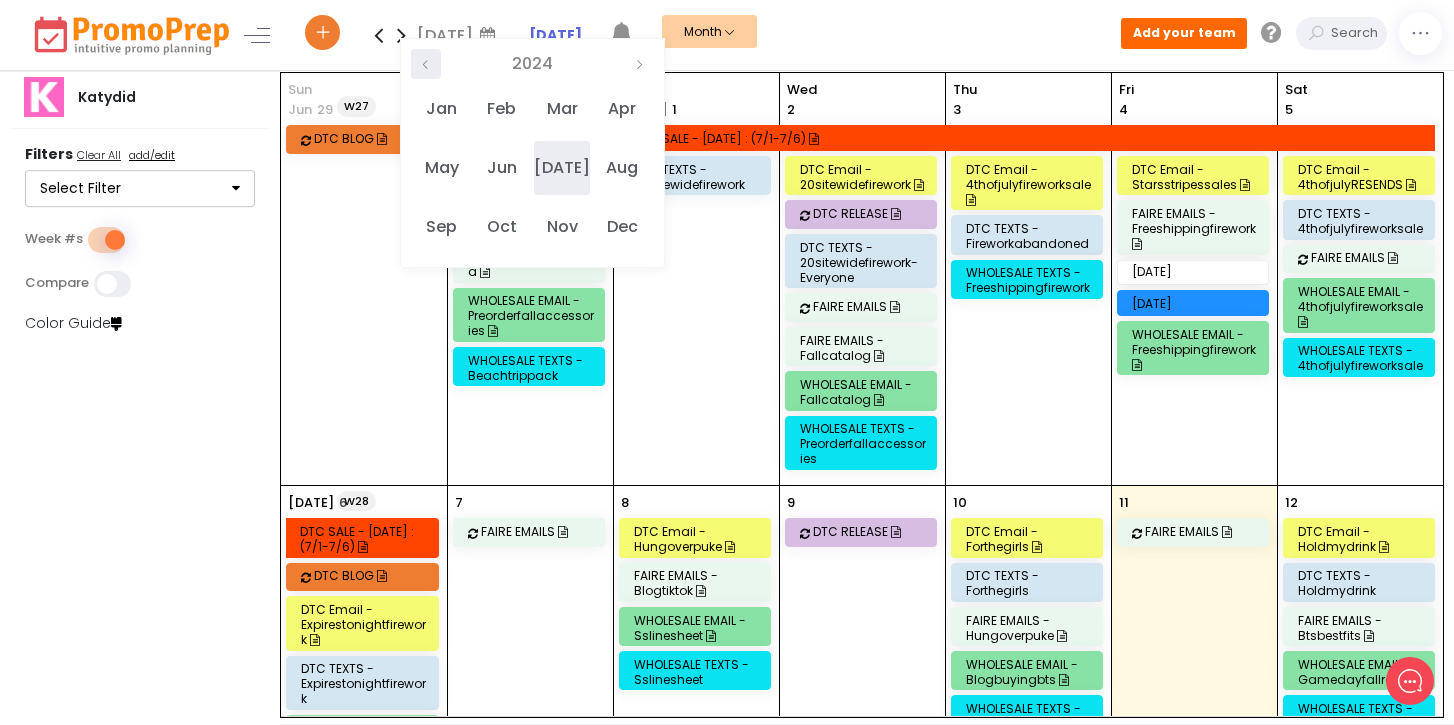 click at bounding box center [426, 64] 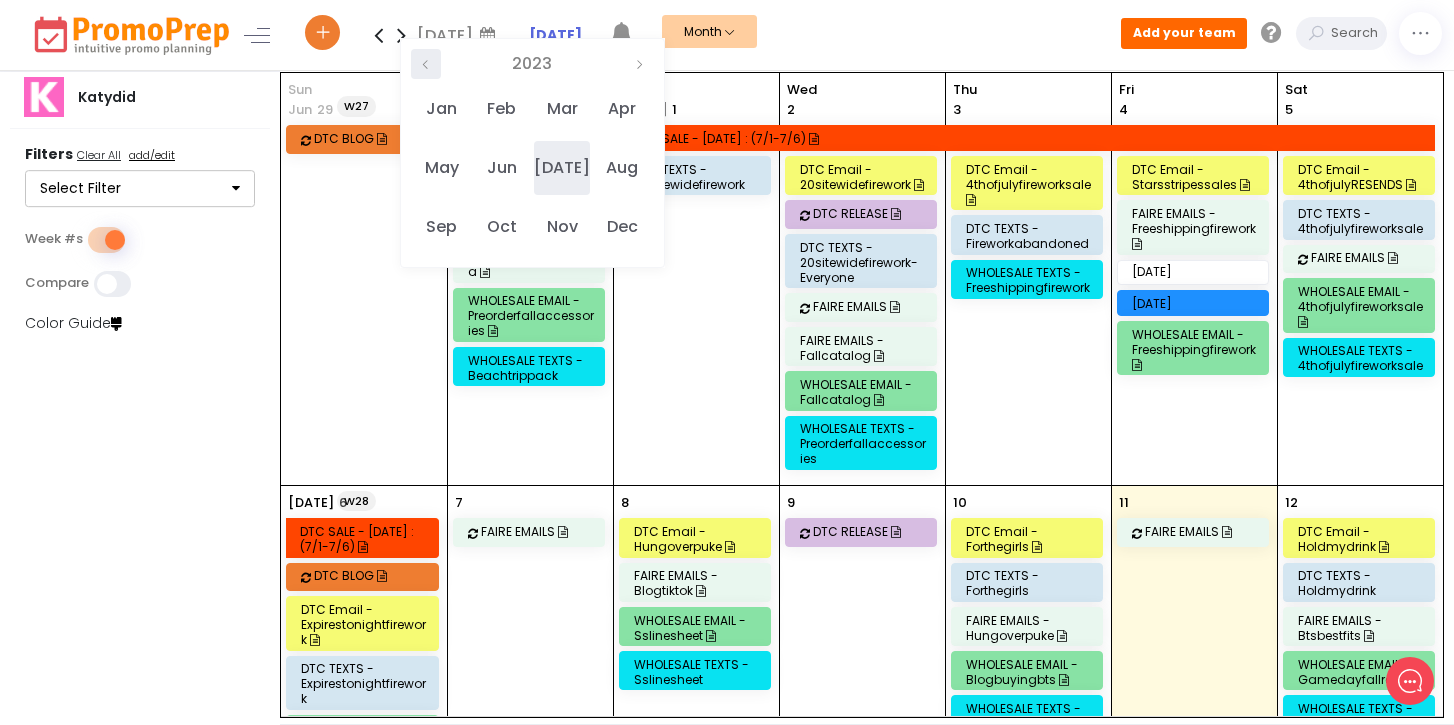click at bounding box center [426, 64] 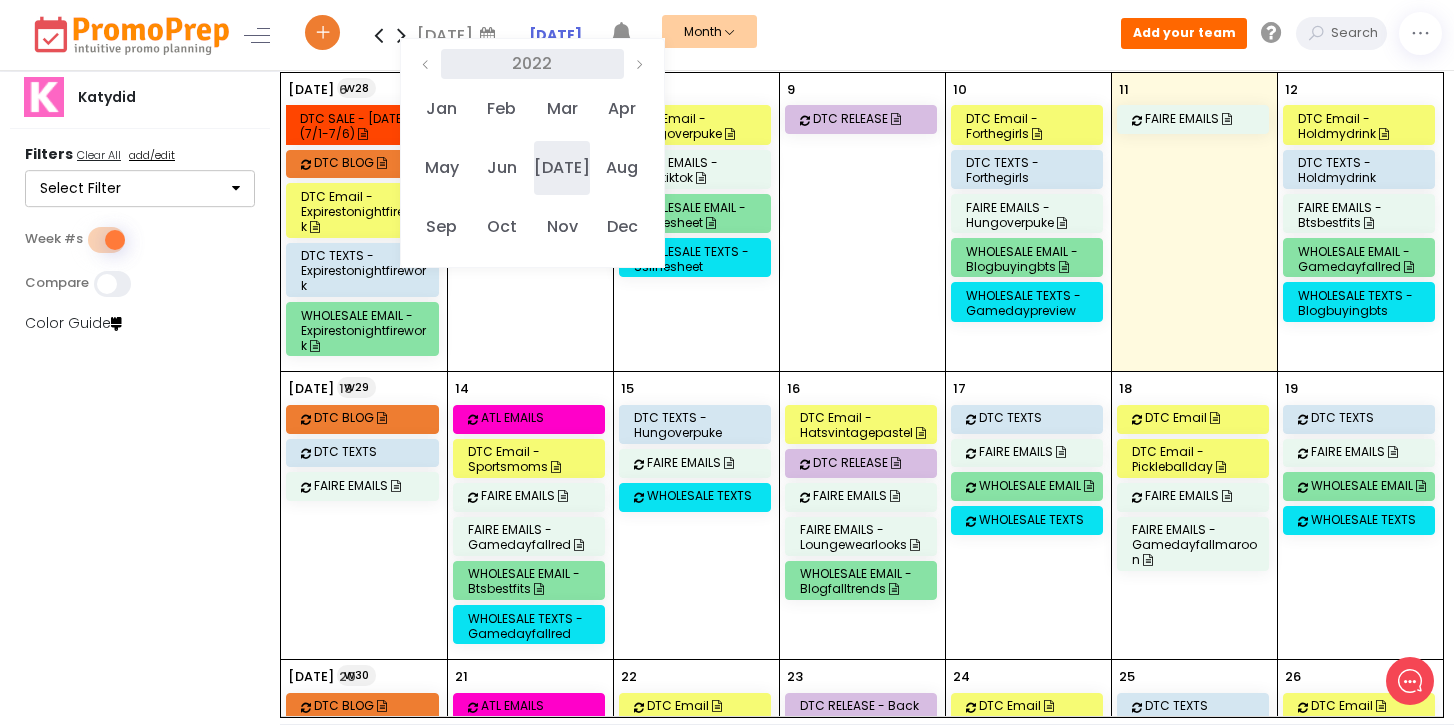 scroll, scrollTop: 413, scrollLeft: 0, axis: vertical 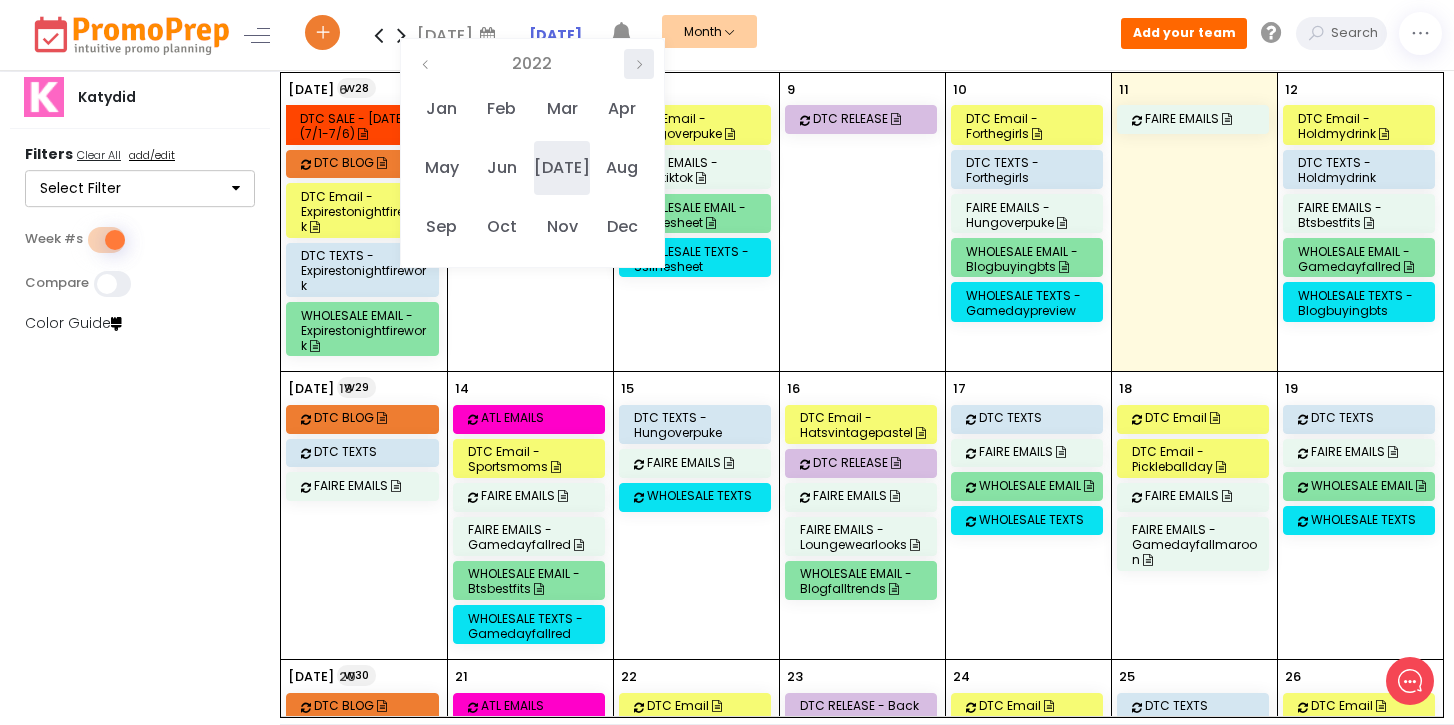 click at bounding box center (639, 65) 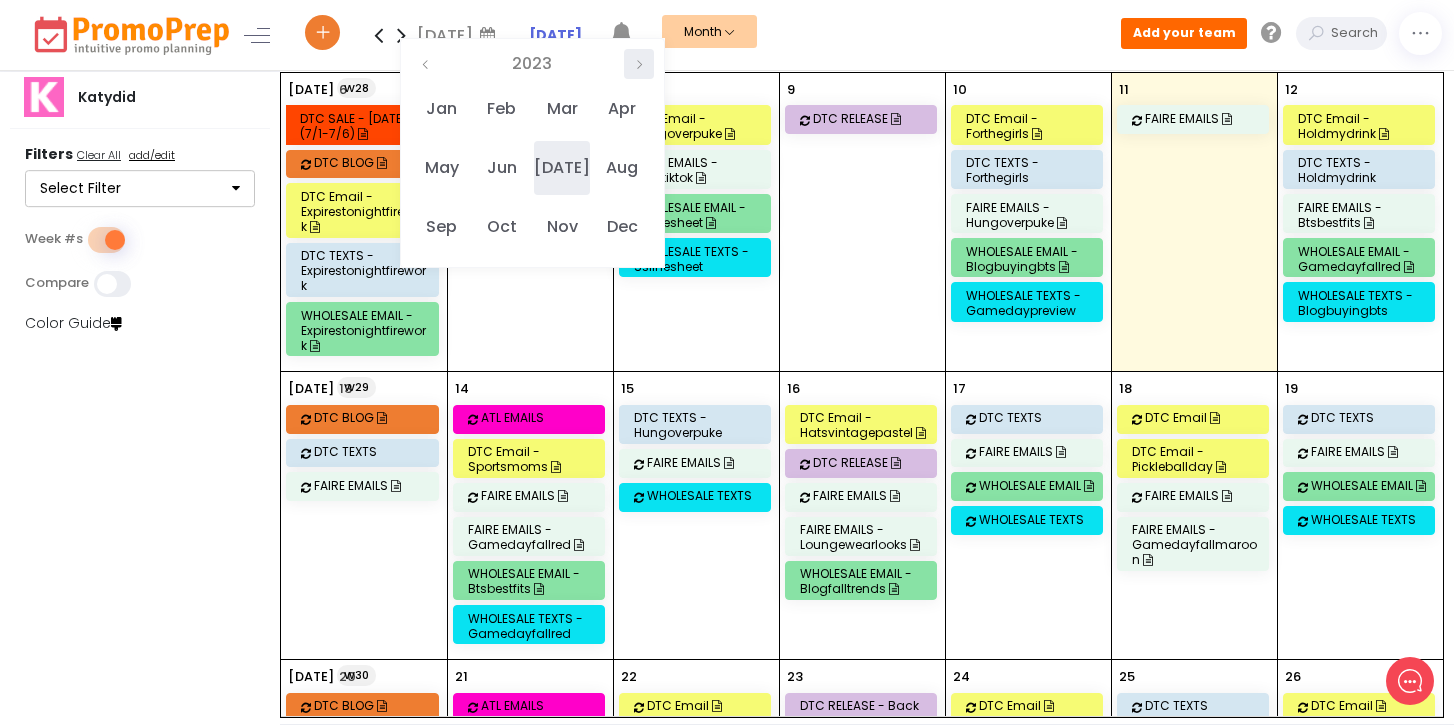 click at bounding box center (639, 65) 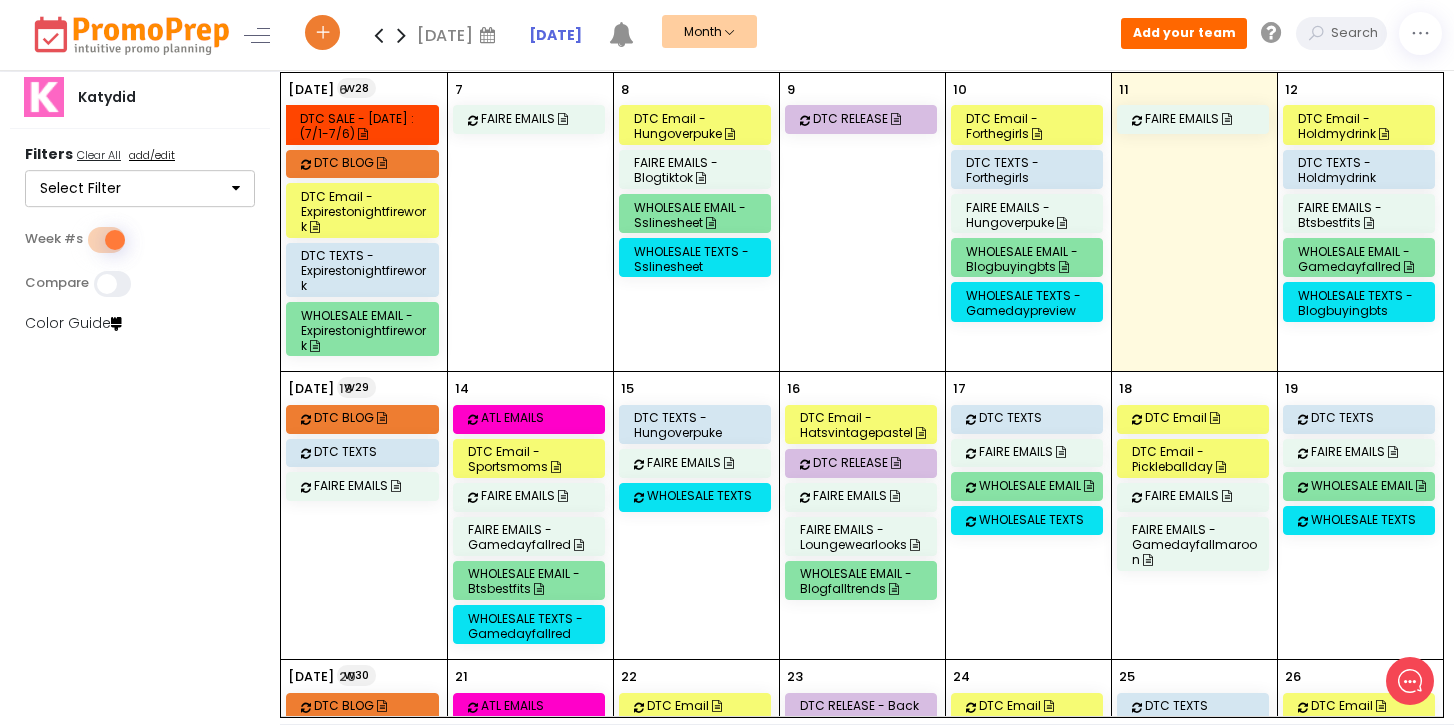 click on "Nov" at bounding box center [561, 227] 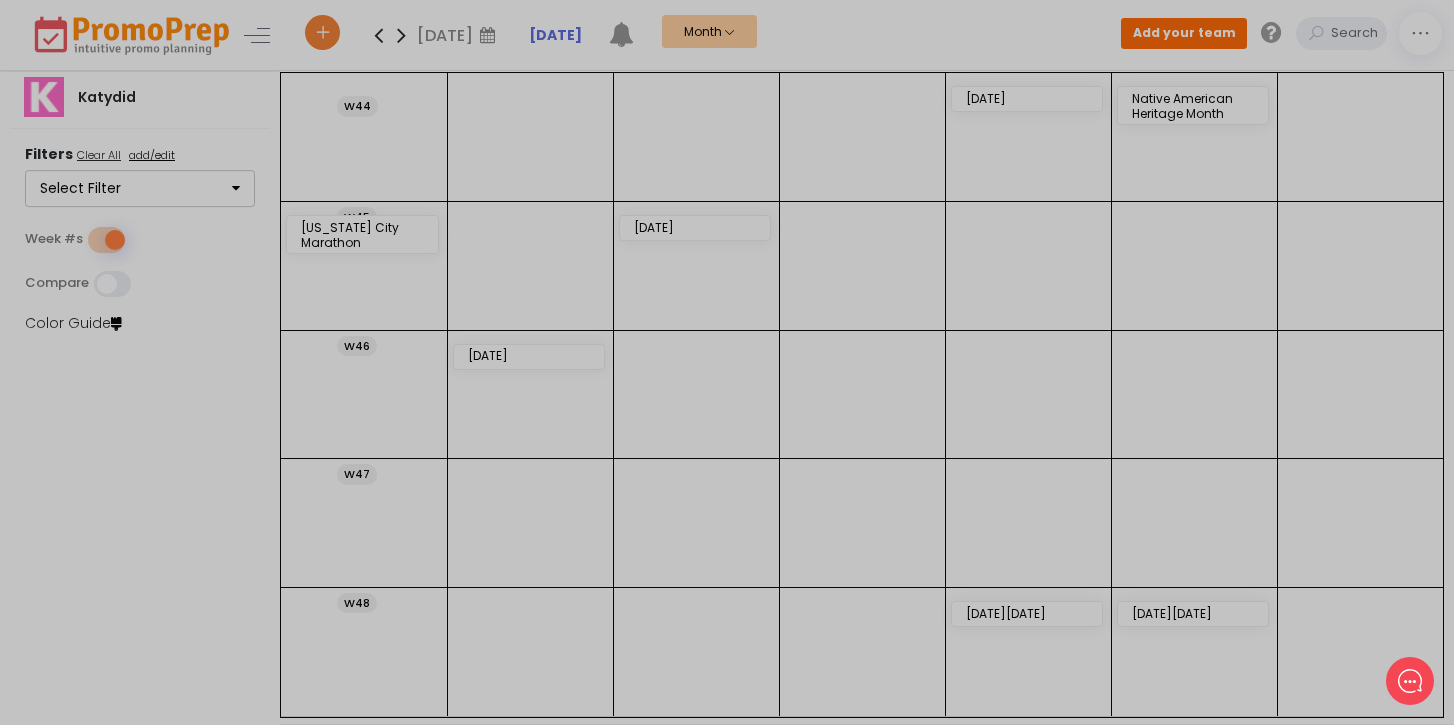scroll, scrollTop: 0, scrollLeft: 0, axis: both 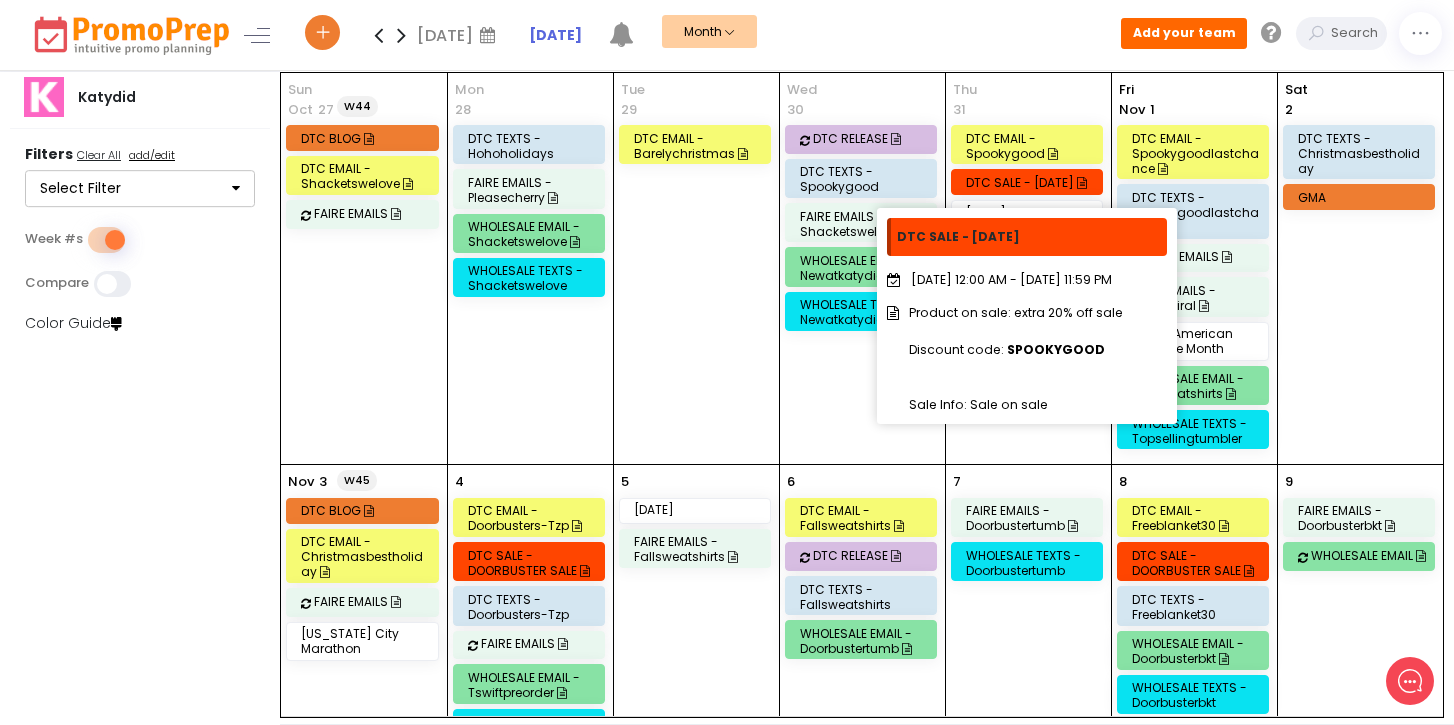 click at bounding box center [1082, 183] 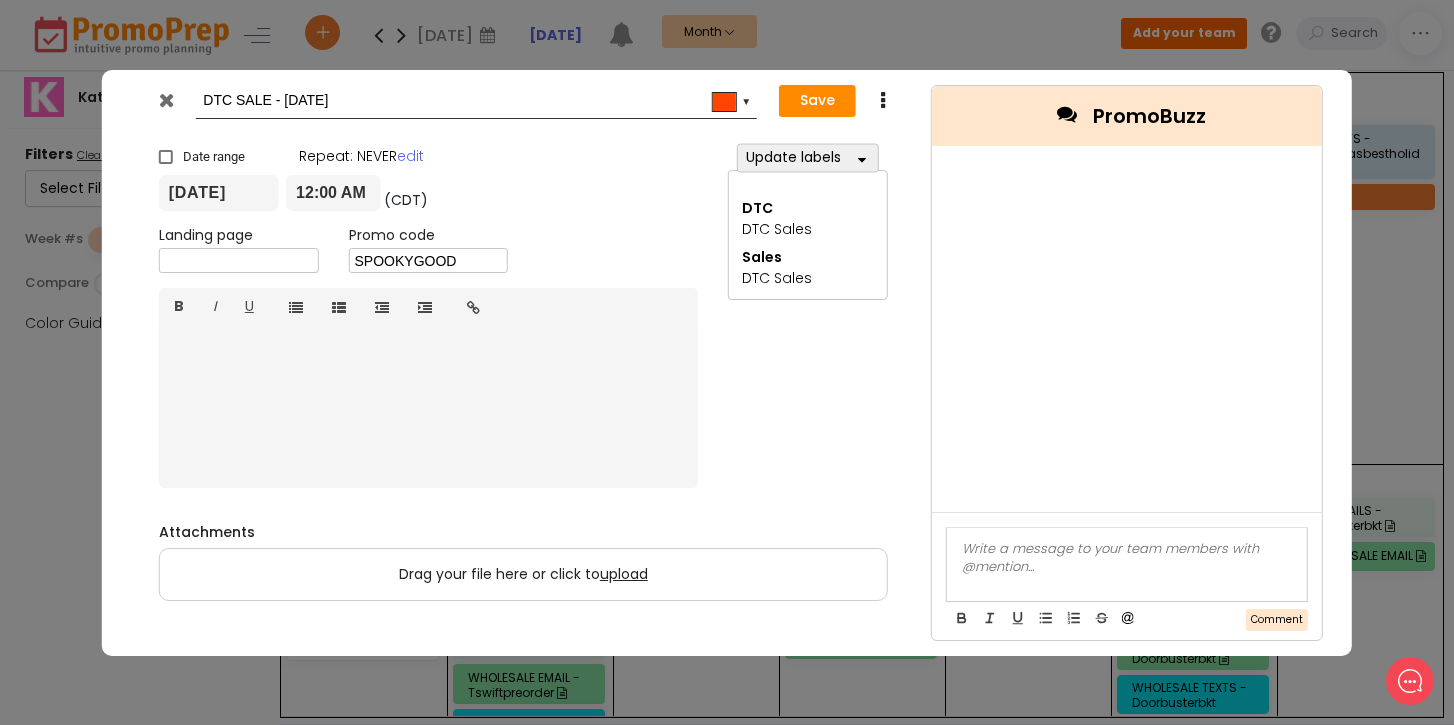 click at bounding box center (169, 105) 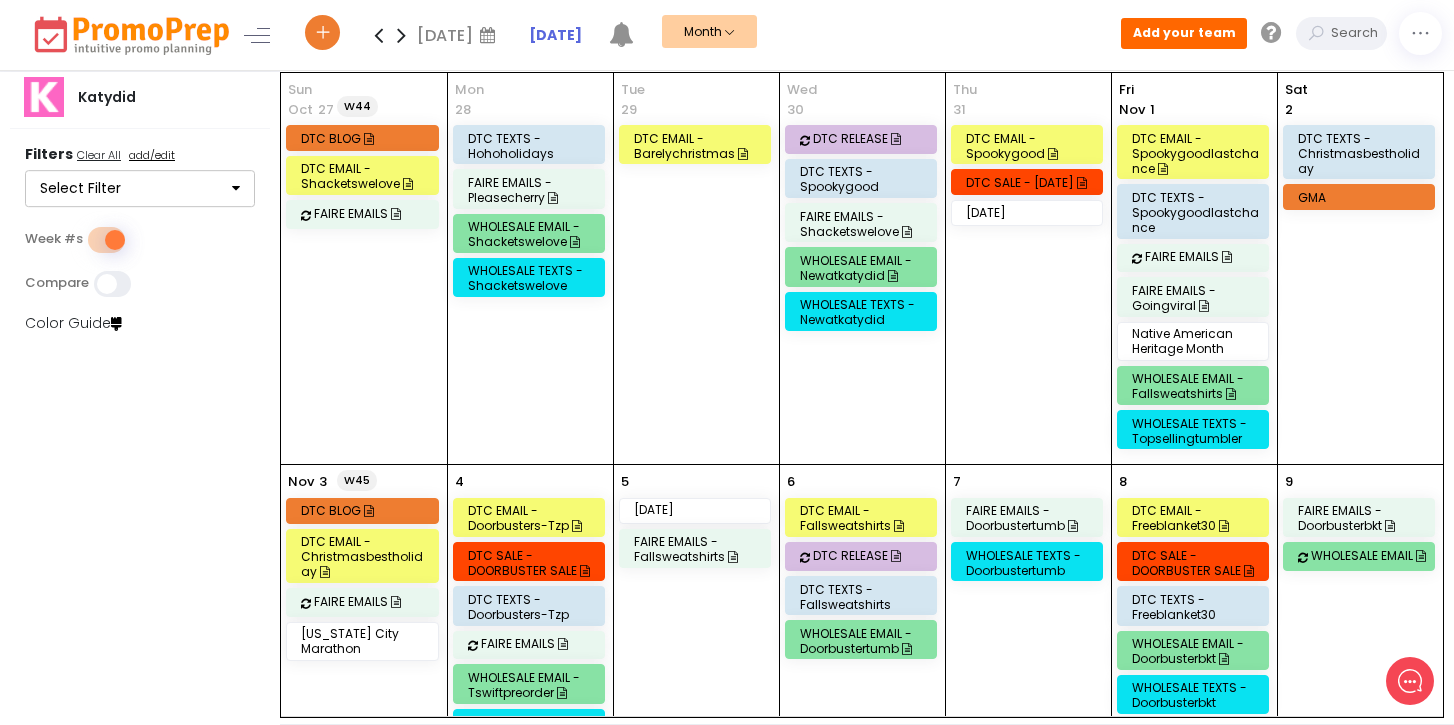 click at bounding box center (401, 35) 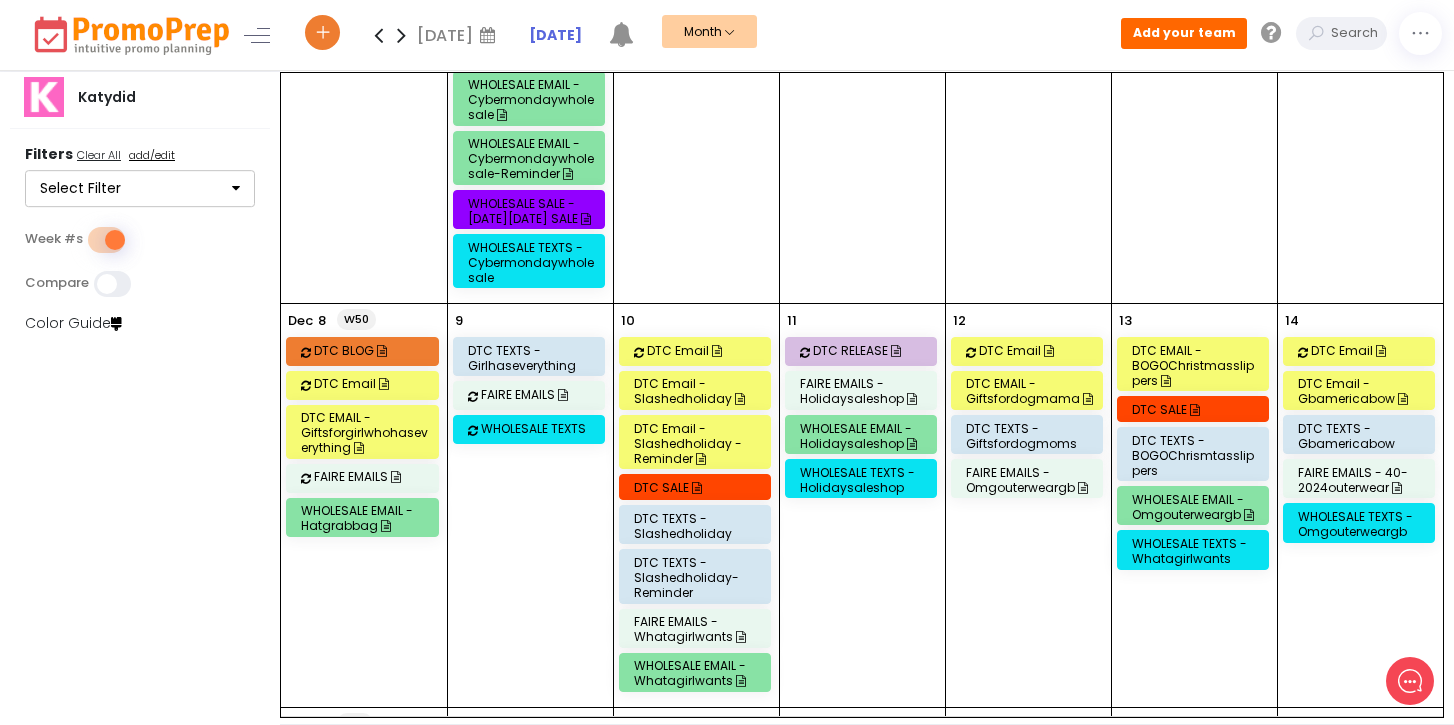 scroll, scrollTop: 0, scrollLeft: 0, axis: both 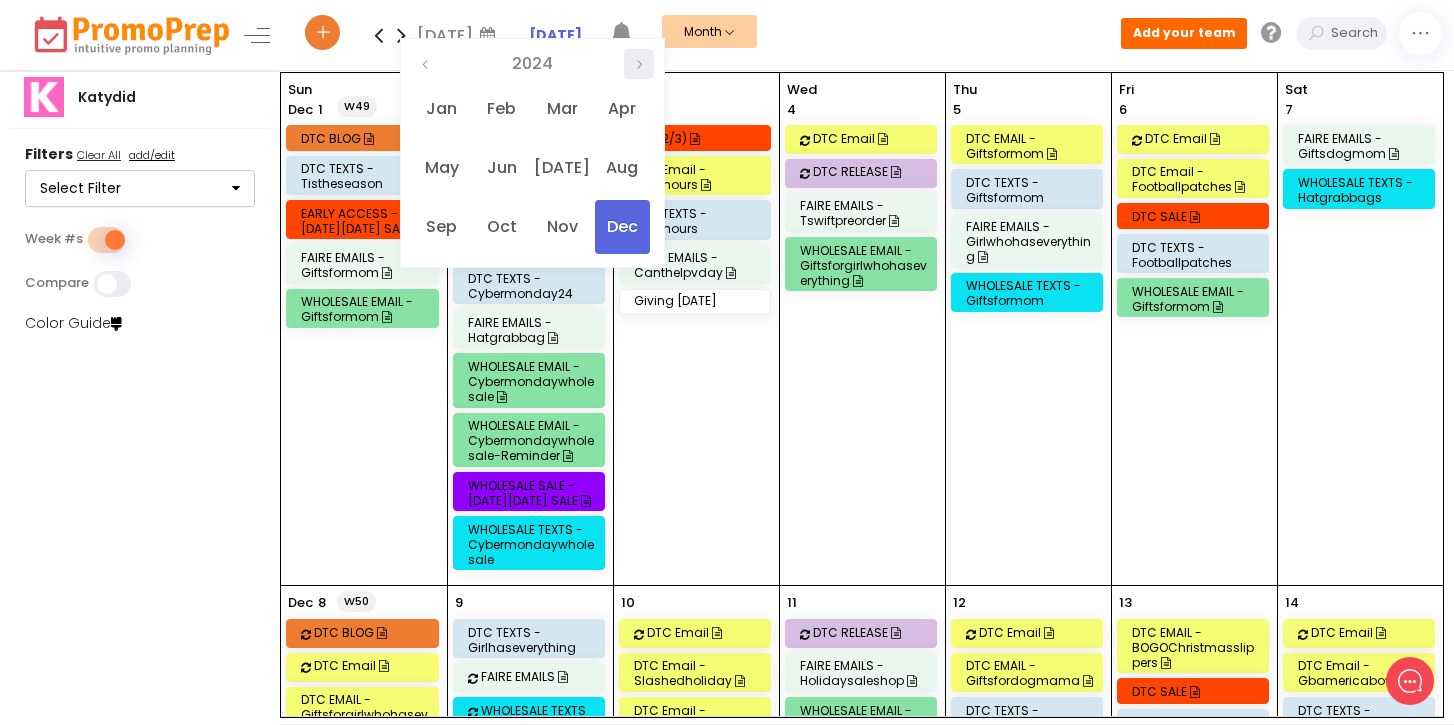 click at bounding box center [639, 65] 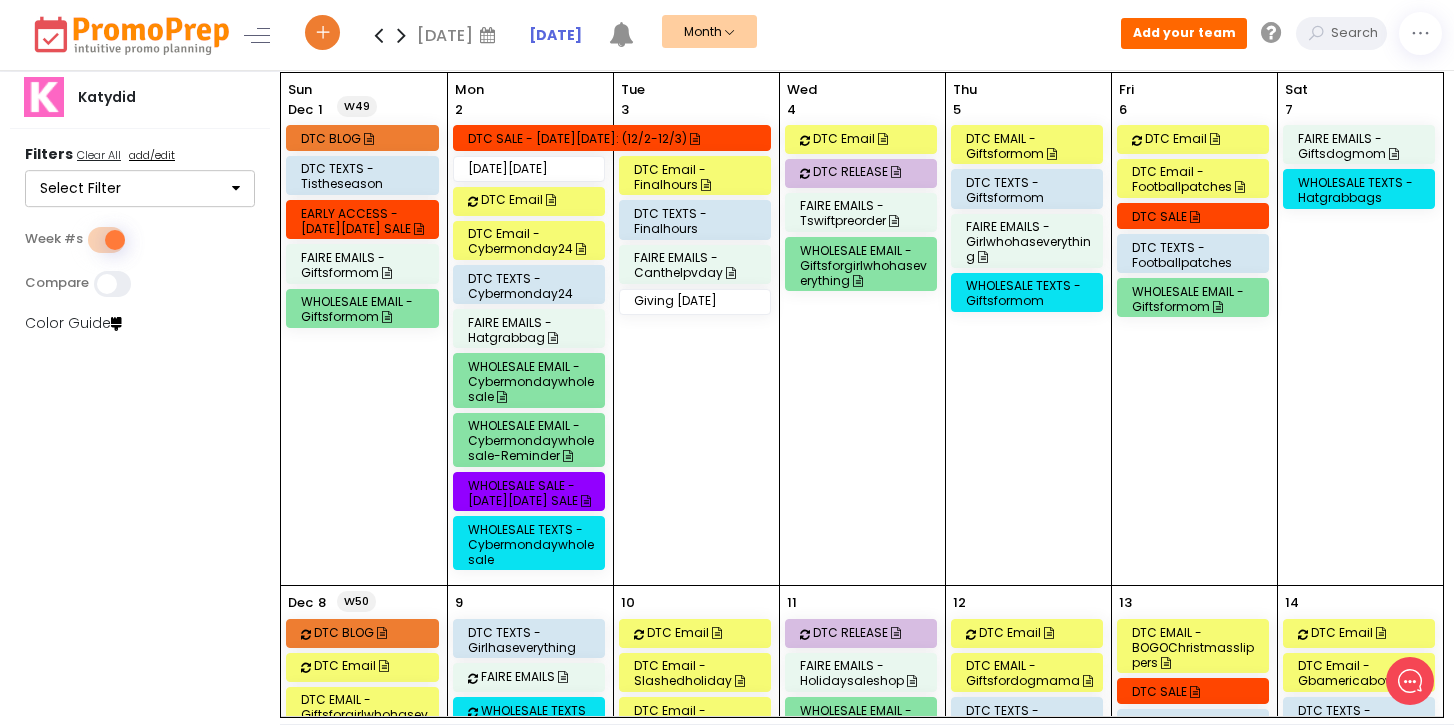 click on "Oct" at bounding box center [501, 227] 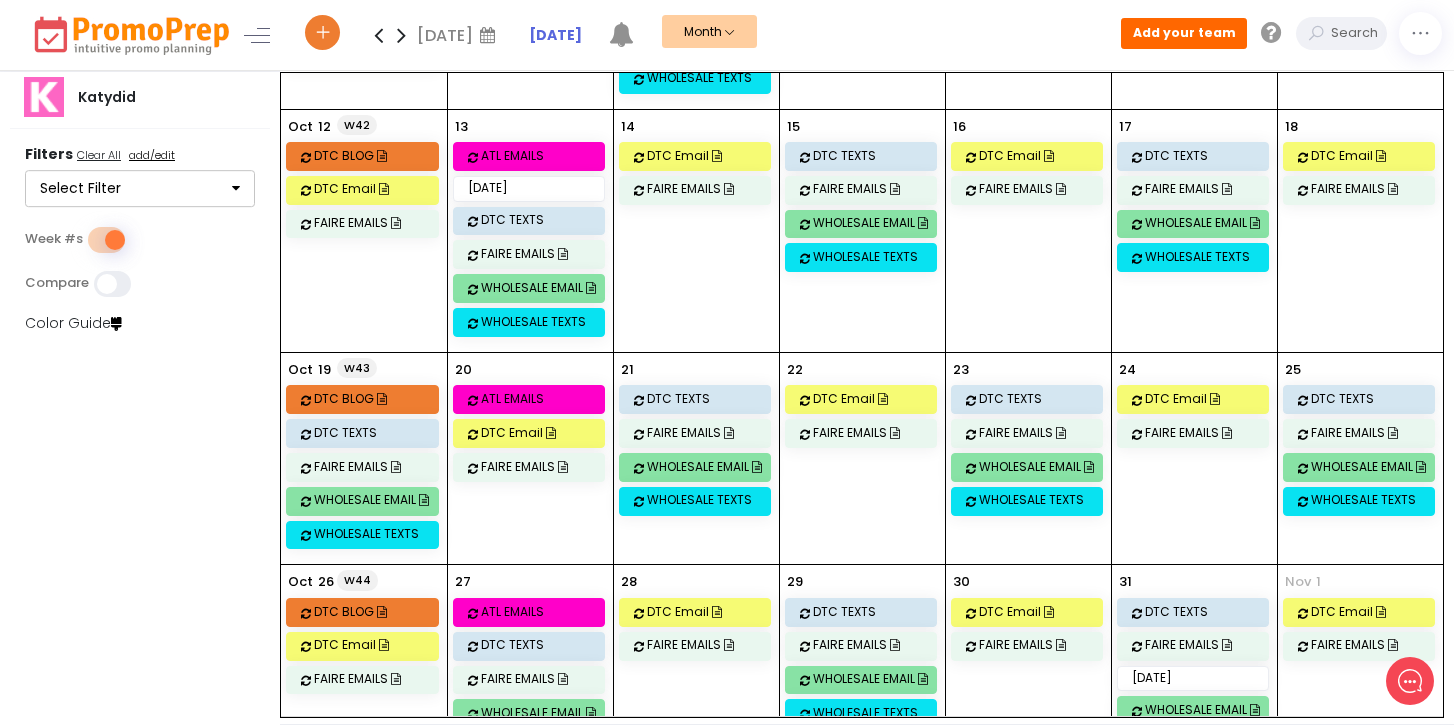 scroll, scrollTop: 517, scrollLeft: 0, axis: vertical 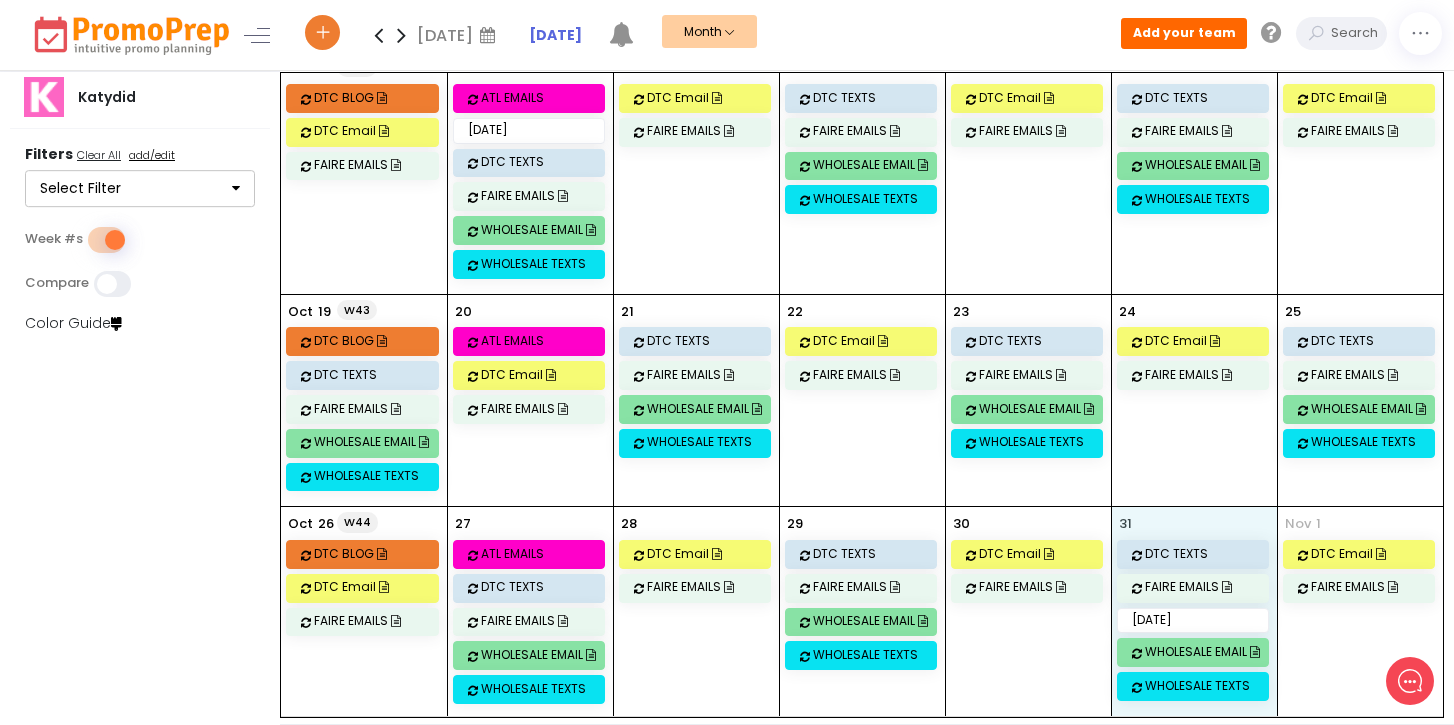 click on "31   DTC TEXTS   FAIRE EMAILS   [DATE]   WHOLESALE EMAIL     WHOLESALE TEXTS" at bounding box center (1194, 613) 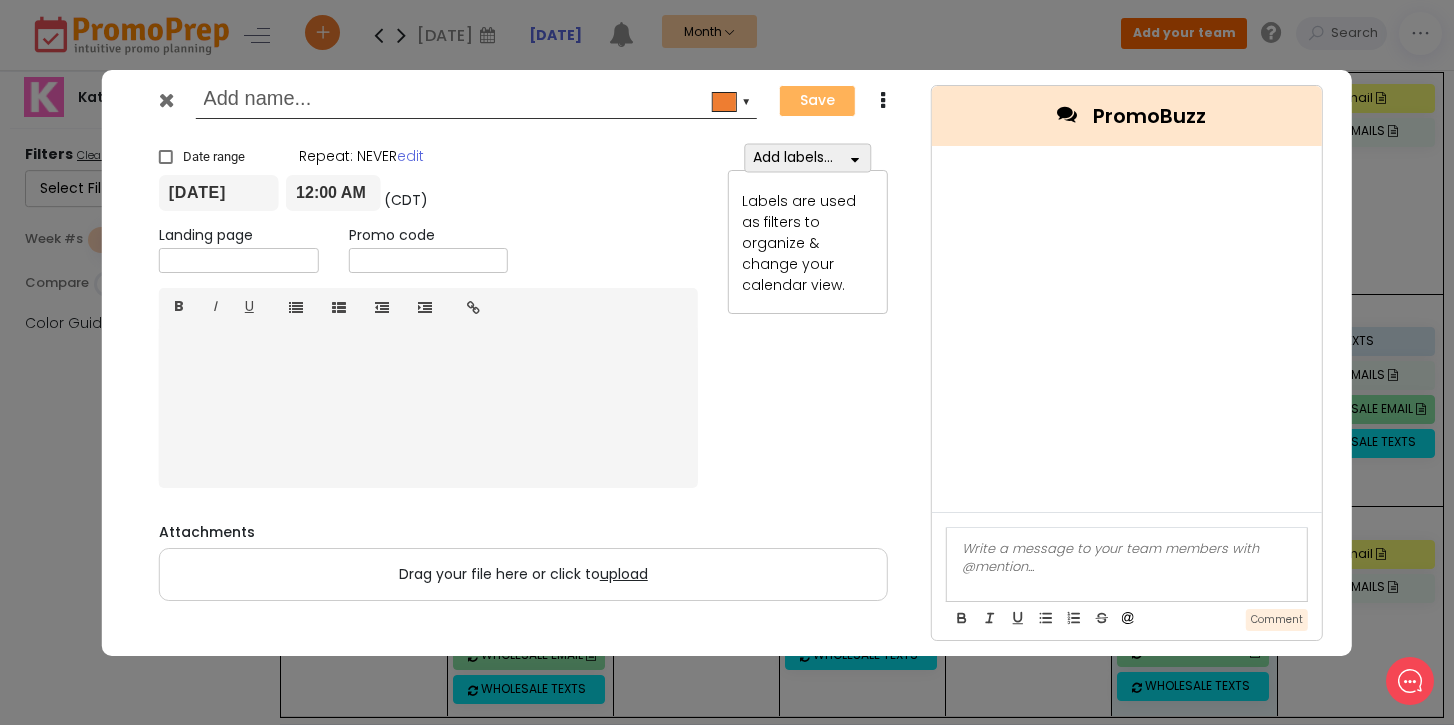 click at bounding box center [166, 100] 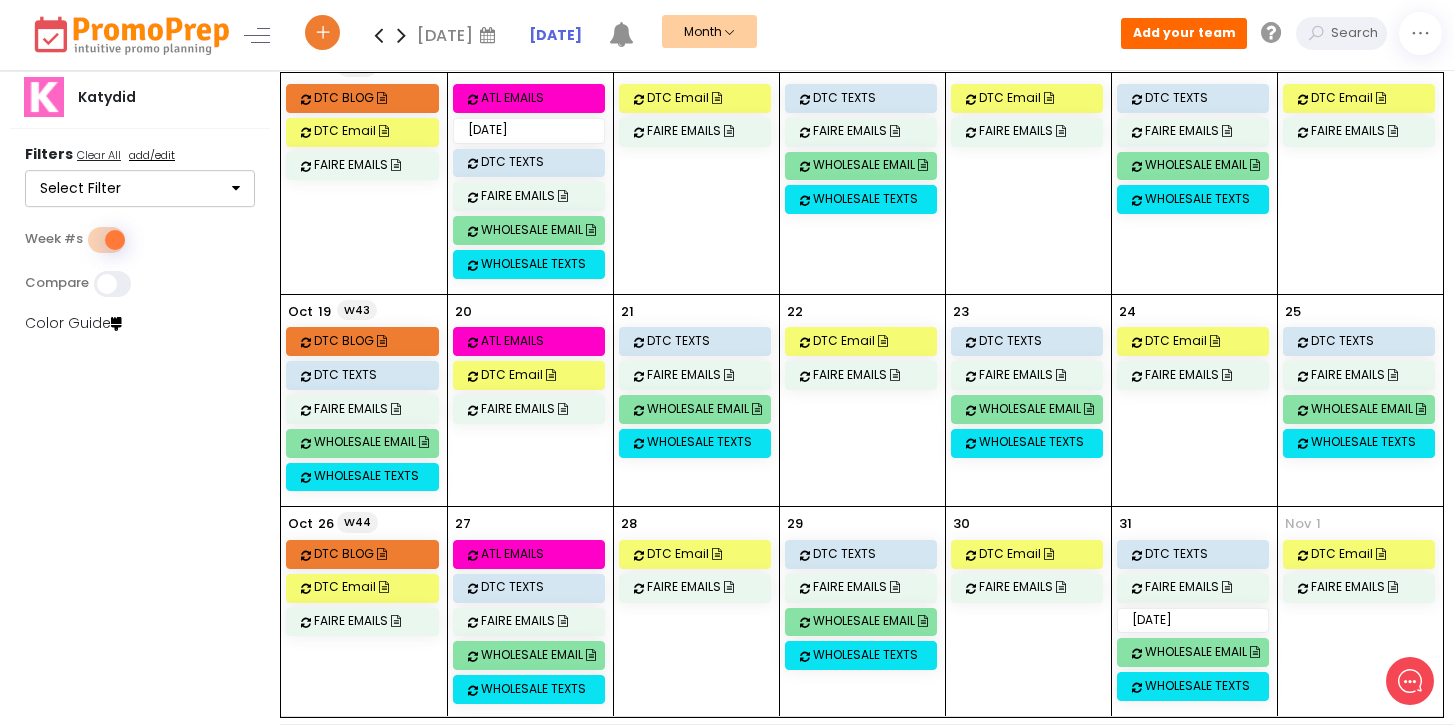 scroll, scrollTop: 0, scrollLeft: 0, axis: both 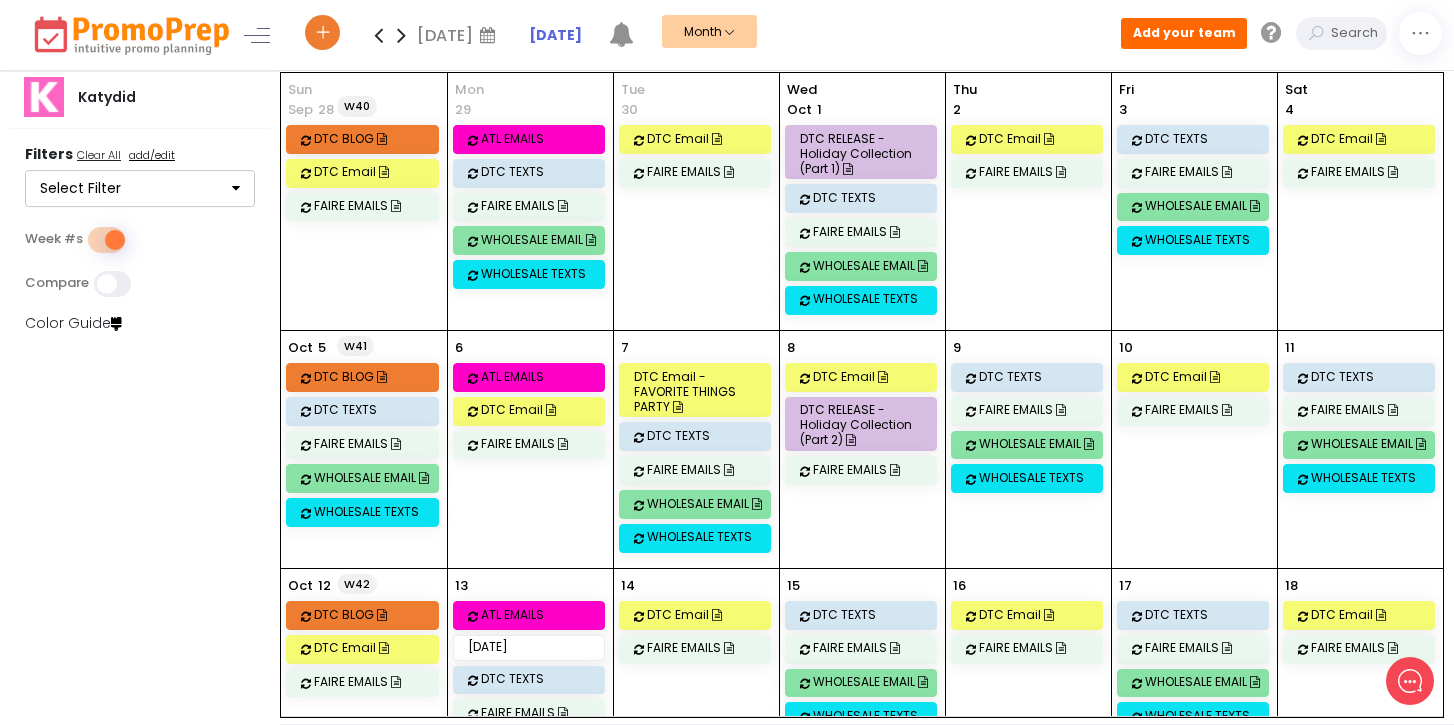 click at bounding box center [378, 35] 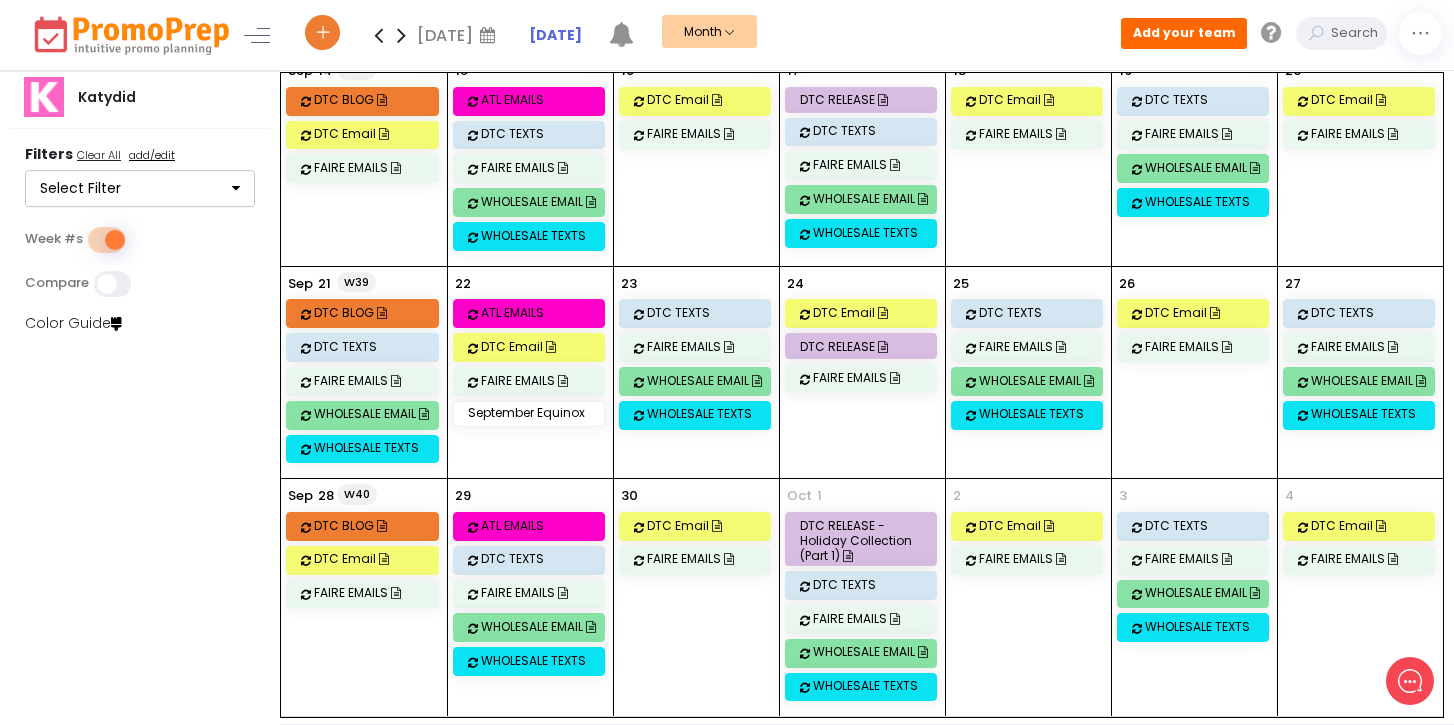 scroll, scrollTop: 0, scrollLeft: 0, axis: both 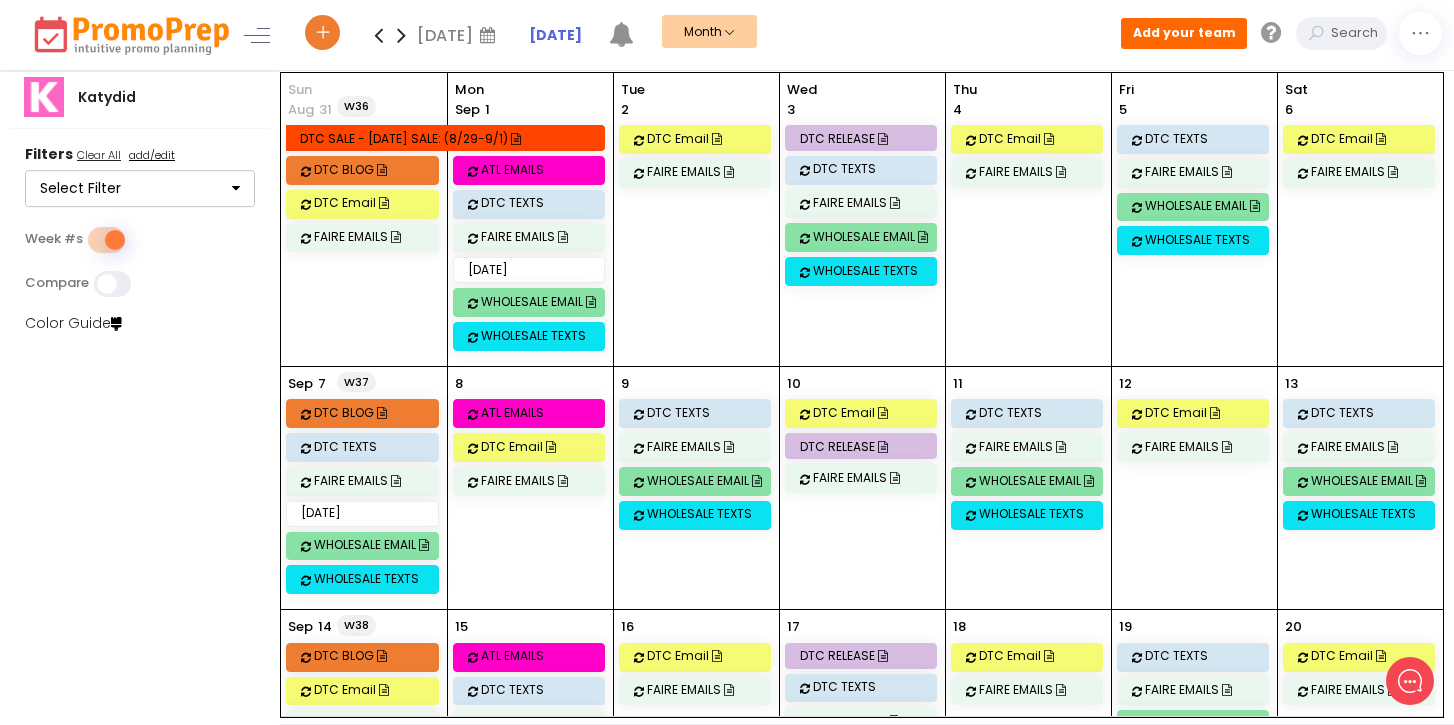 click on "DTC SALE - [DATE] SALE:  (8/29-9/1)" at bounding box center [448, 138] 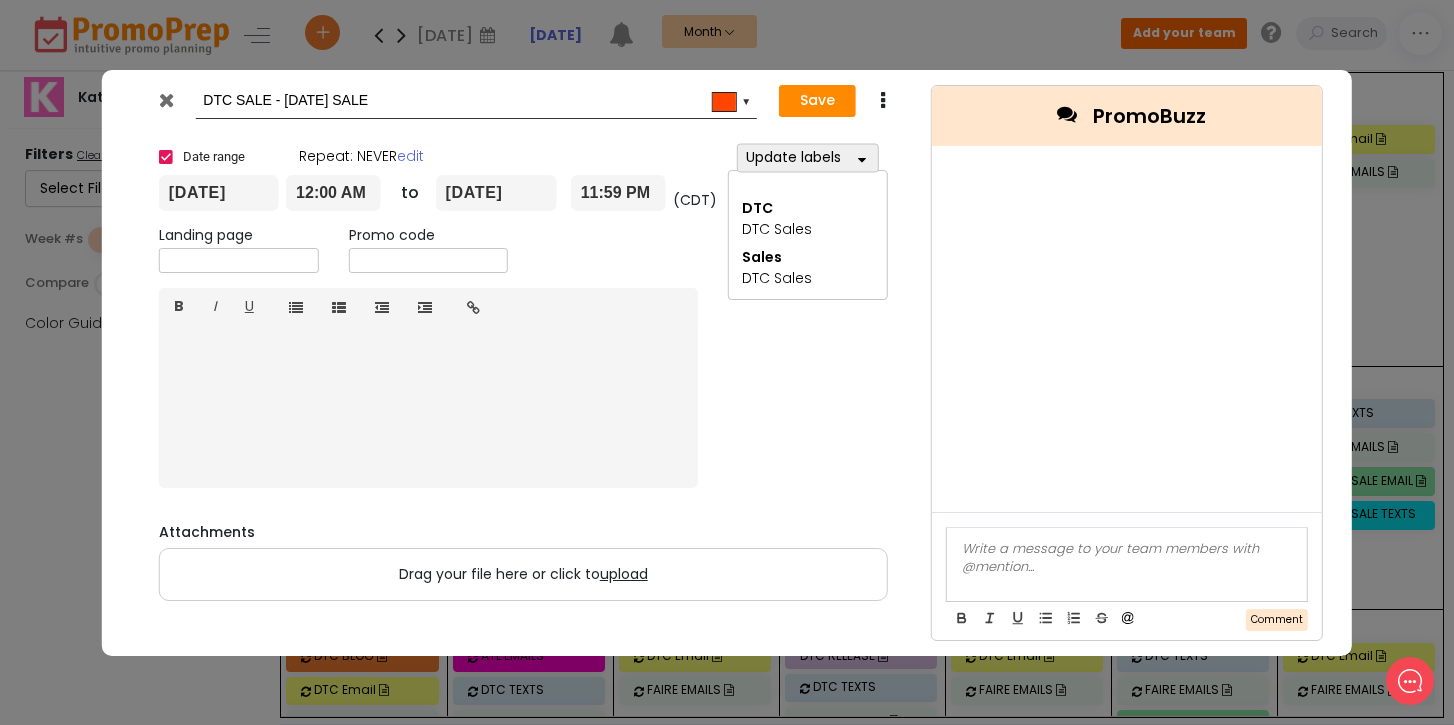 click at bounding box center (883, 101) 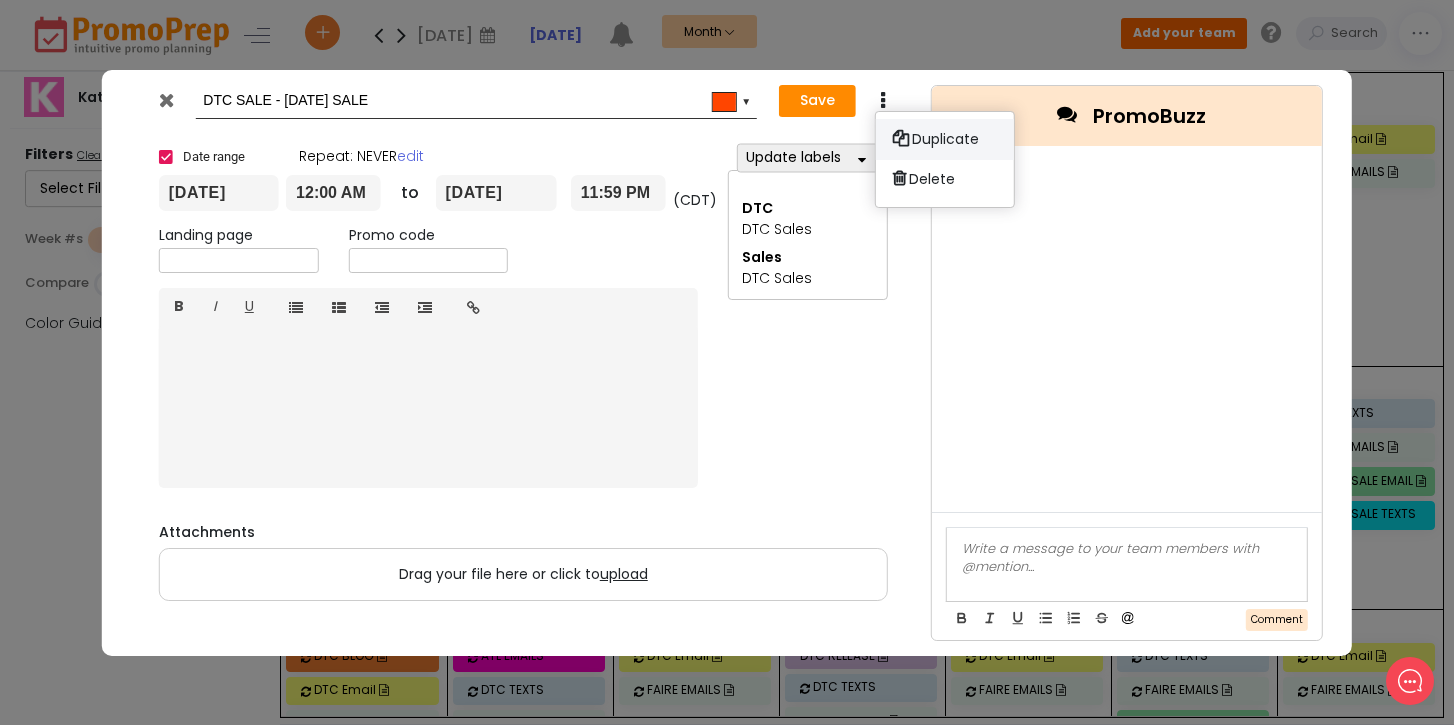 click on "Duplicate" at bounding box center (945, 139) 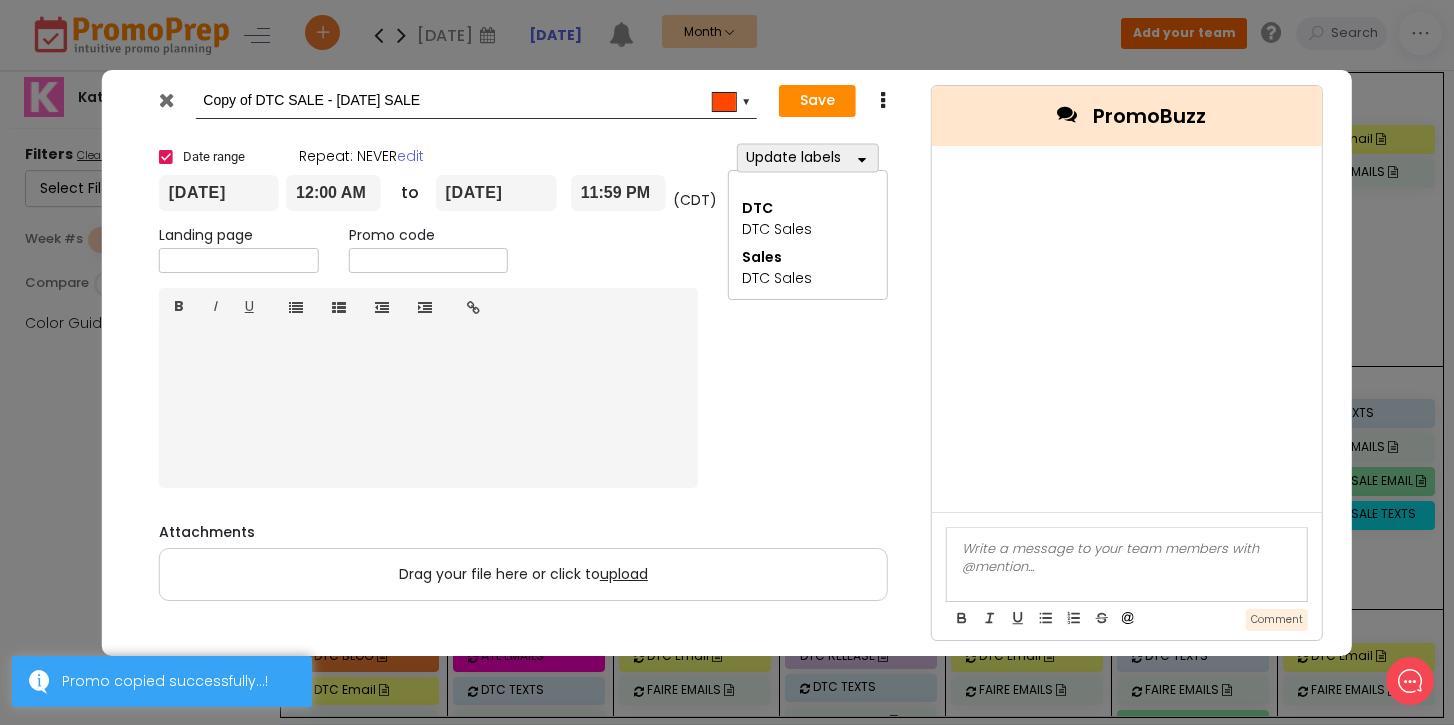 drag, startPoint x: 256, startPoint y: 99, endPoint x: 198, endPoint y: 84, distance: 59.908264 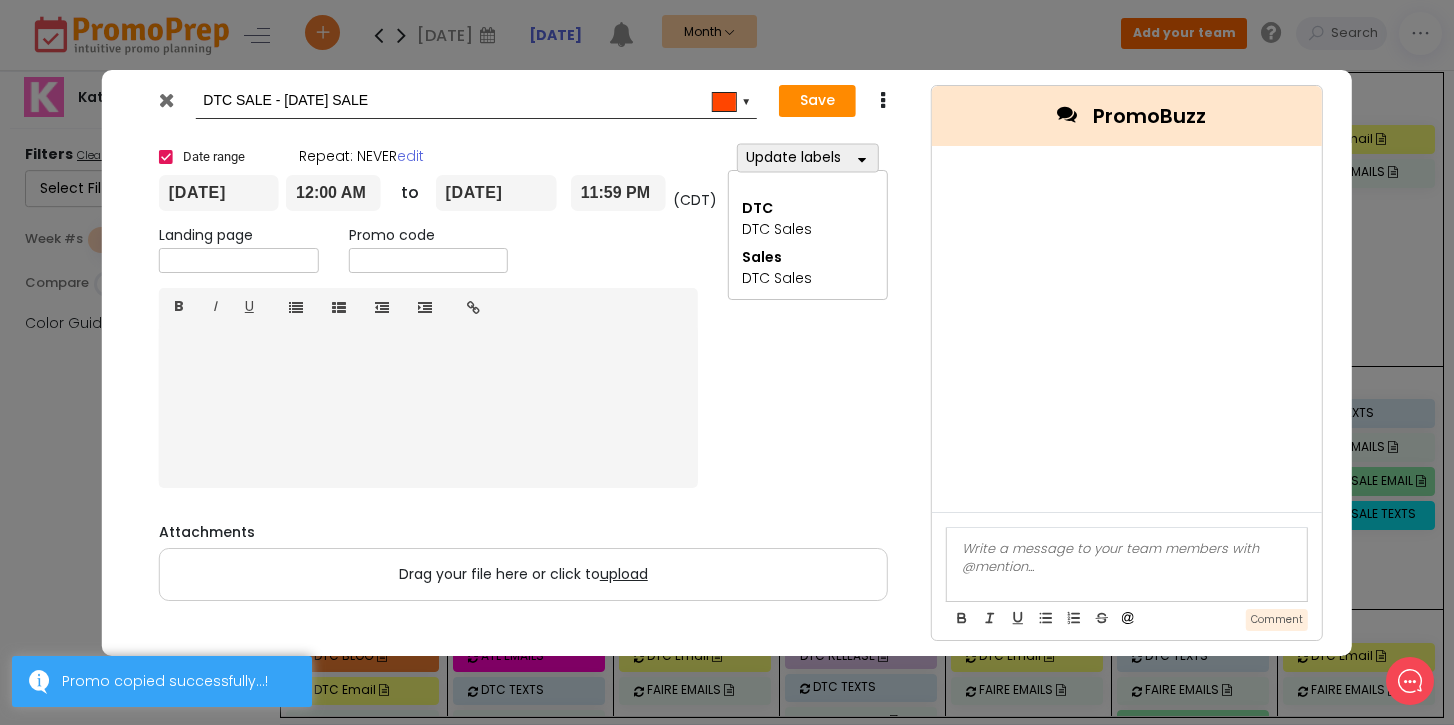 drag, startPoint x: 283, startPoint y: 93, endPoint x: 462, endPoint y: 100, distance: 179.13683 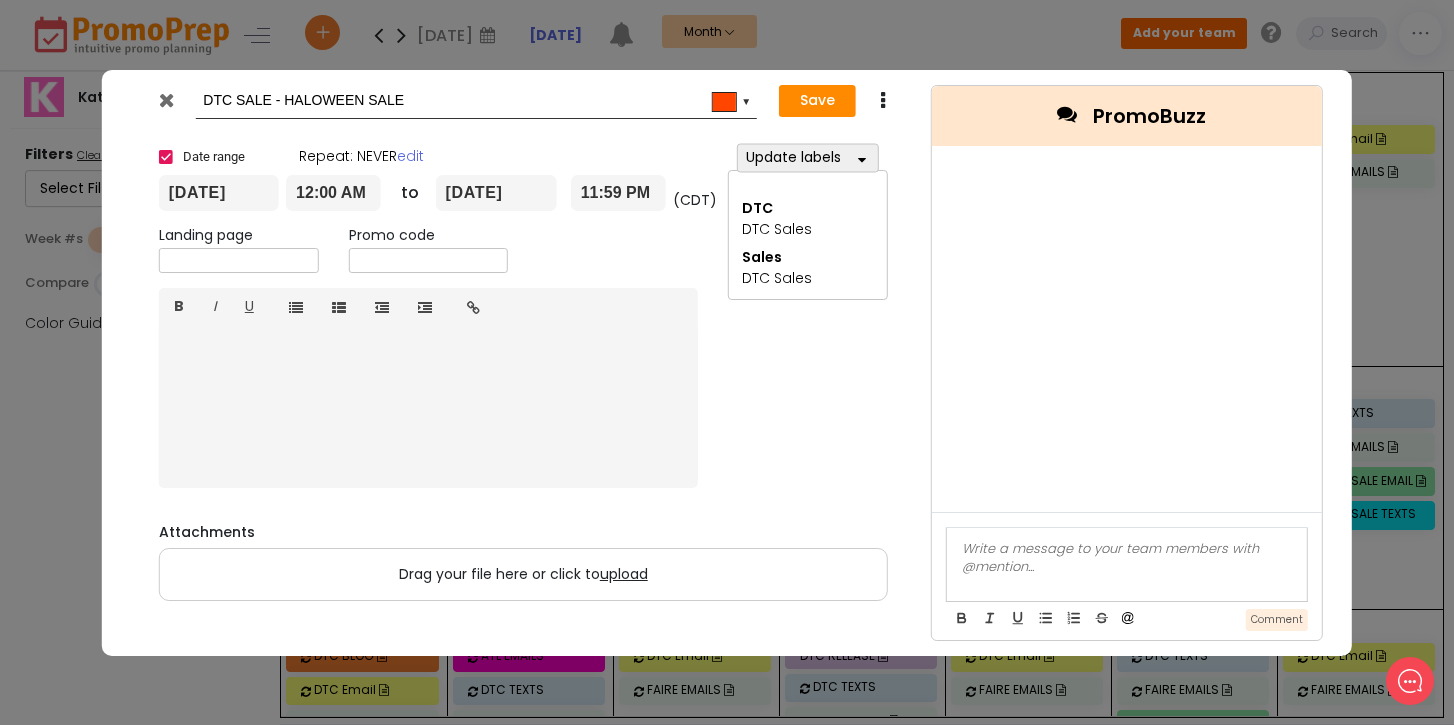 click on "DTC SALE - HALOWEEN SALE" at bounding box center (472, 101) 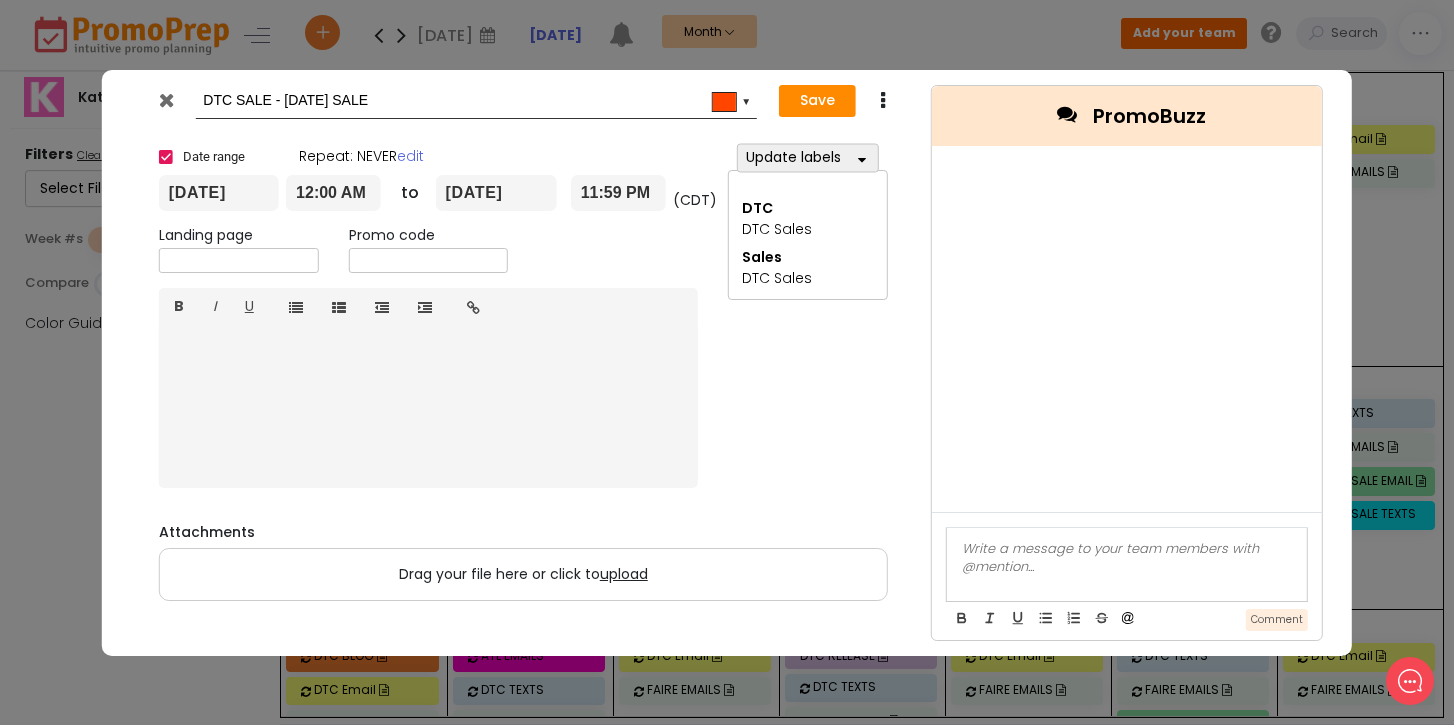 type on "DTC SALE - [DATE] SALE" 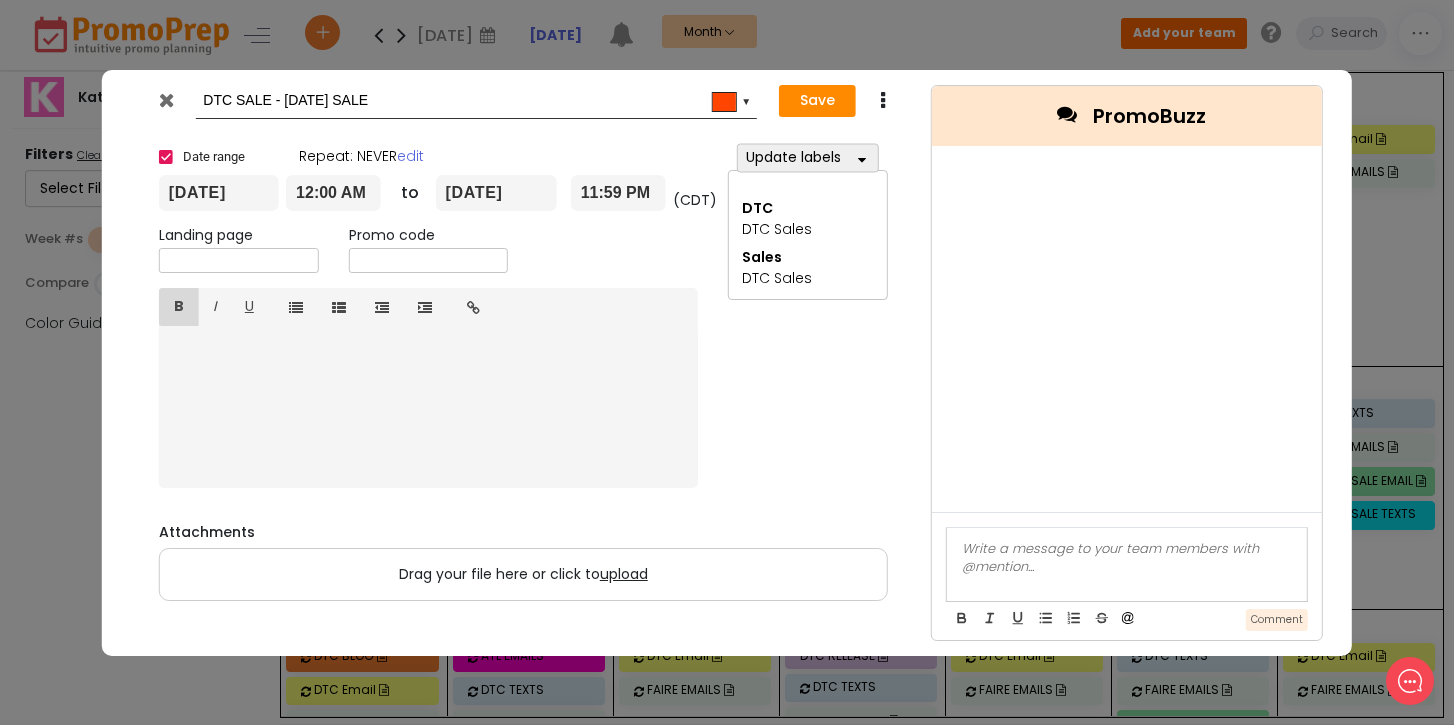 click on "[DATE]" at bounding box center [219, 193] 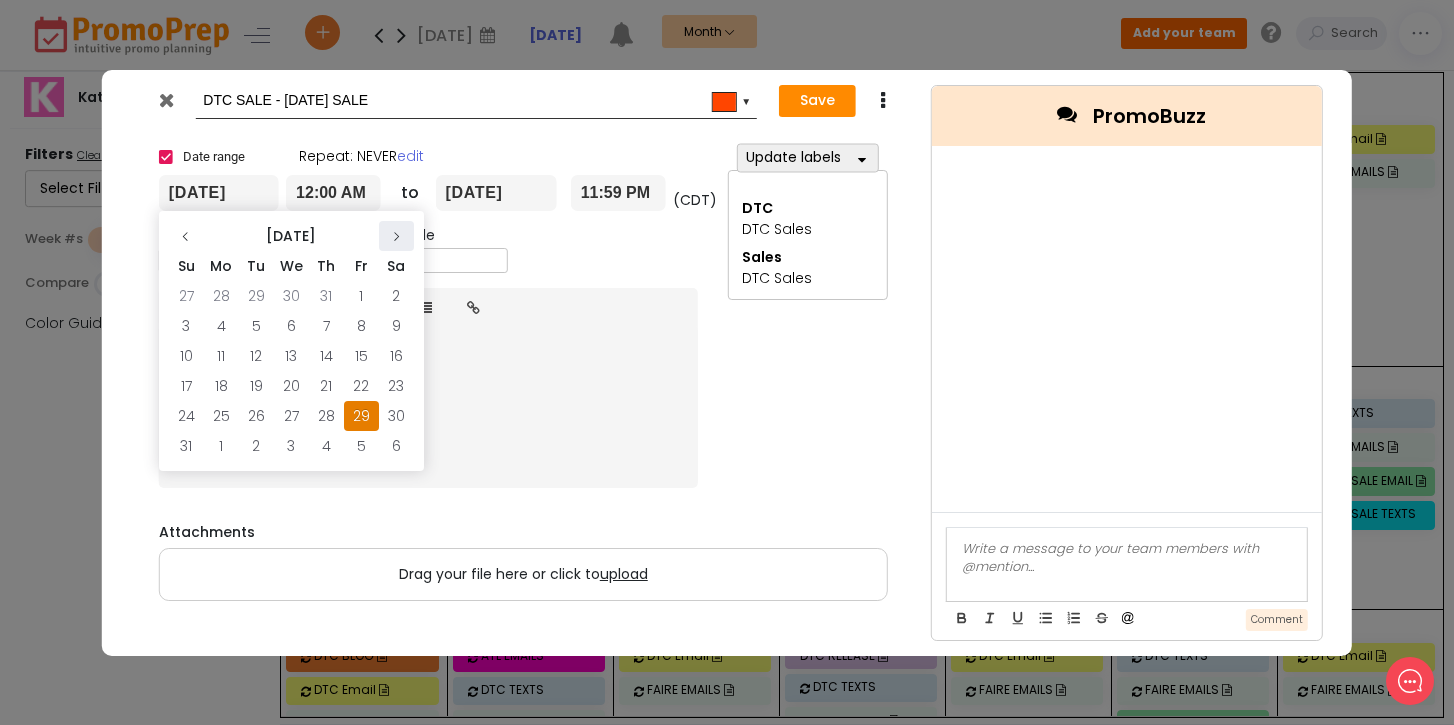 click at bounding box center (396, 237) 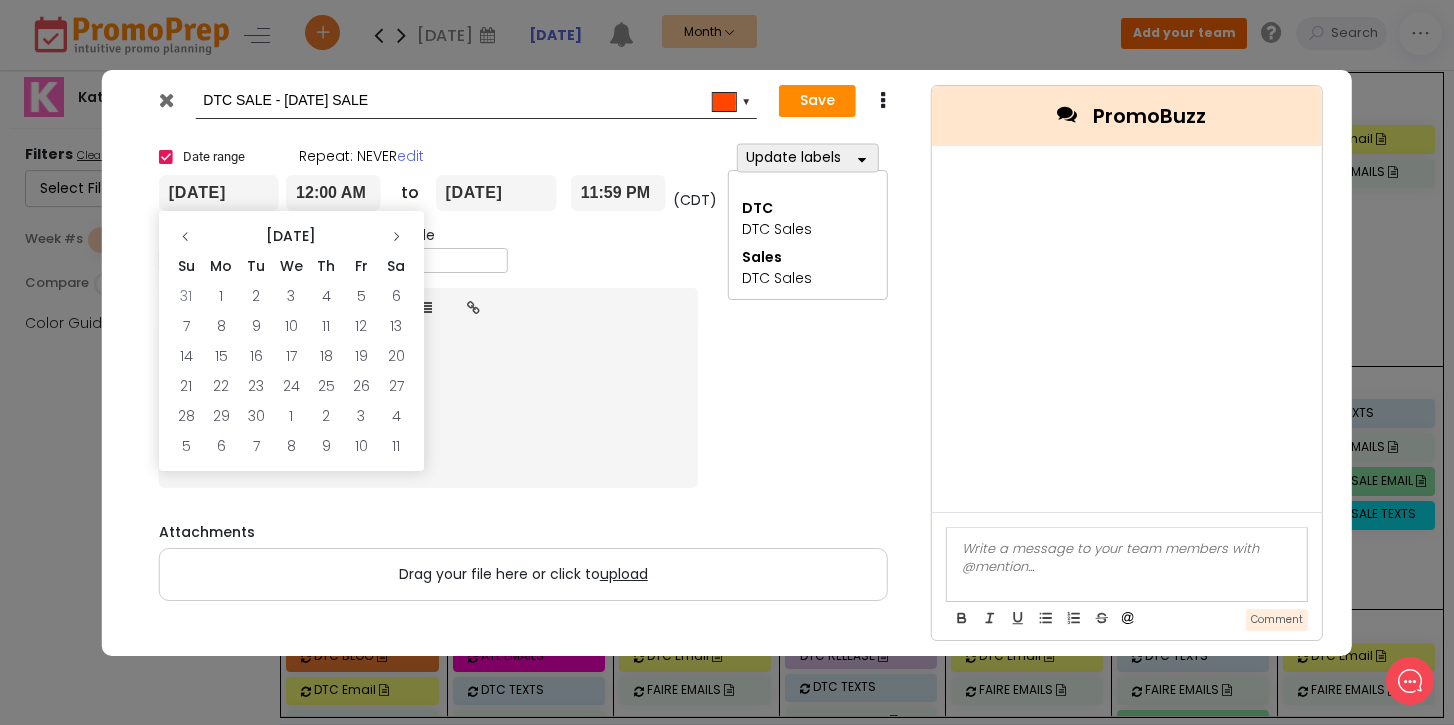 click at bounding box center [396, 237] 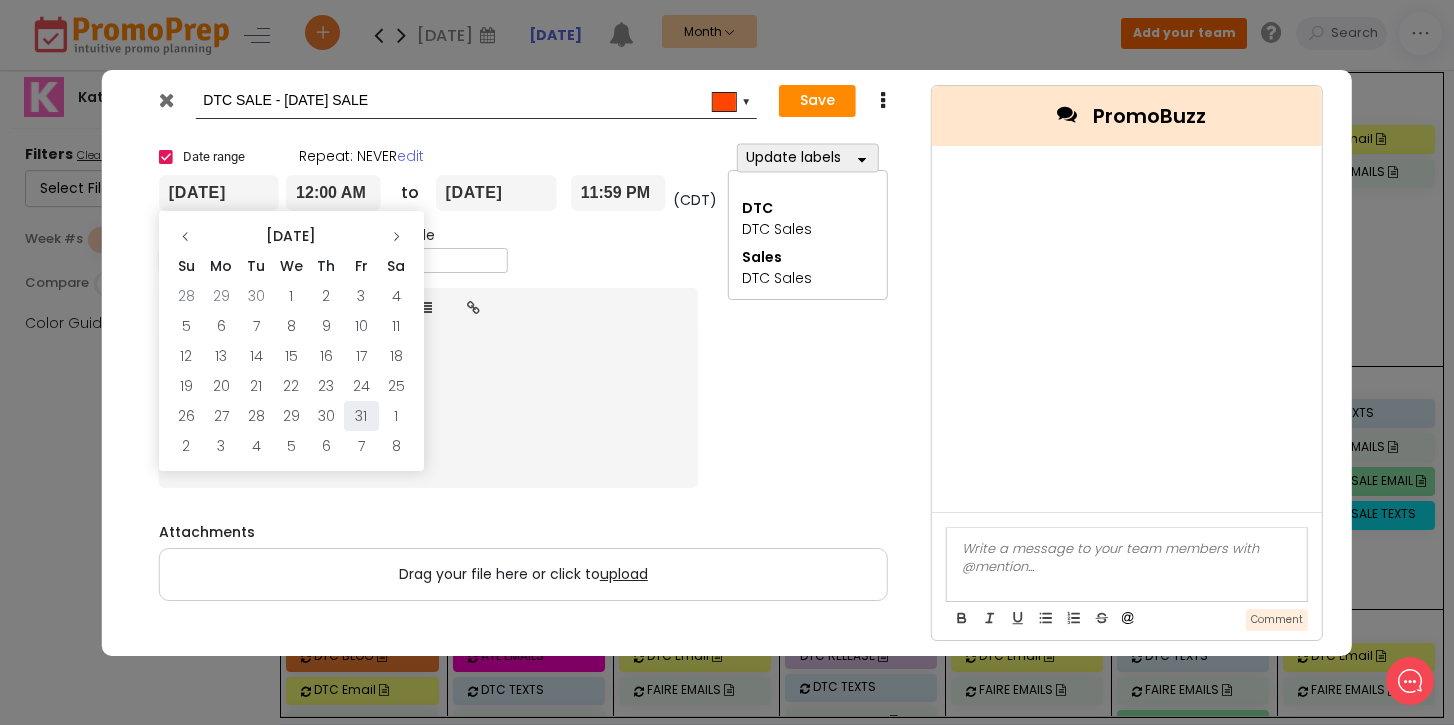 click on "31" at bounding box center (361, 416) 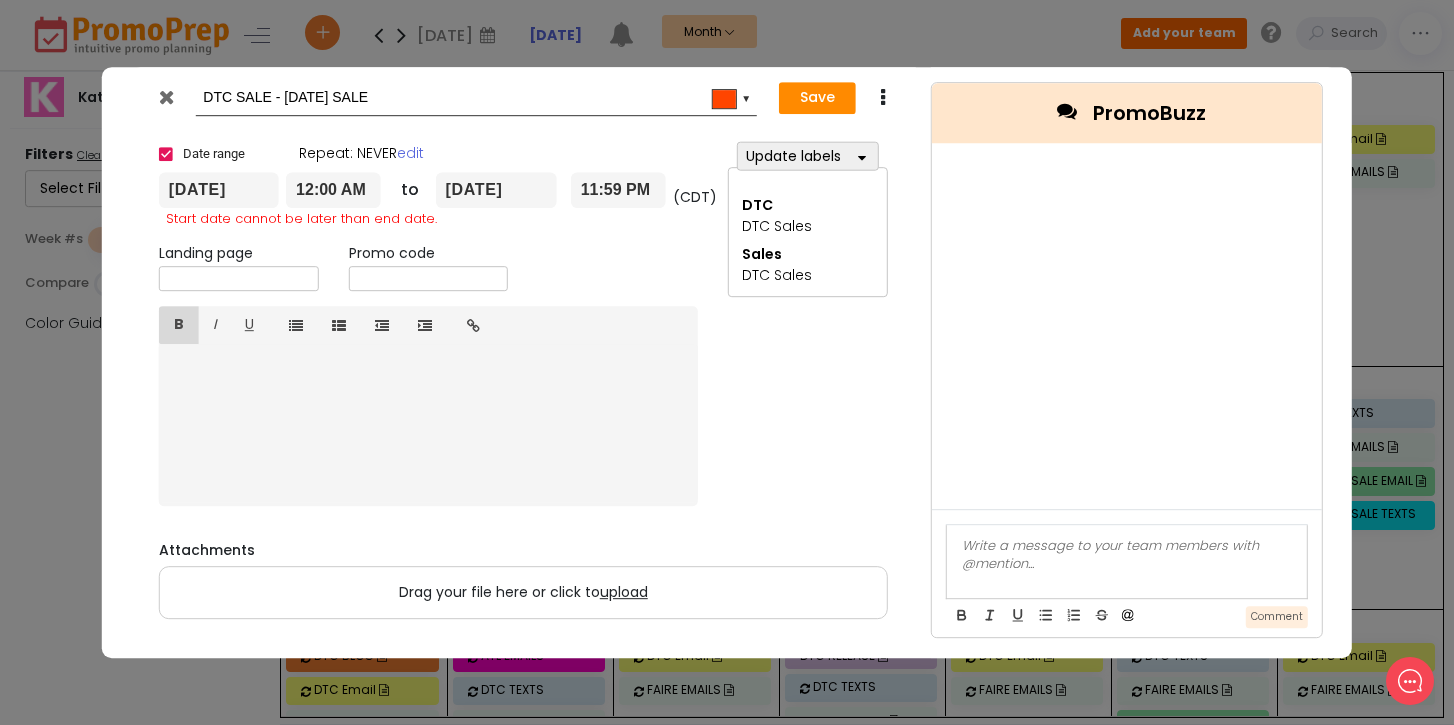 click on "[DATE]" at bounding box center [495, 191] 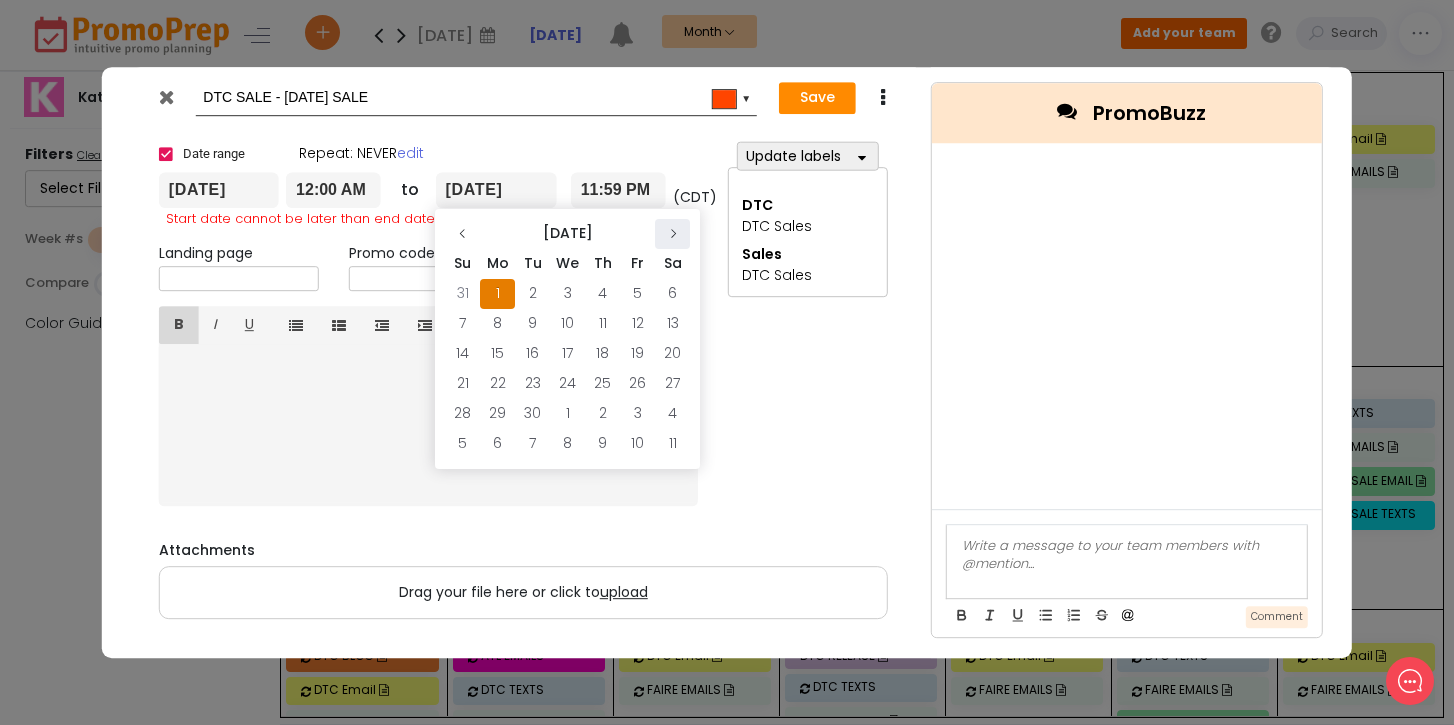 click at bounding box center (673, 234) 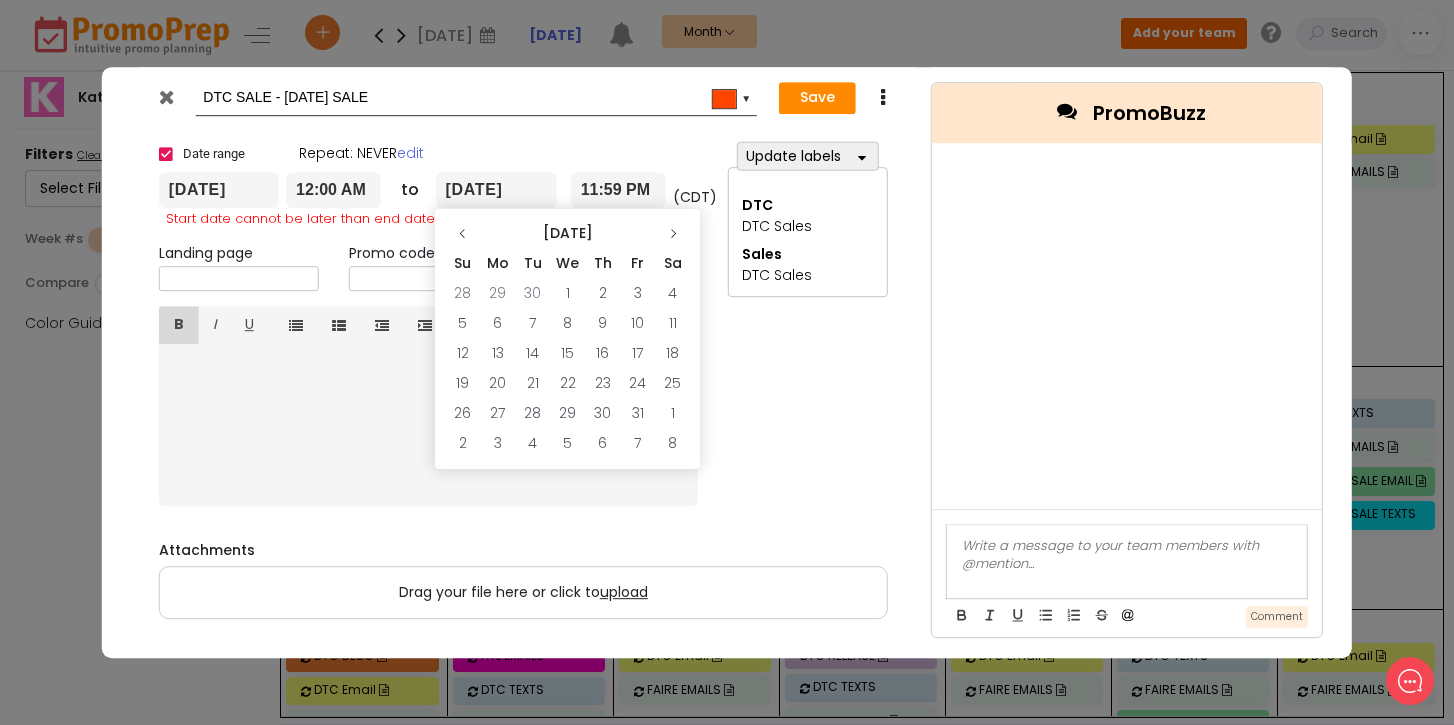 click at bounding box center (673, 234) 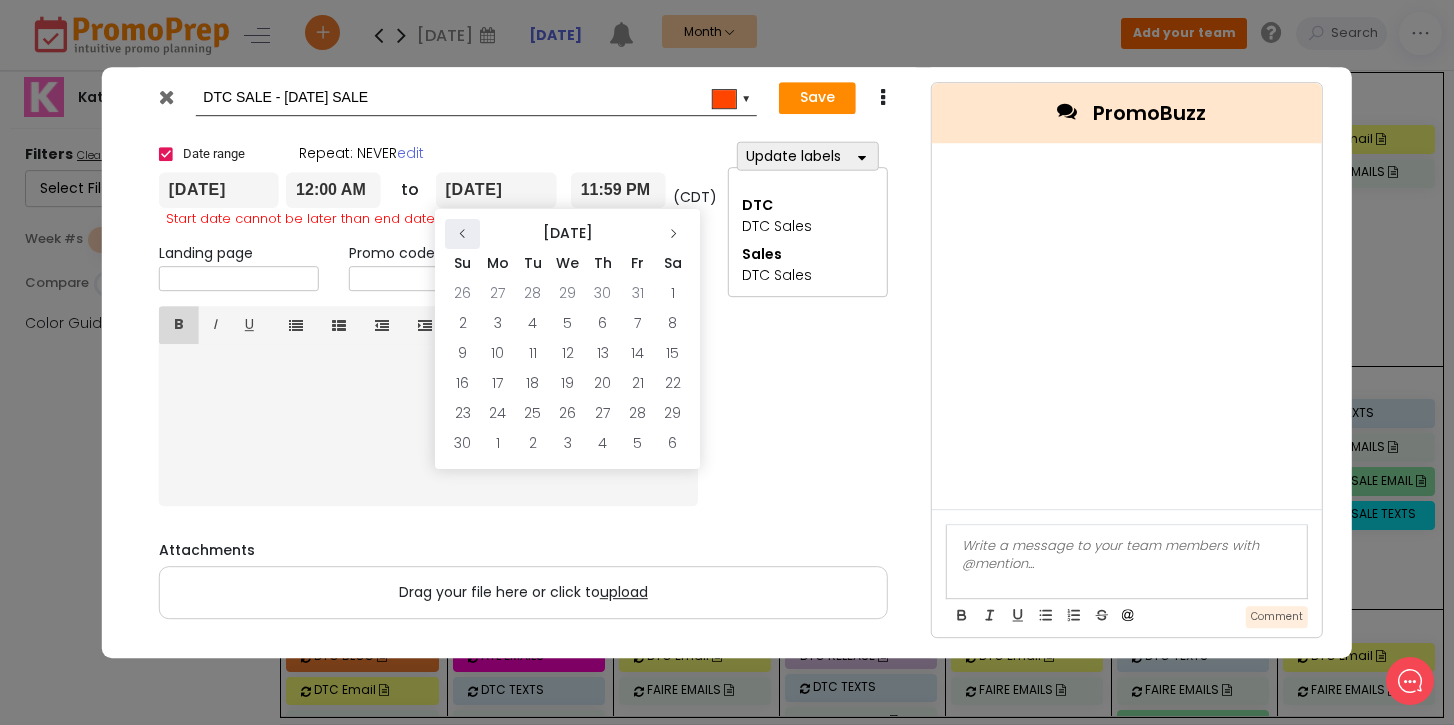 click at bounding box center (463, 234) 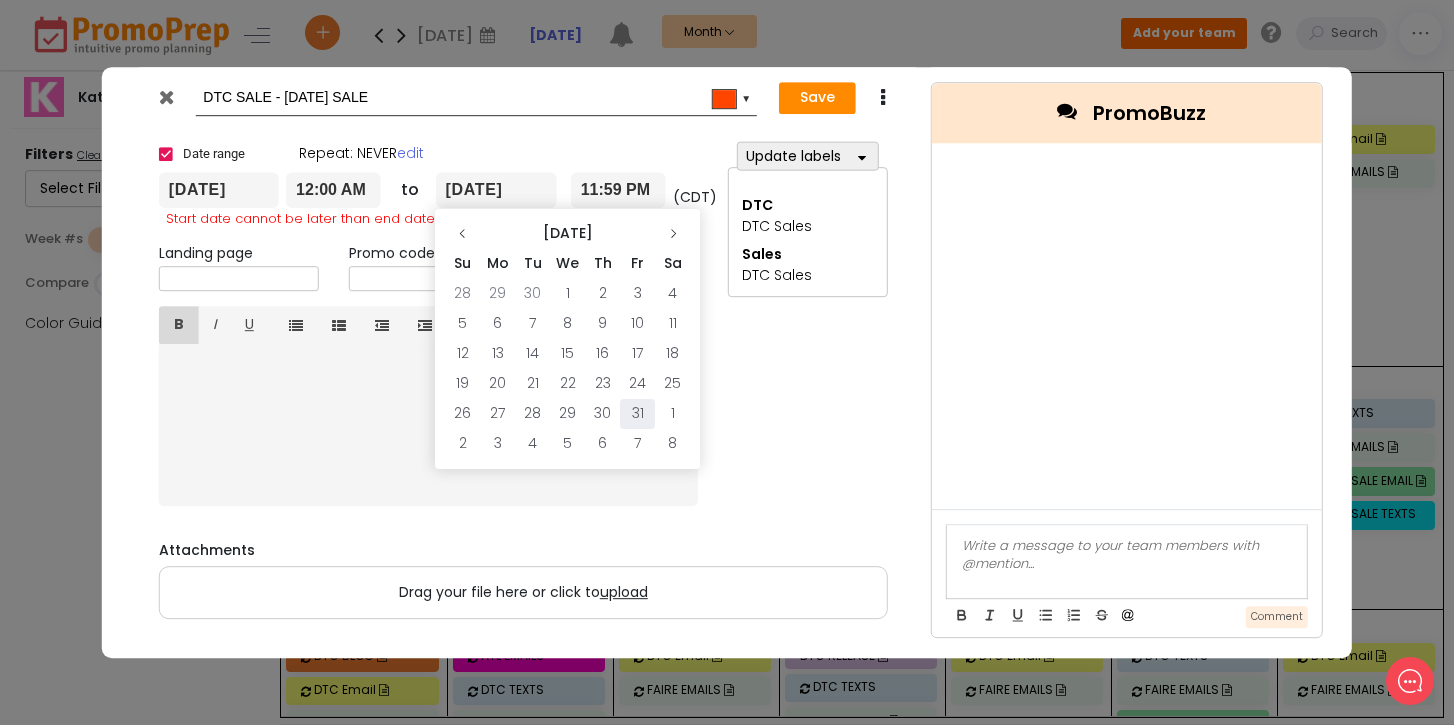 click on "31" at bounding box center (637, 414) 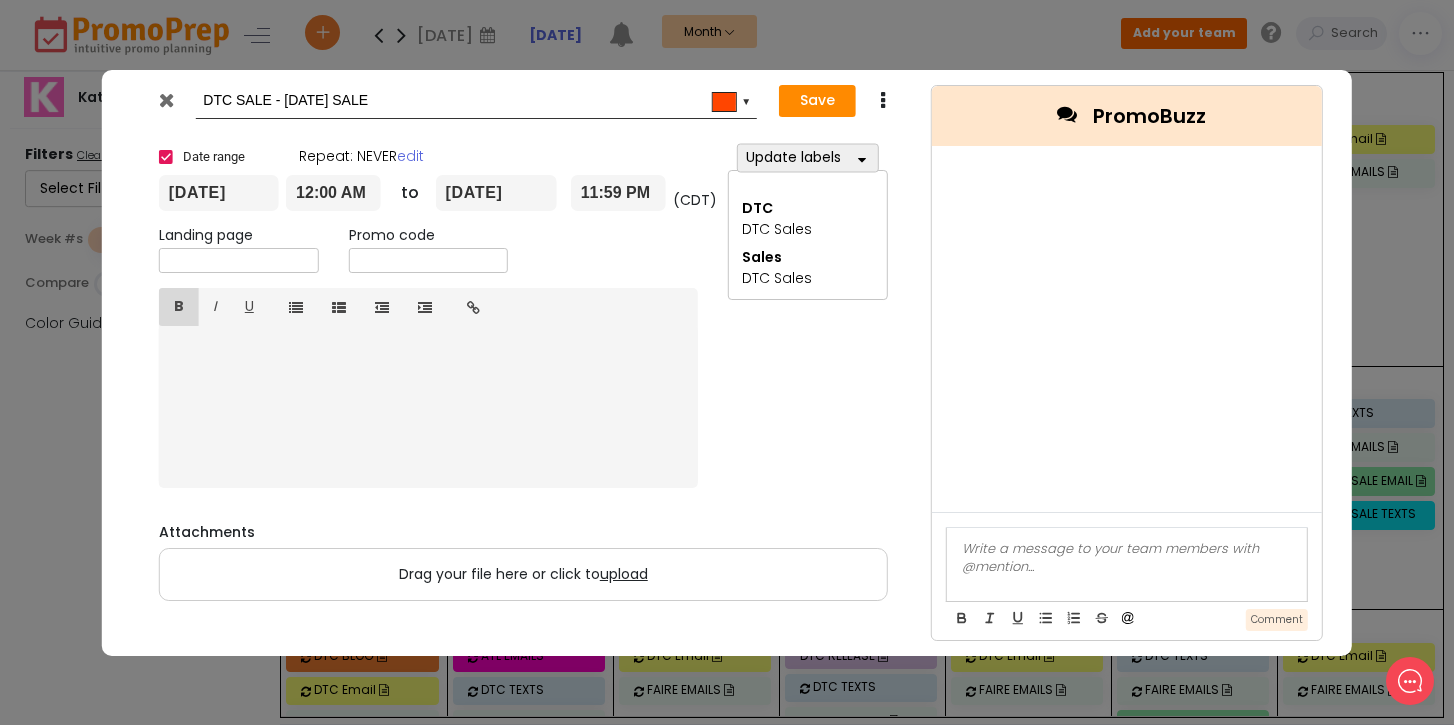click on "Save   Duplicate" at bounding box center (841, 101) 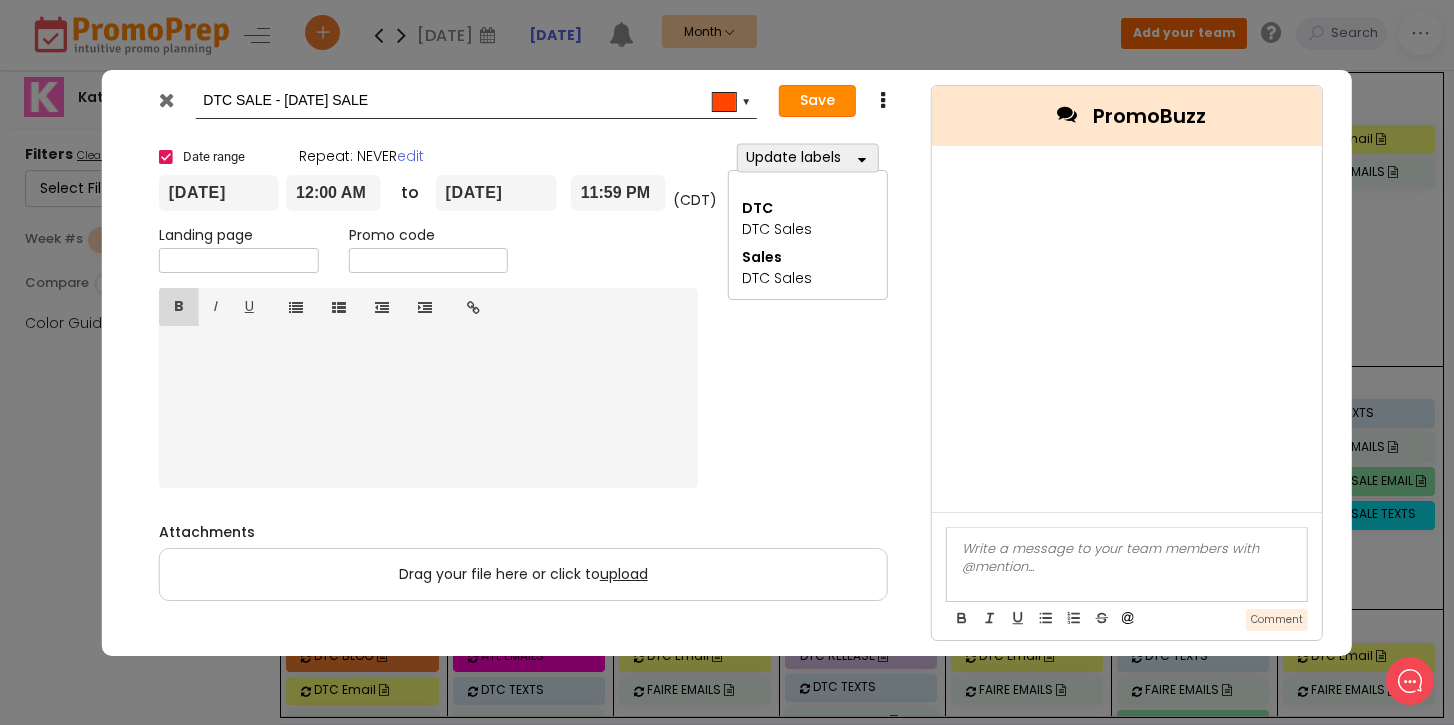 click on "Save" at bounding box center (817, 101) 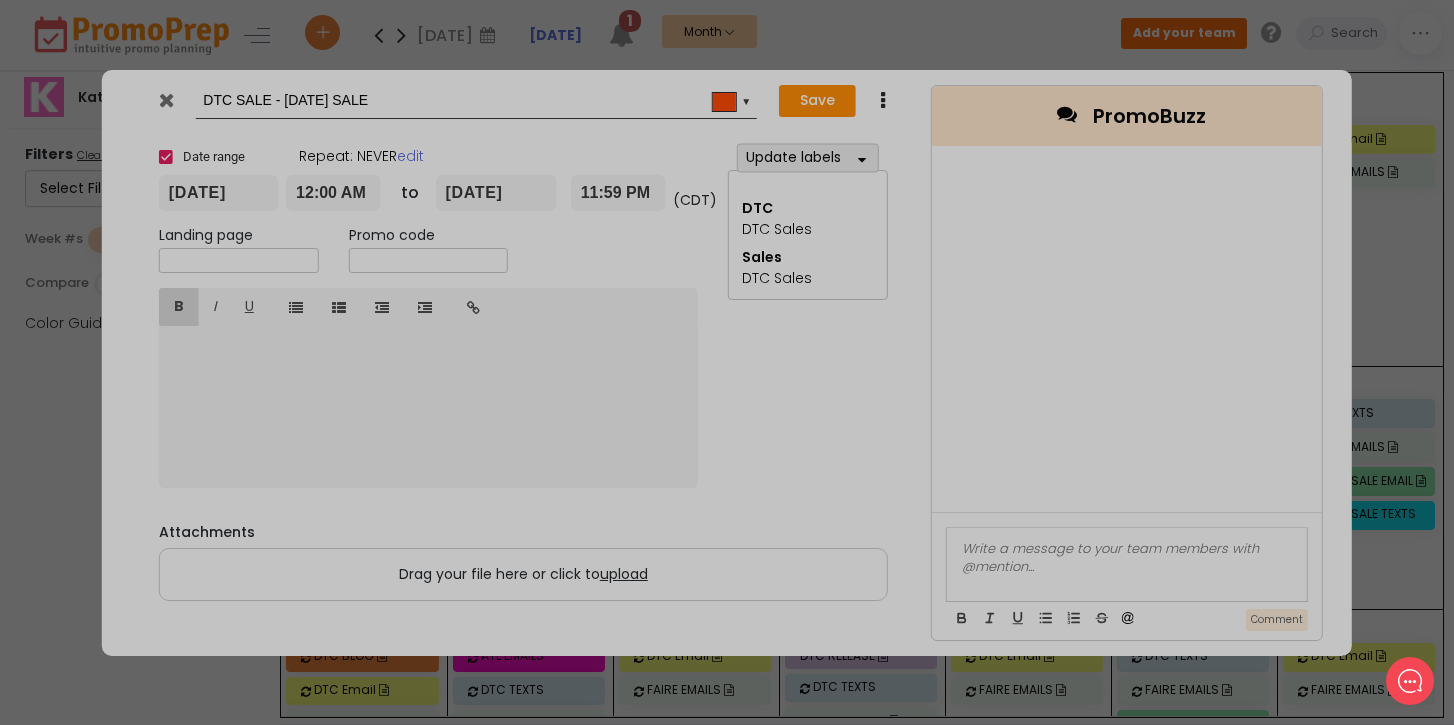 type on "[DATE]" 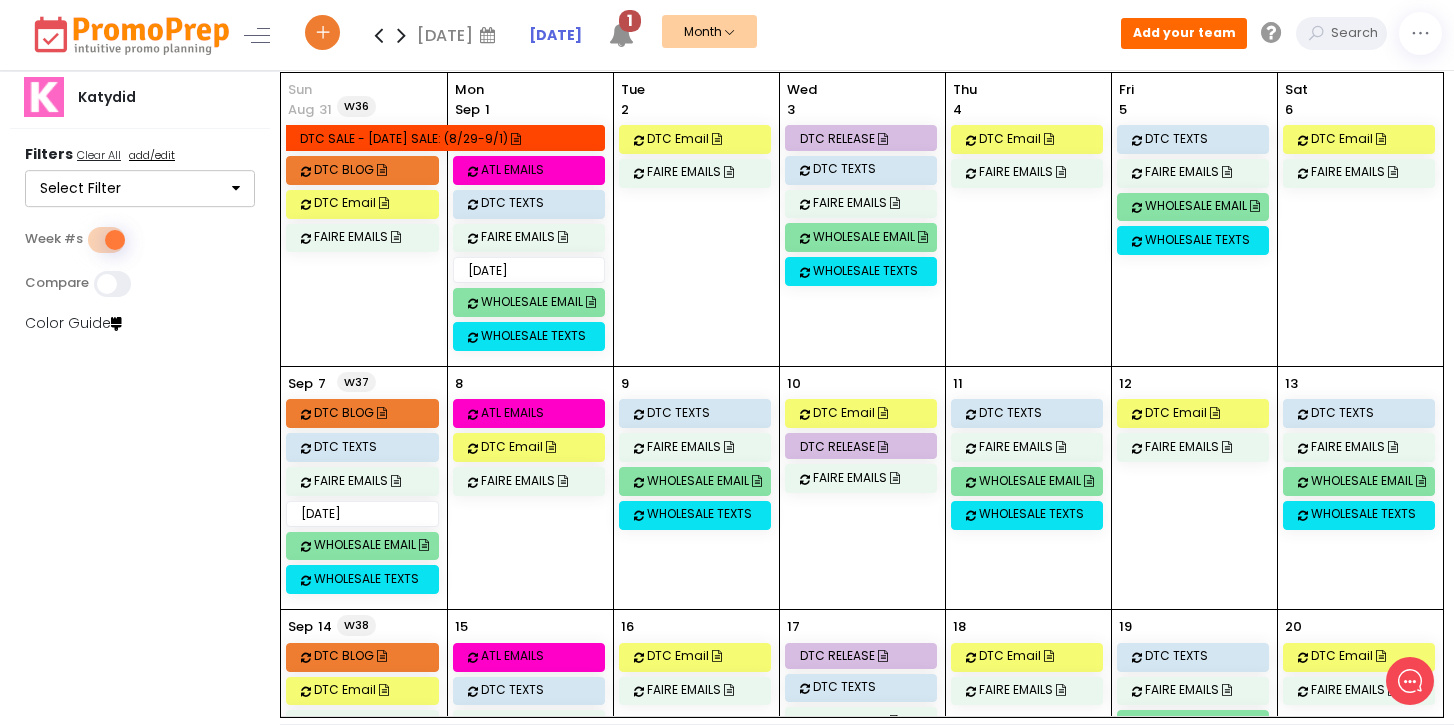 scroll, scrollTop: 582, scrollLeft: 0, axis: vertical 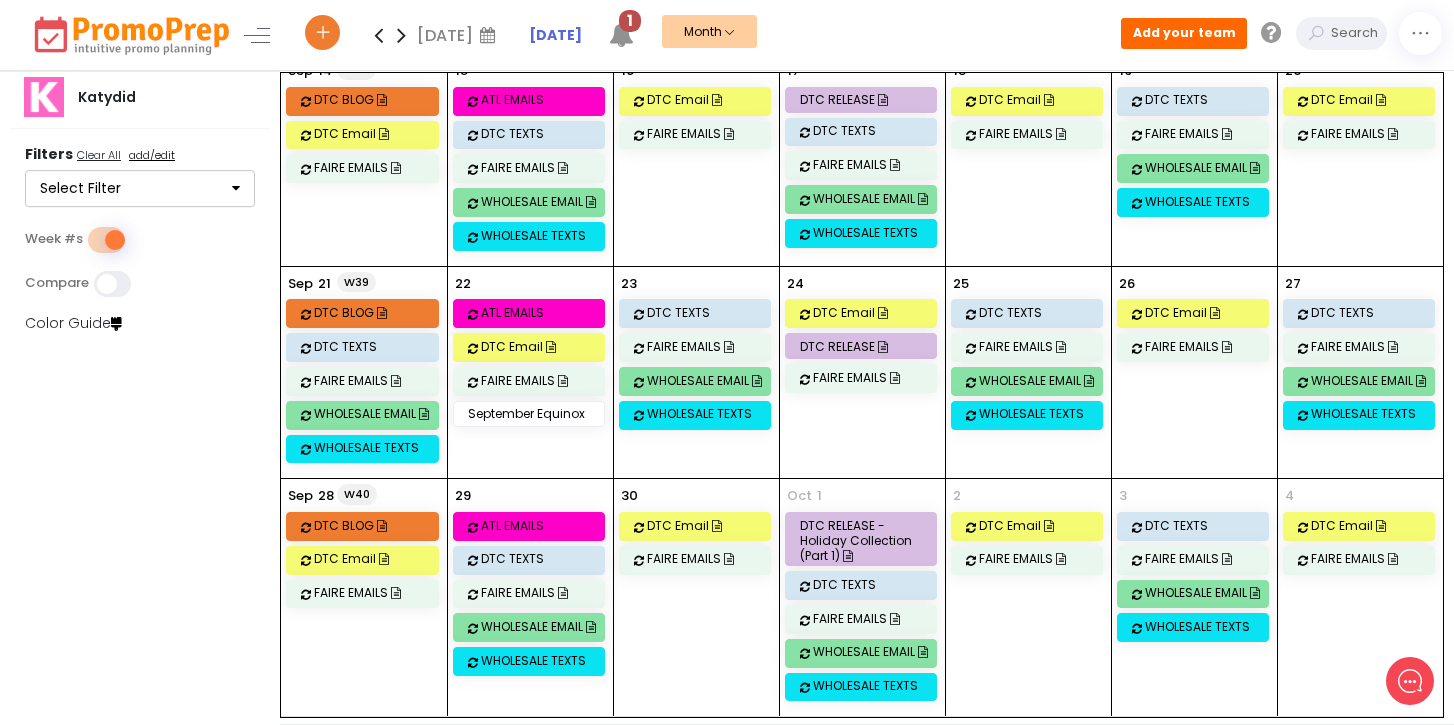 click at bounding box center (401, 35) 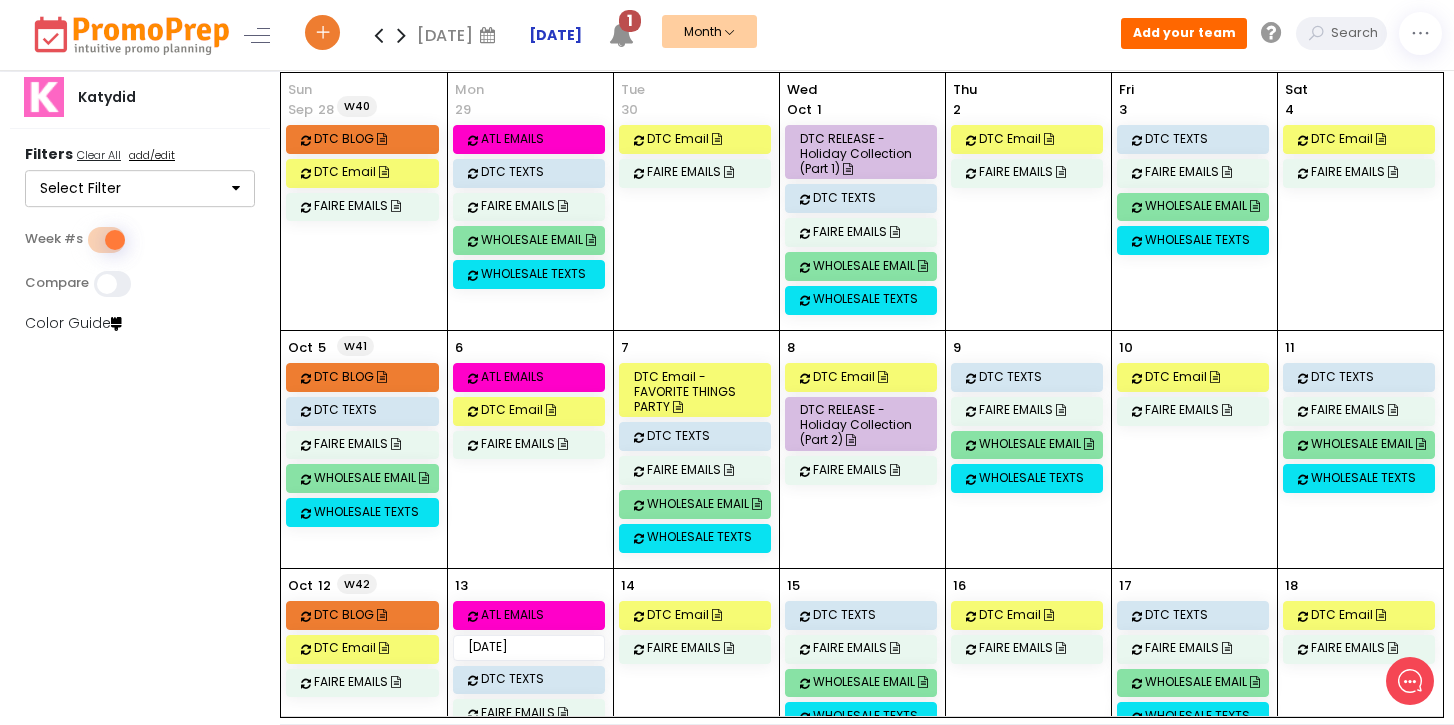 click on "[DATE]" at bounding box center (555, 35) 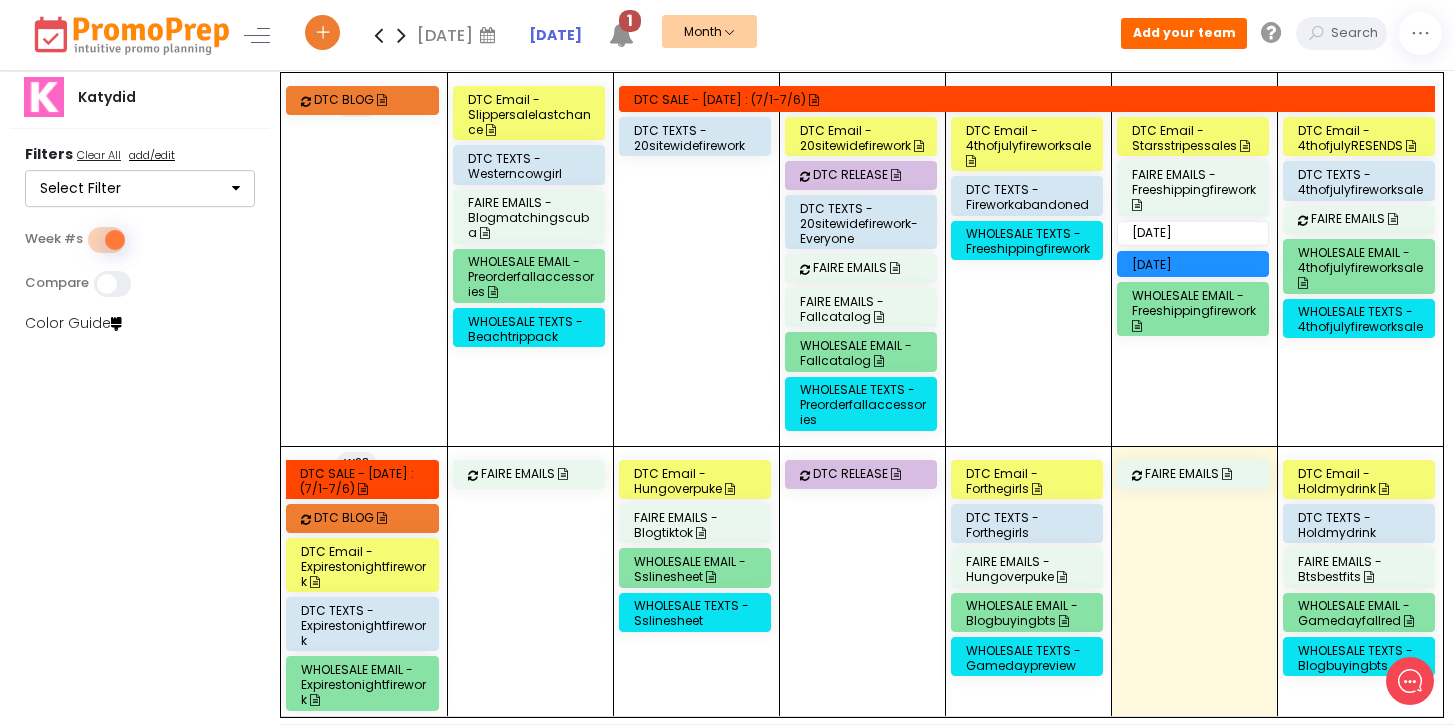 click on "1" at bounding box center (630, 21) 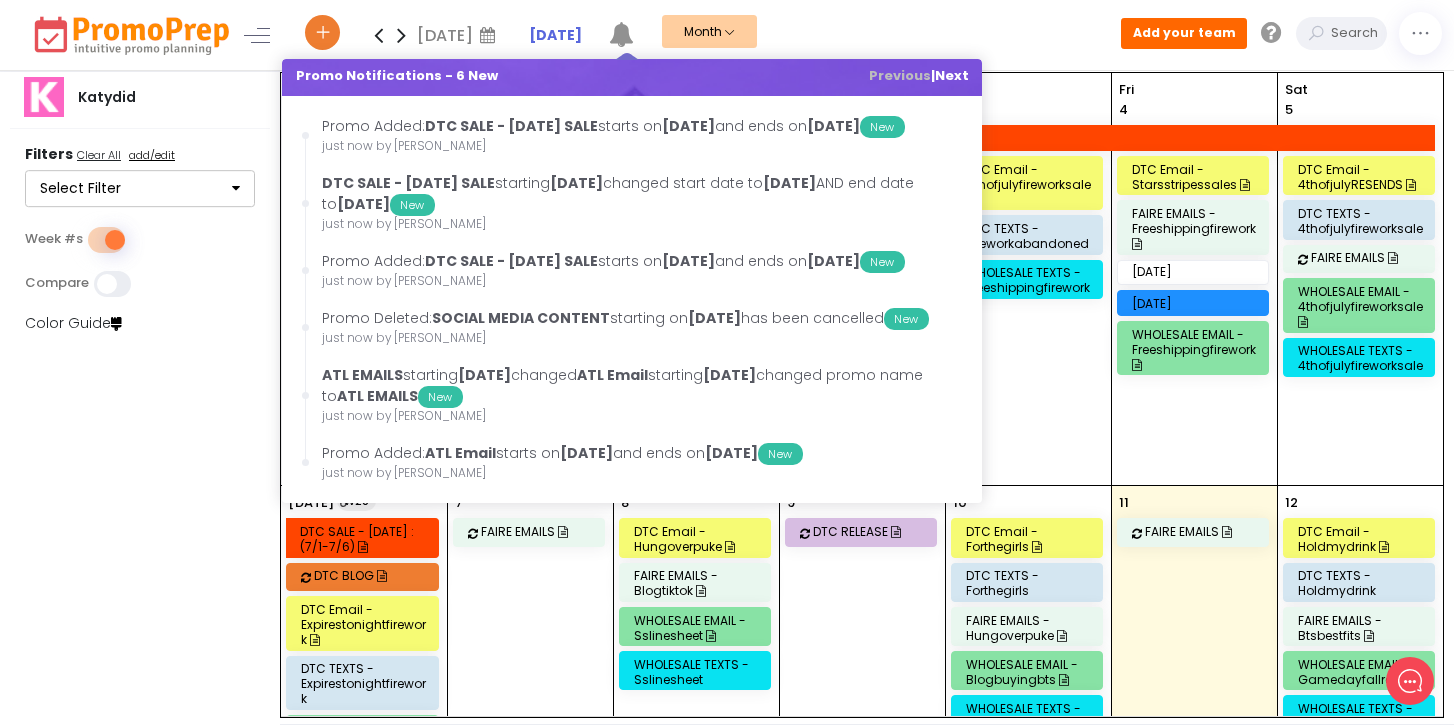 click on "Katydid  Filters Clear All add/edit  Select Filter  DTC Select All Clear All Blog Posts DTC Email DTC Releases DTC Sales DTC Texts Social Media Wholesale Select All Clear All Faire Markets Wholesale Wholesale Emails Wholesale Sales Wholesale Texts Sales Select All Clear All DTC Sales Wholesale Sales Cancel  Bookmark   Apply   Week #s   Compare  Color Guide" at bounding box center [141, 398] 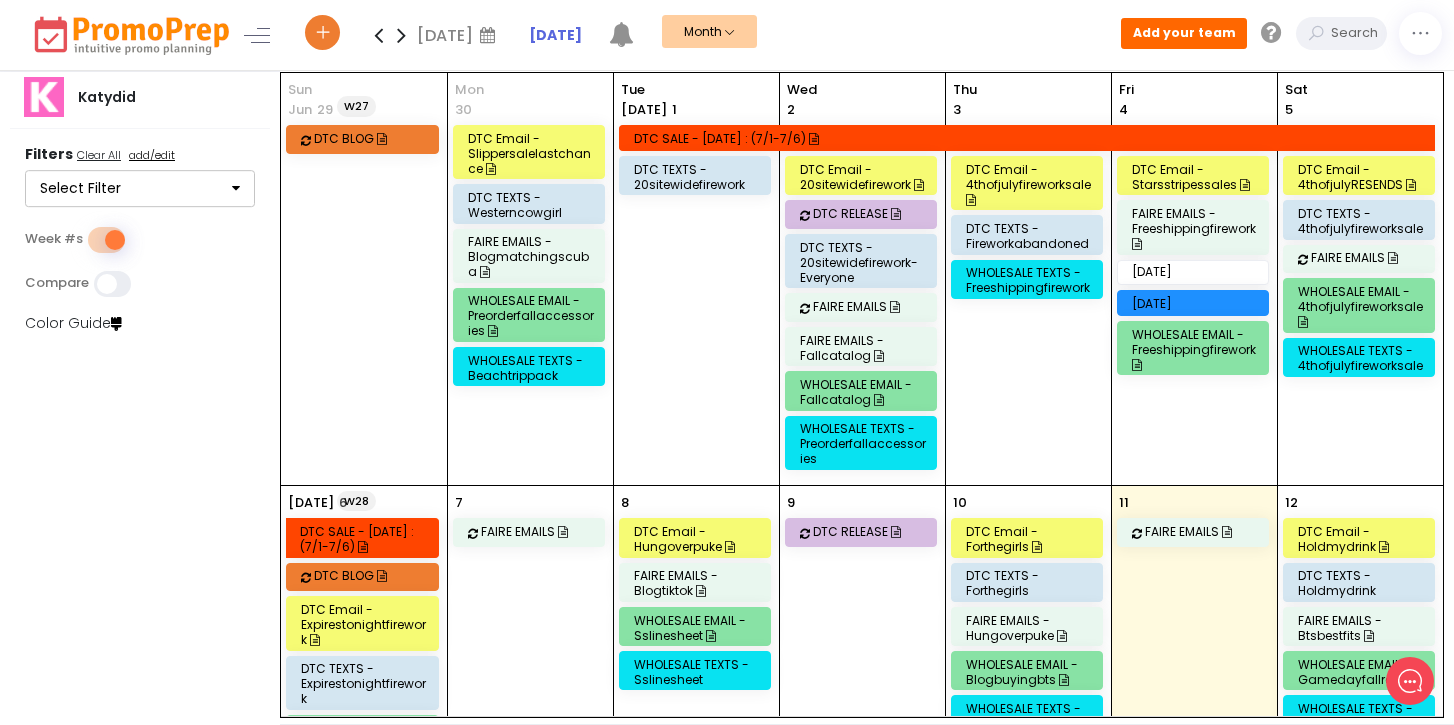 scroll, scrollTop: 814, scrollLeft: 0, axis: vertical 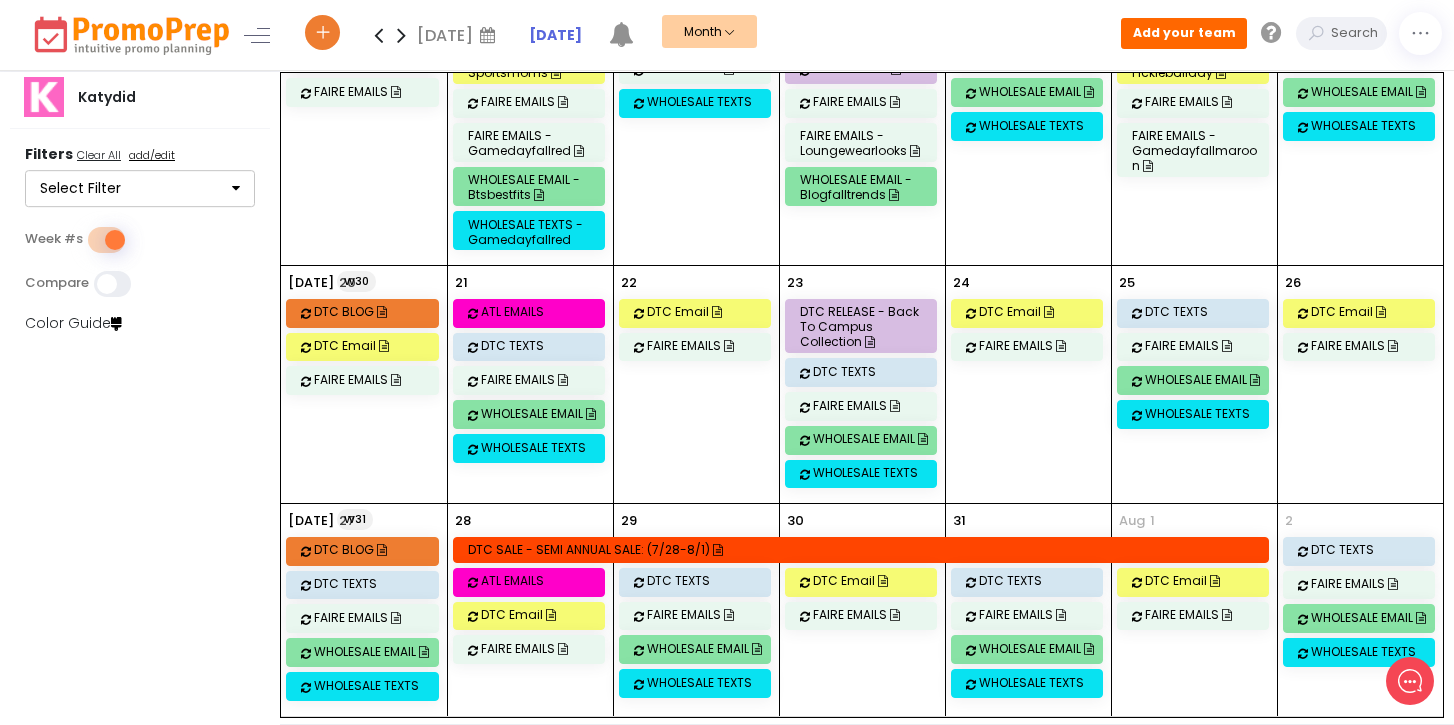 click at bounding box center [401, 35] 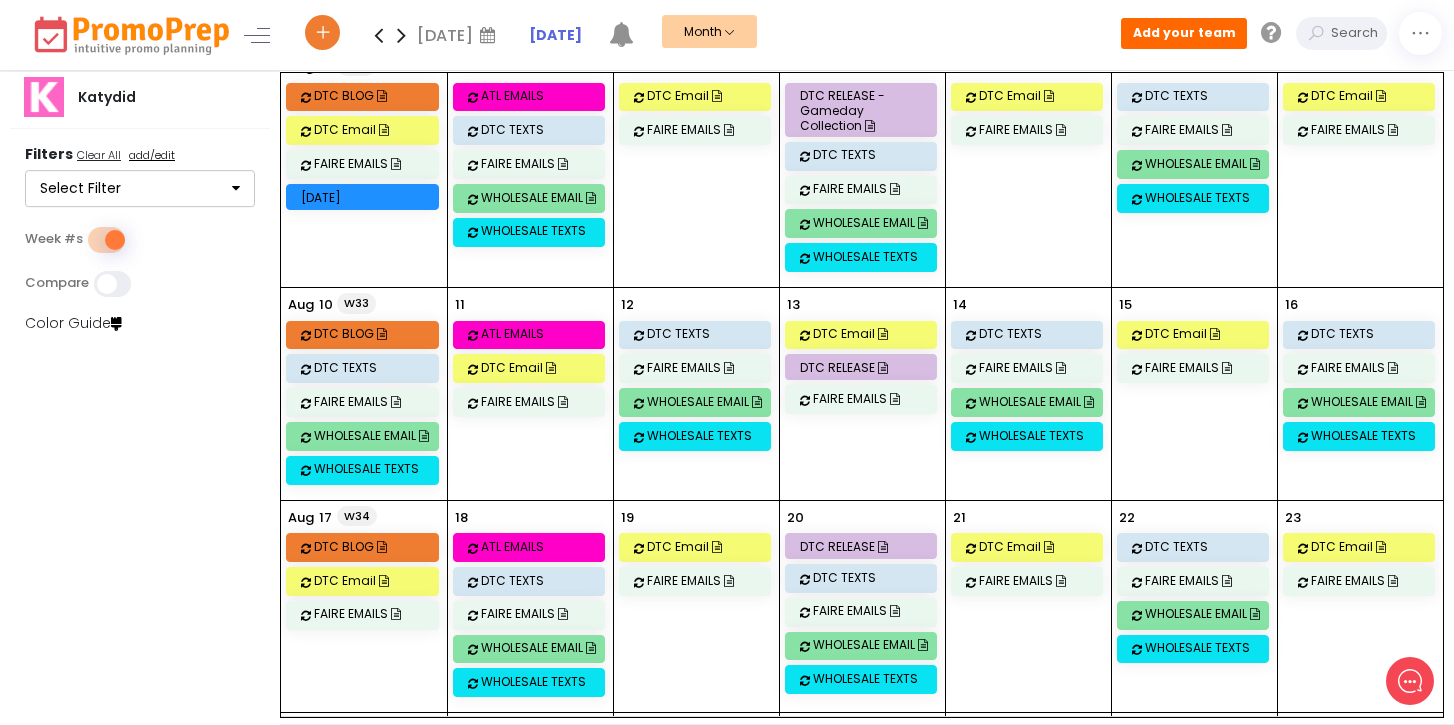 scroll, scrollTop: 722, scrollLeft: 0, axis: vertical 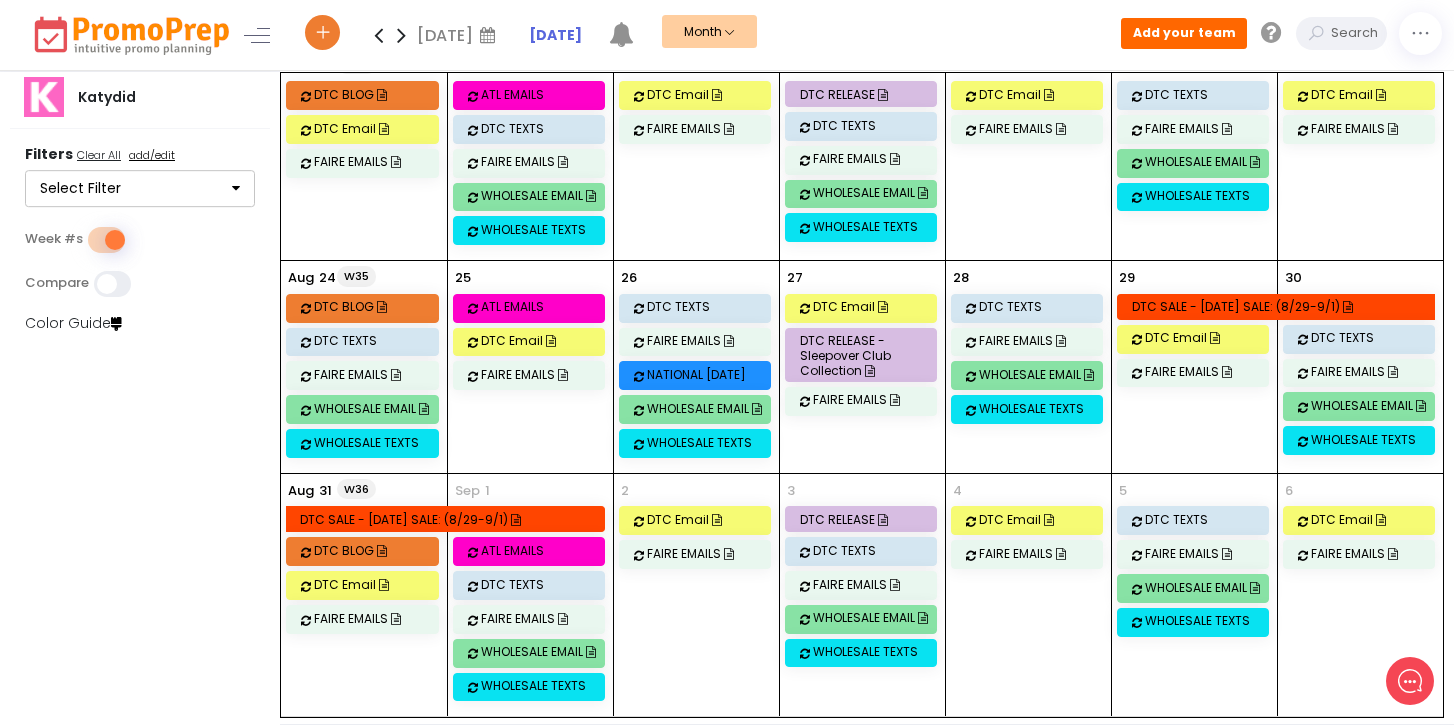 click at bounding box center [401, 35] 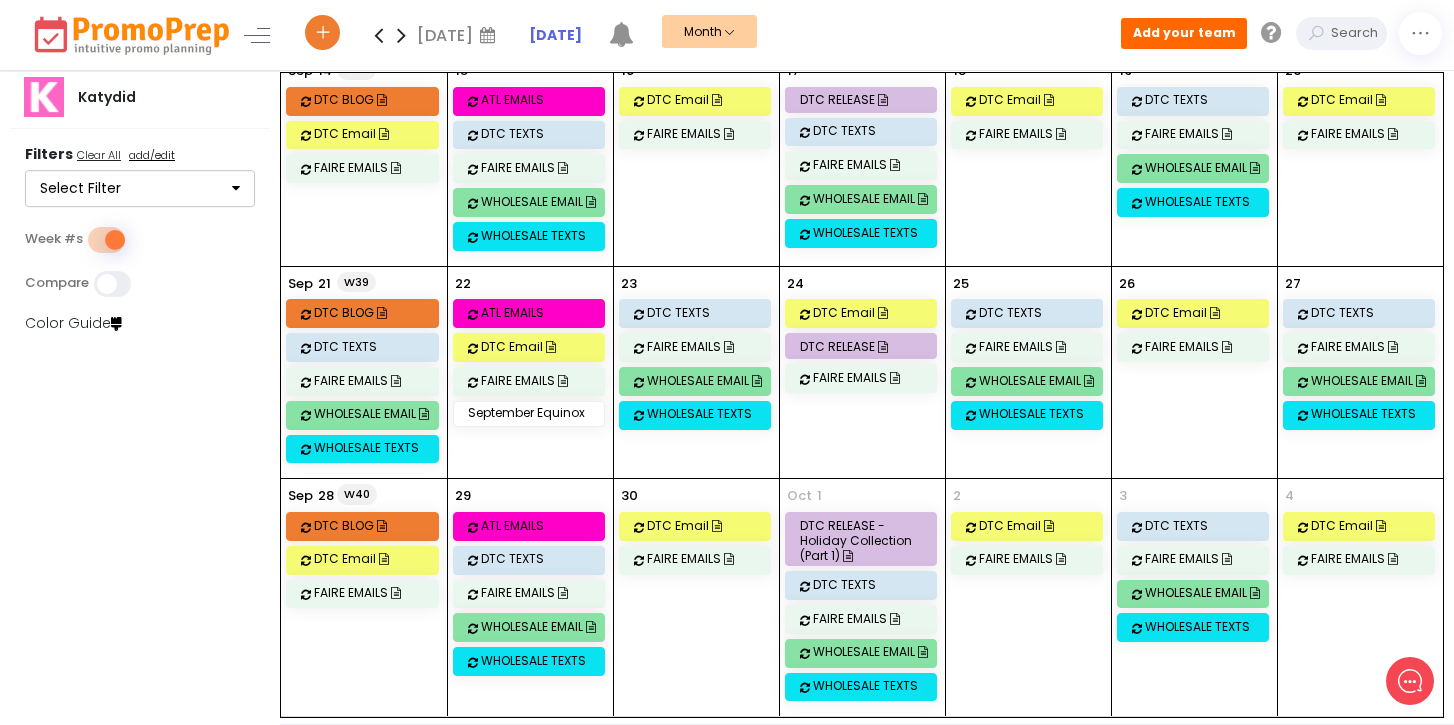 scroll, scrollTop: 0, scrollLeft: 0, axis: both 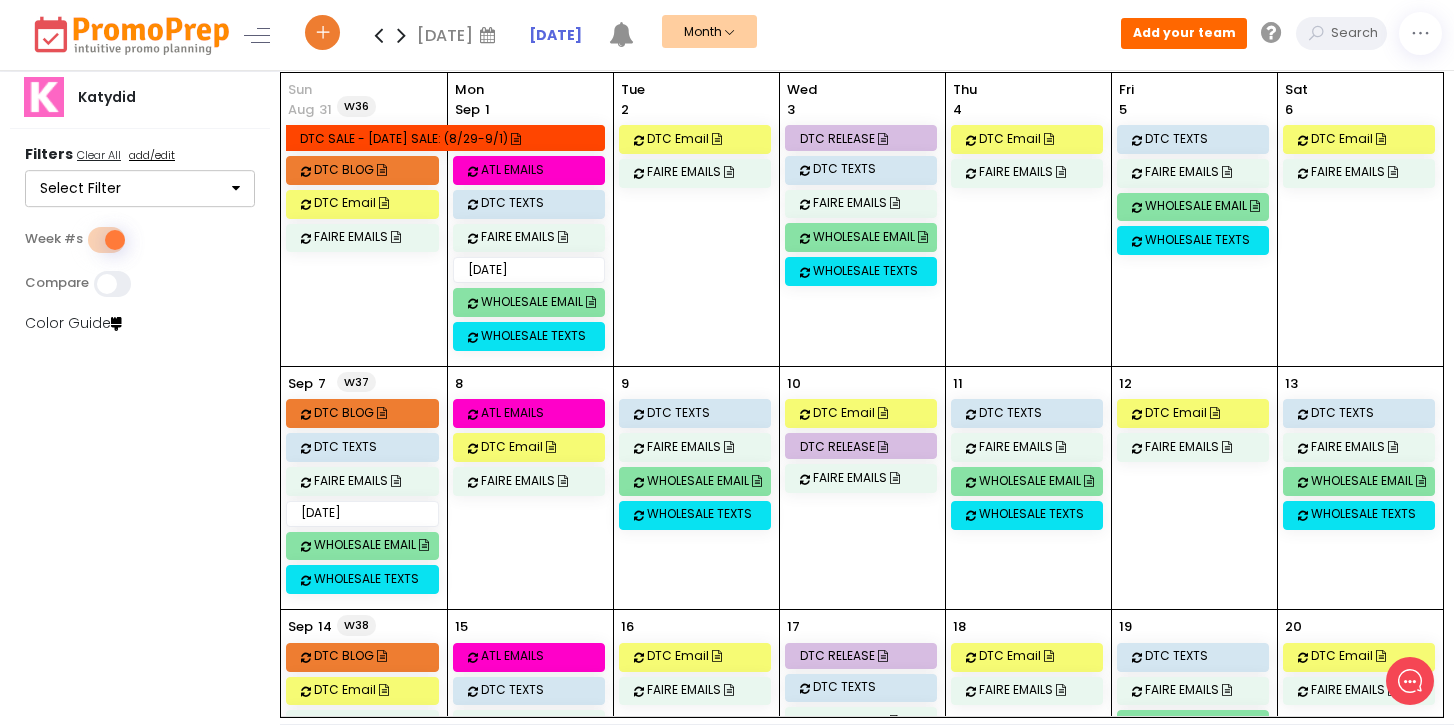 click at bounding box center [401, 35] 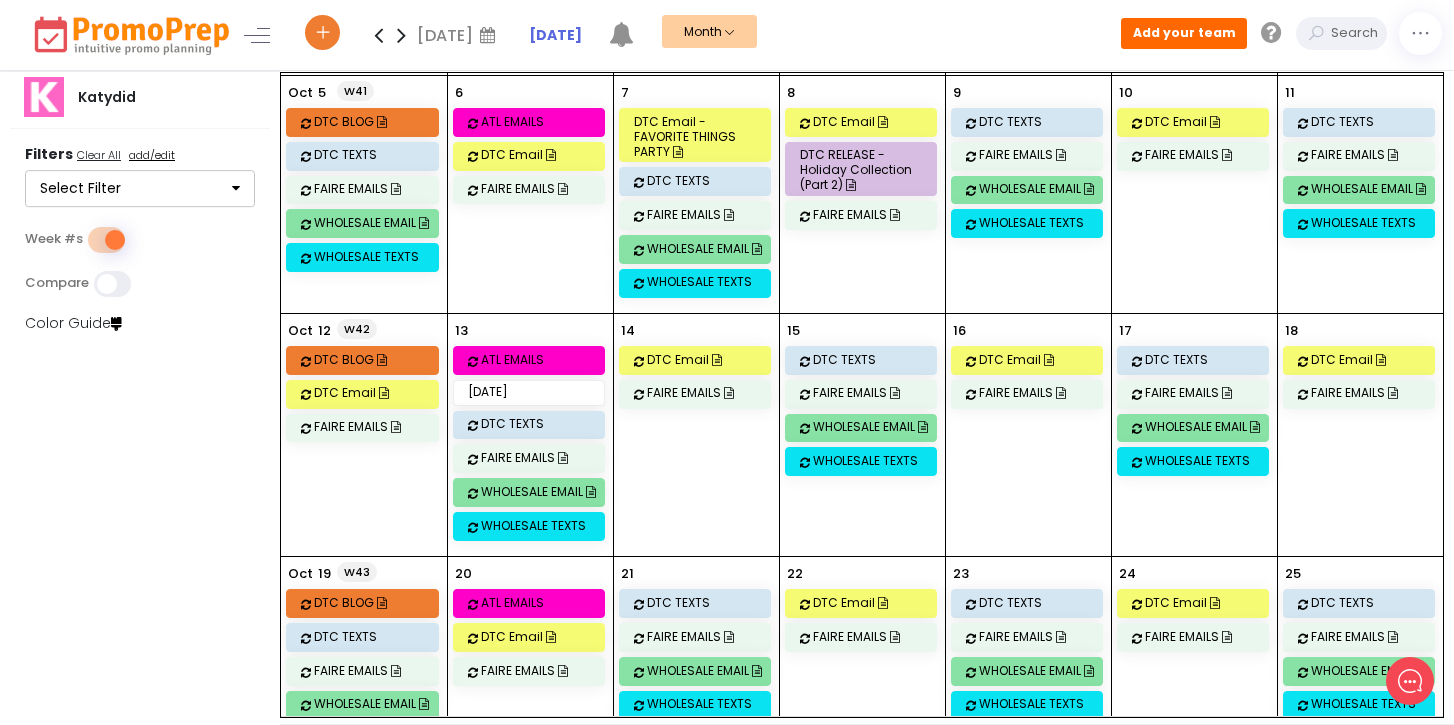 scroll, scrollTop: 558, scrollLeft: 0, axis: vertical 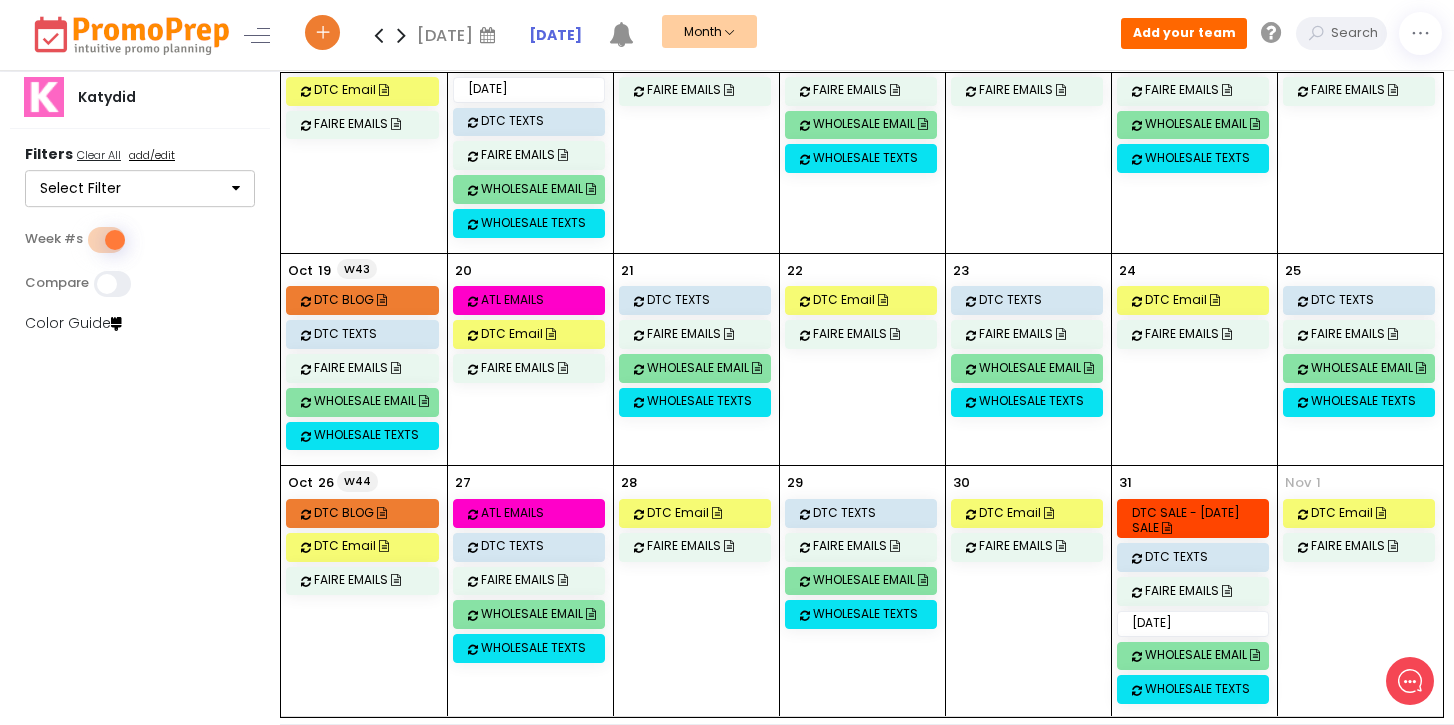 click at bounding box center (401, 35) 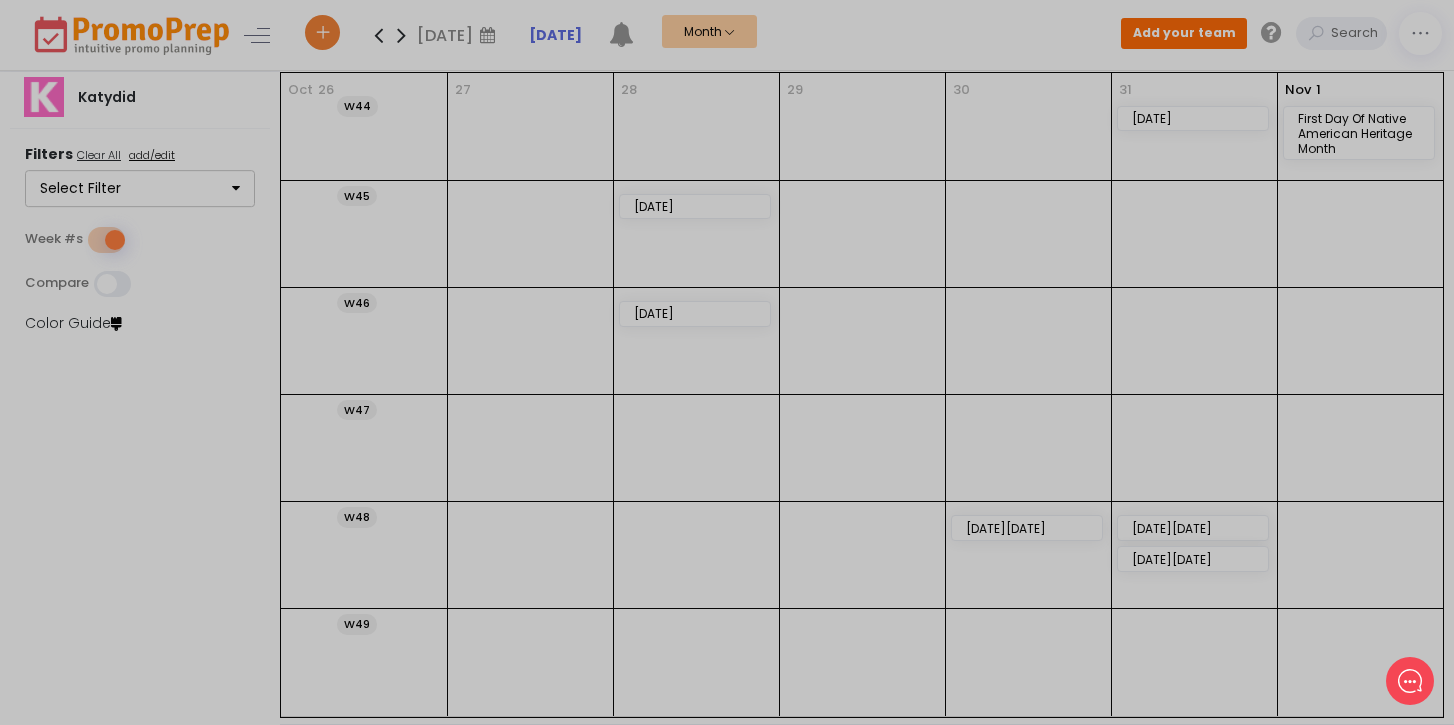 scroll, scrollTop: 0, scrollLeft: 0, axis: both 